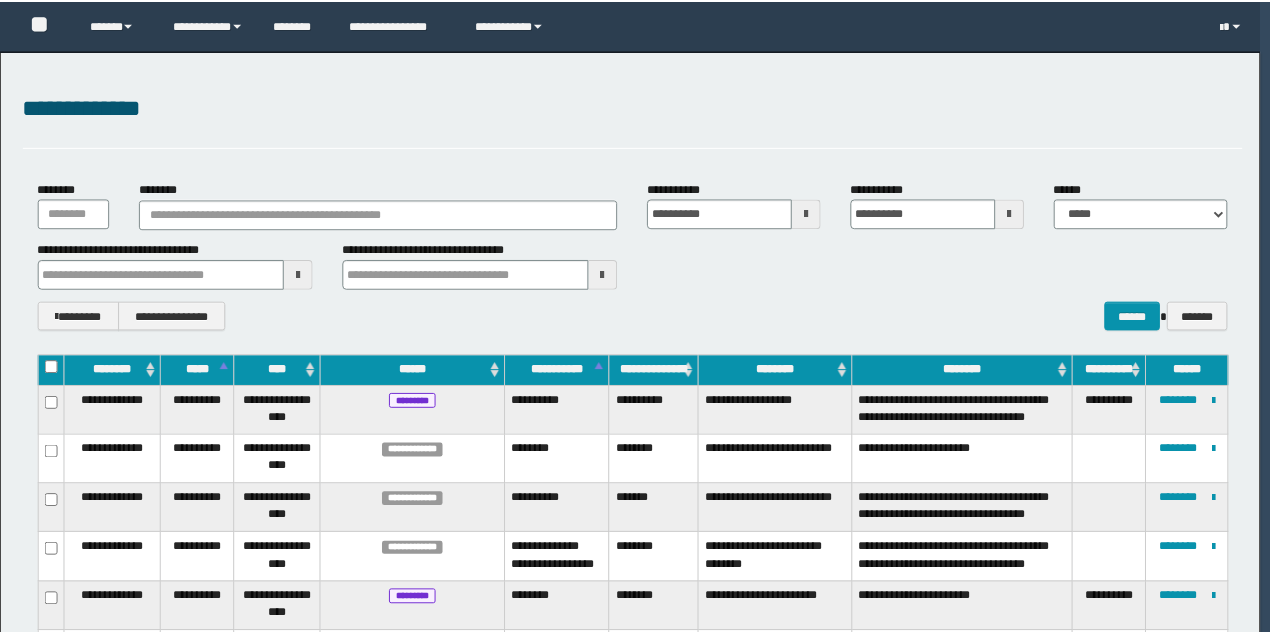 scroll, scrollTop: 0, scrollLeft: 0, axis: both 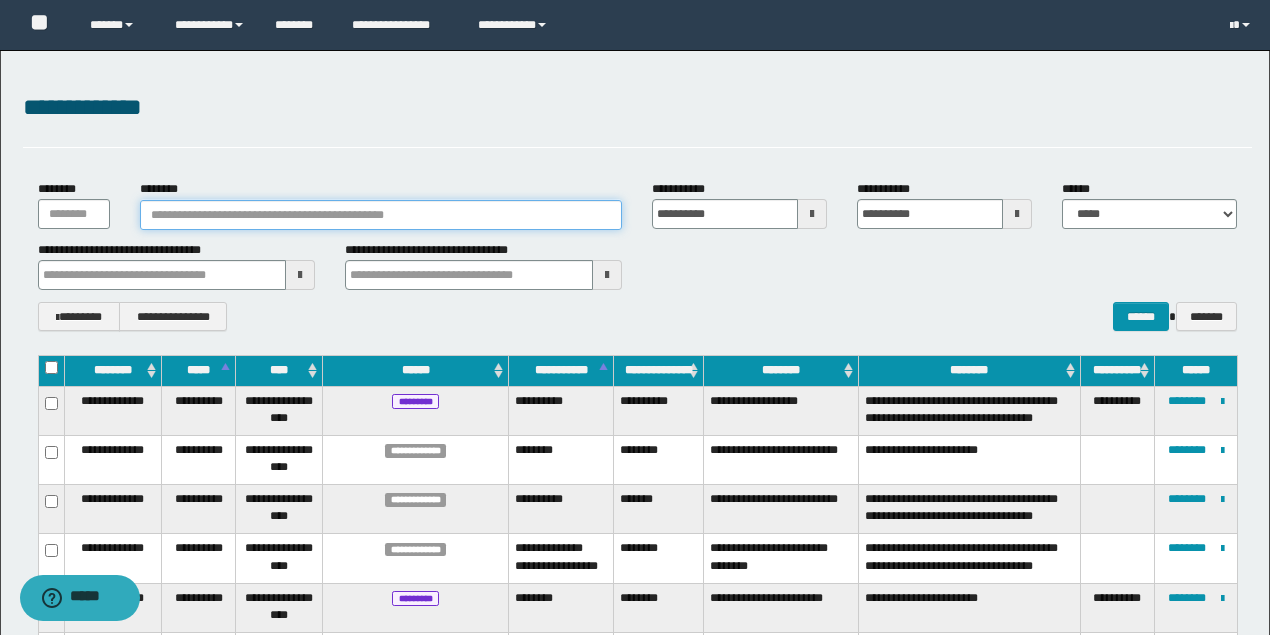 click on "********" at bounding box center (381, 215) 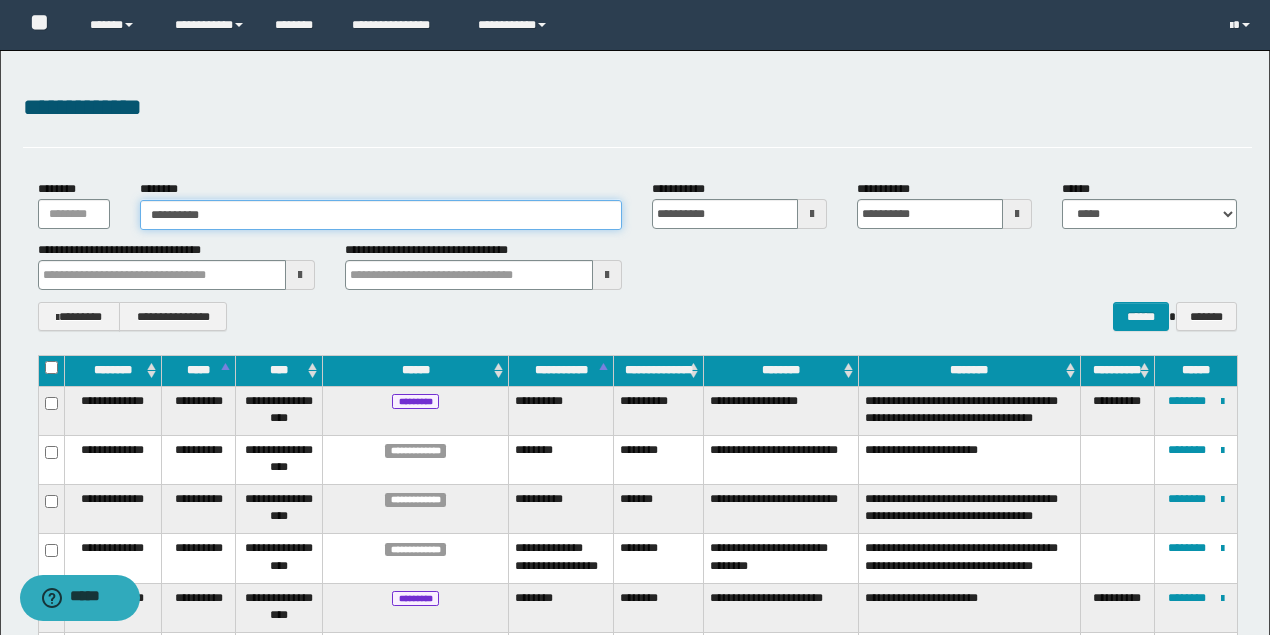 type on "**********" 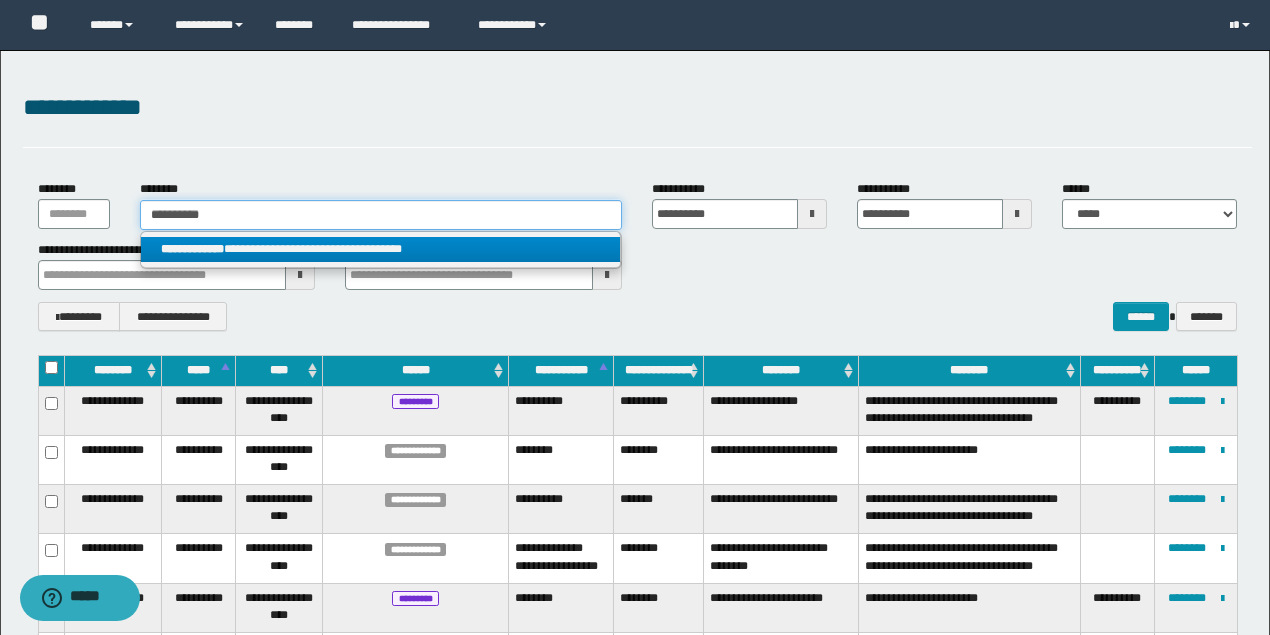 type on "**********" 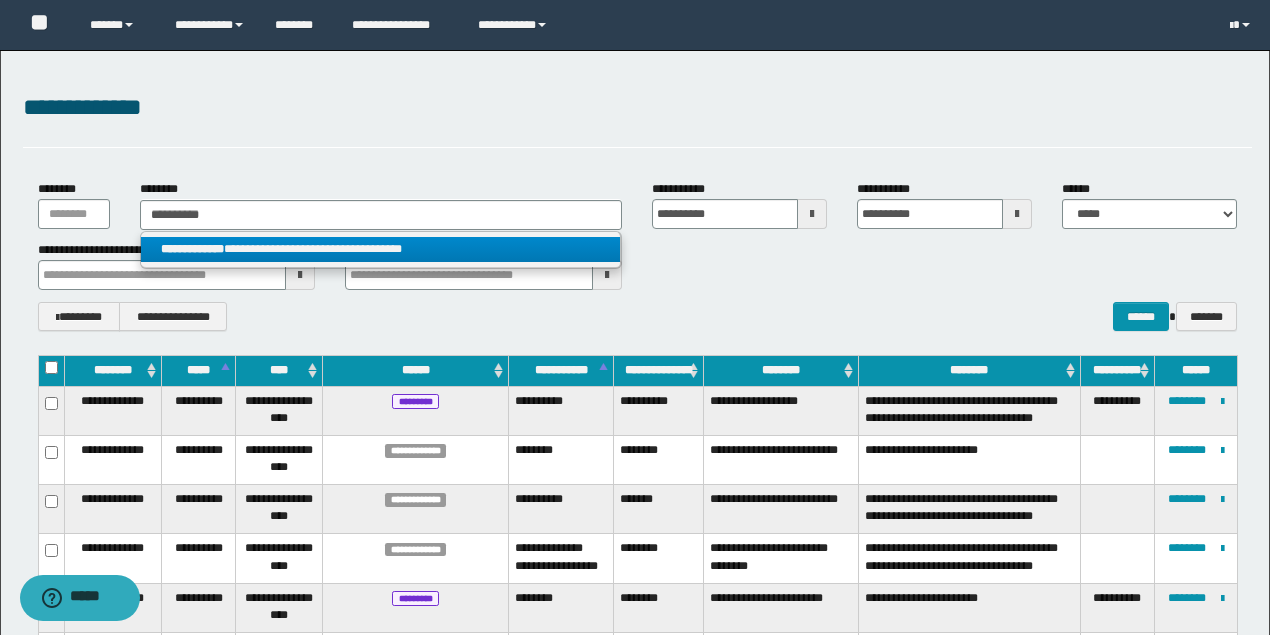 click on "**********" at bounding box center [380, 249] 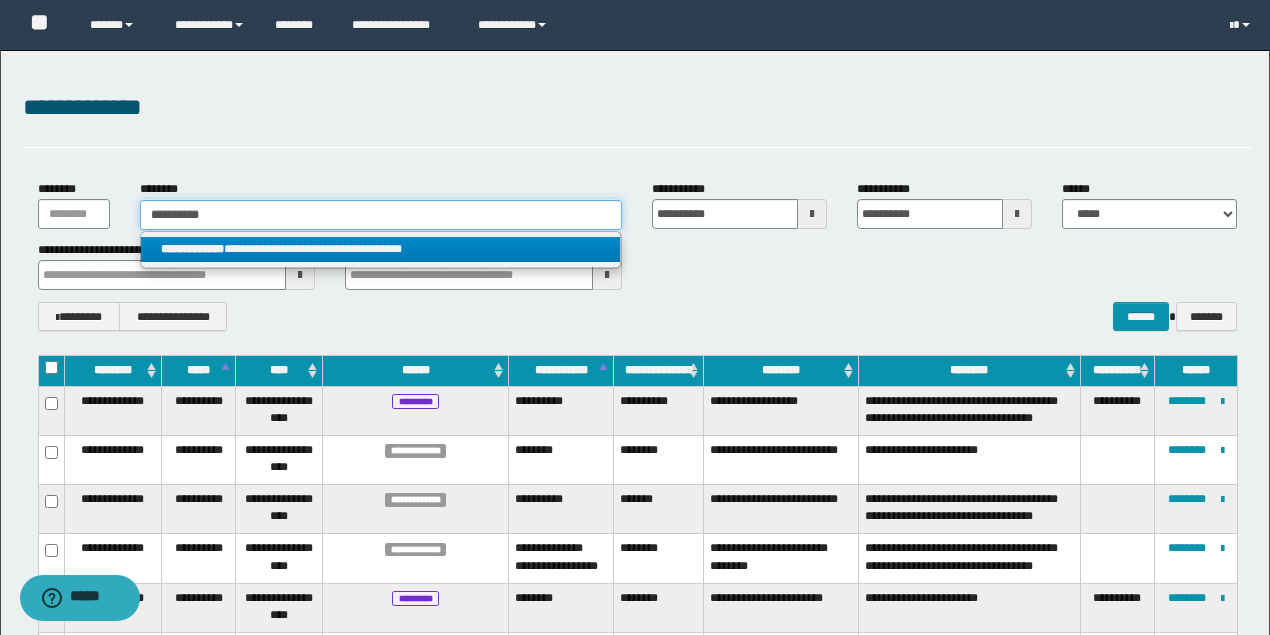 type 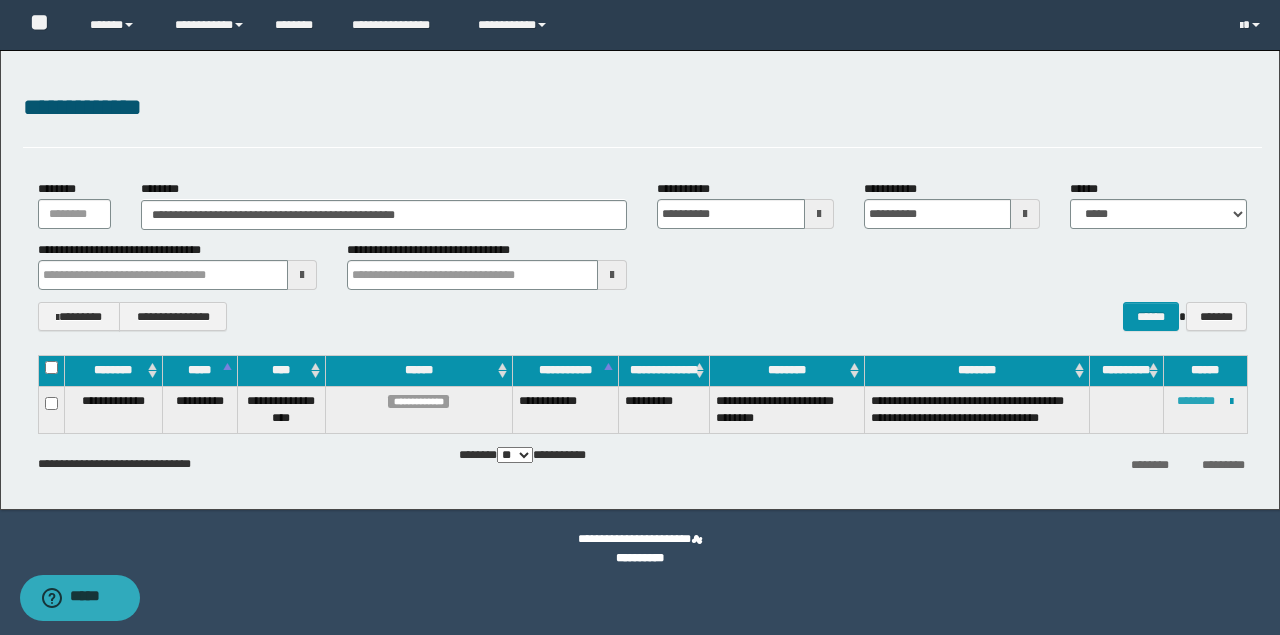 click on "********" at bounding box center (1196, 401) 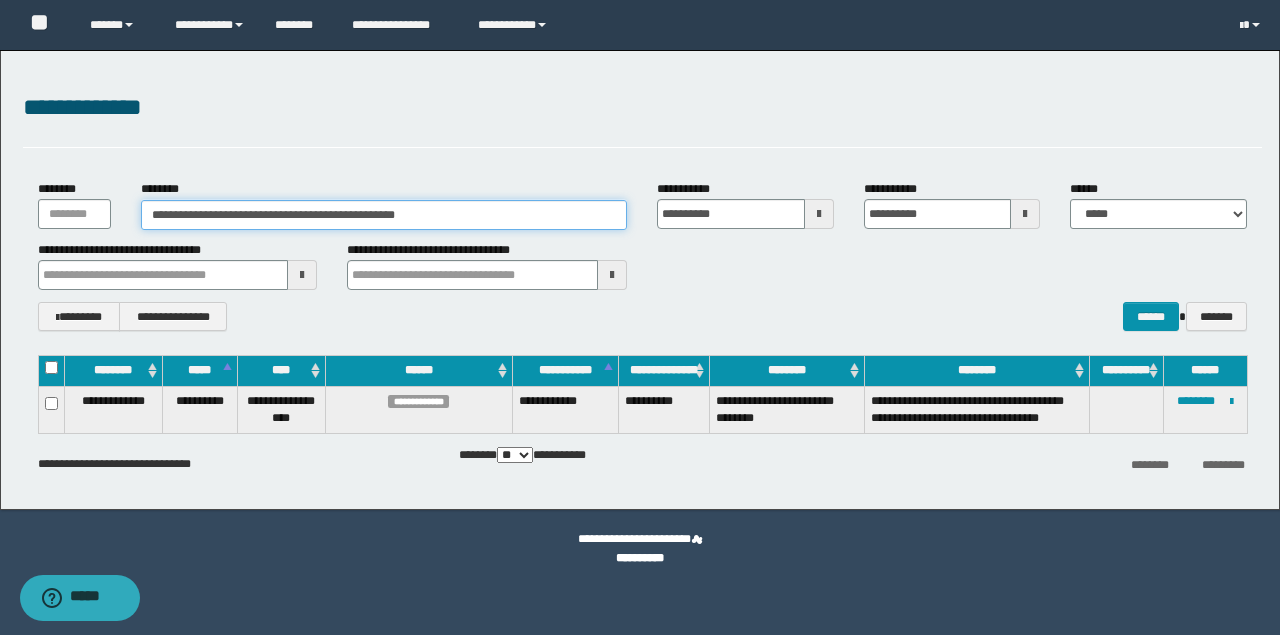 drag, startPoint x: 492, startPoint y: 219, endPoint x: 114, endPoint y: 206, distance: 378.22348 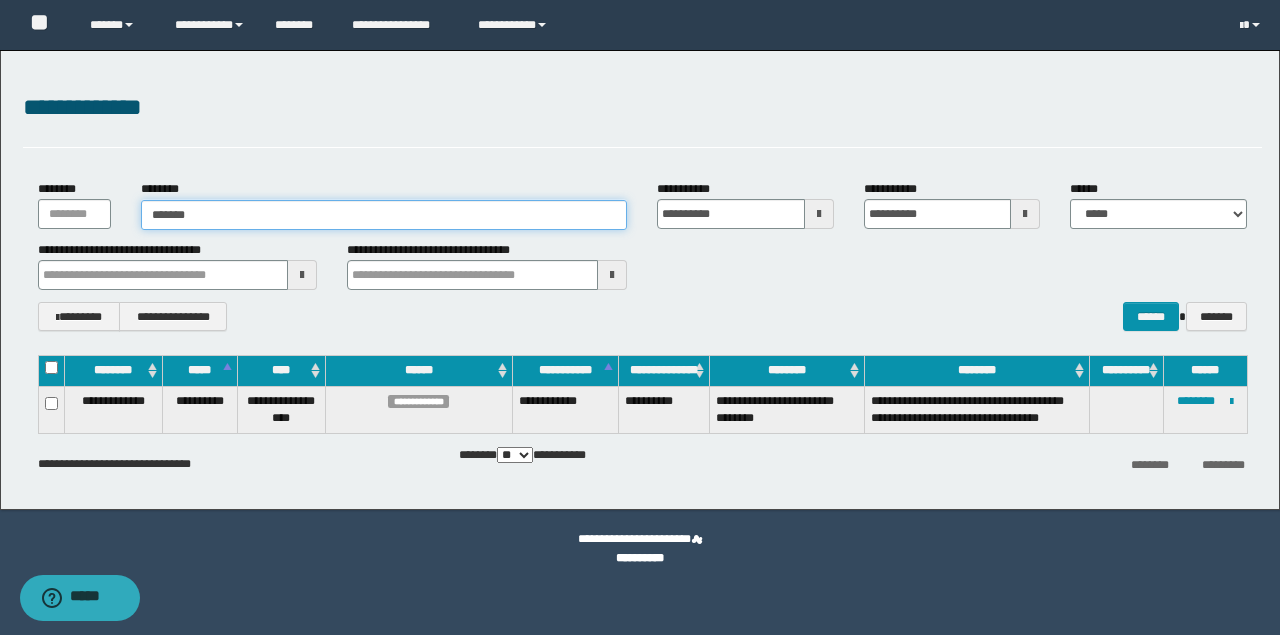 type on "*******" 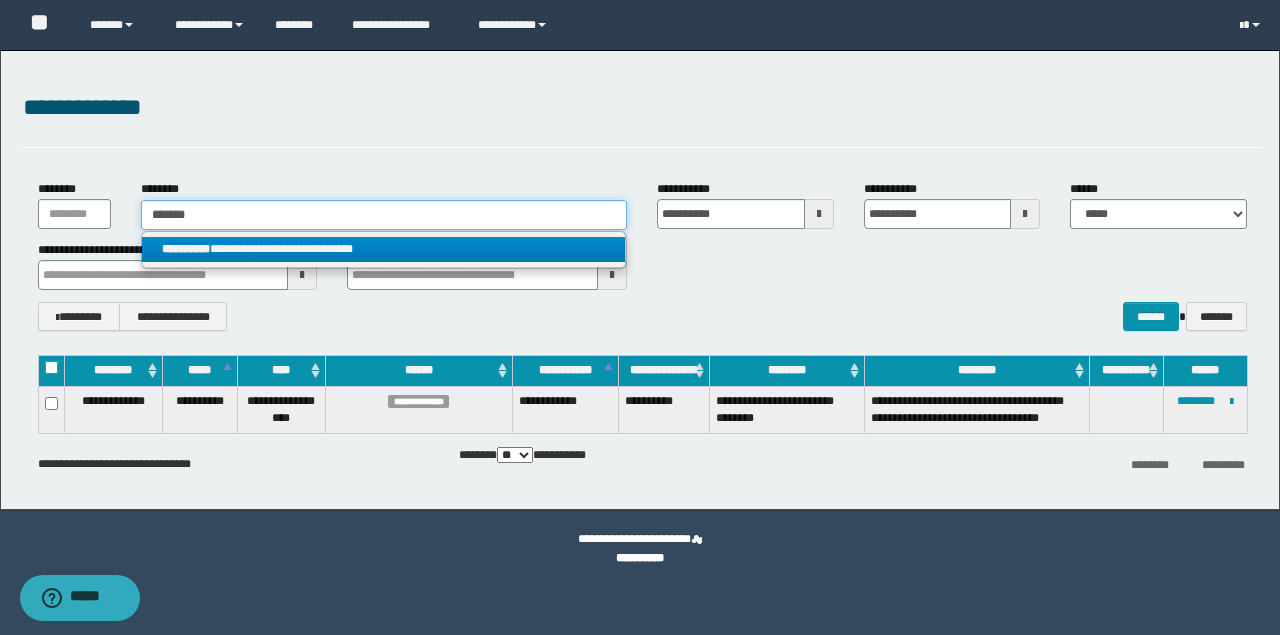 type on "*******" 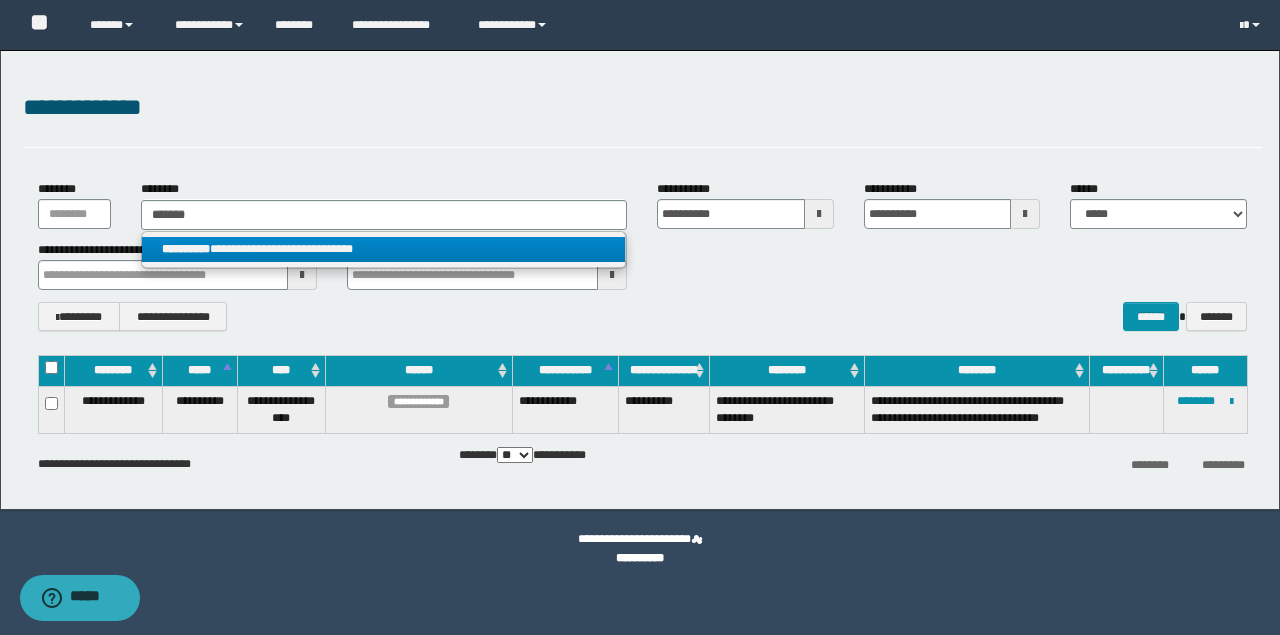 click on "**********" at bounding box center [384, 249] 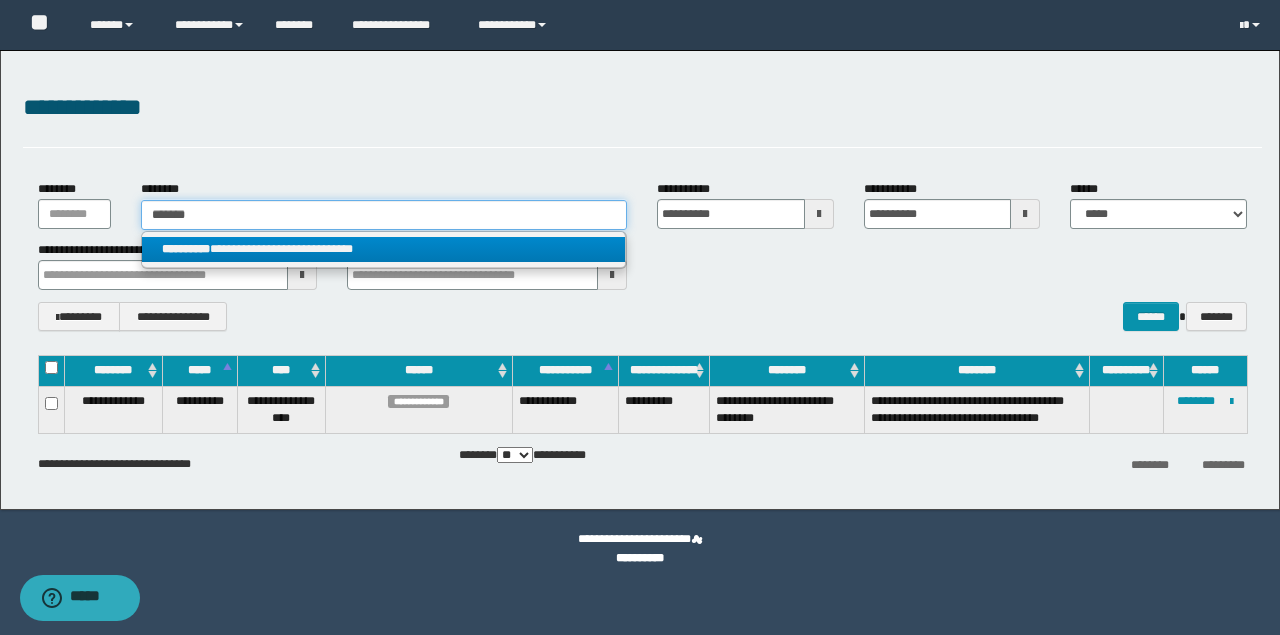 type 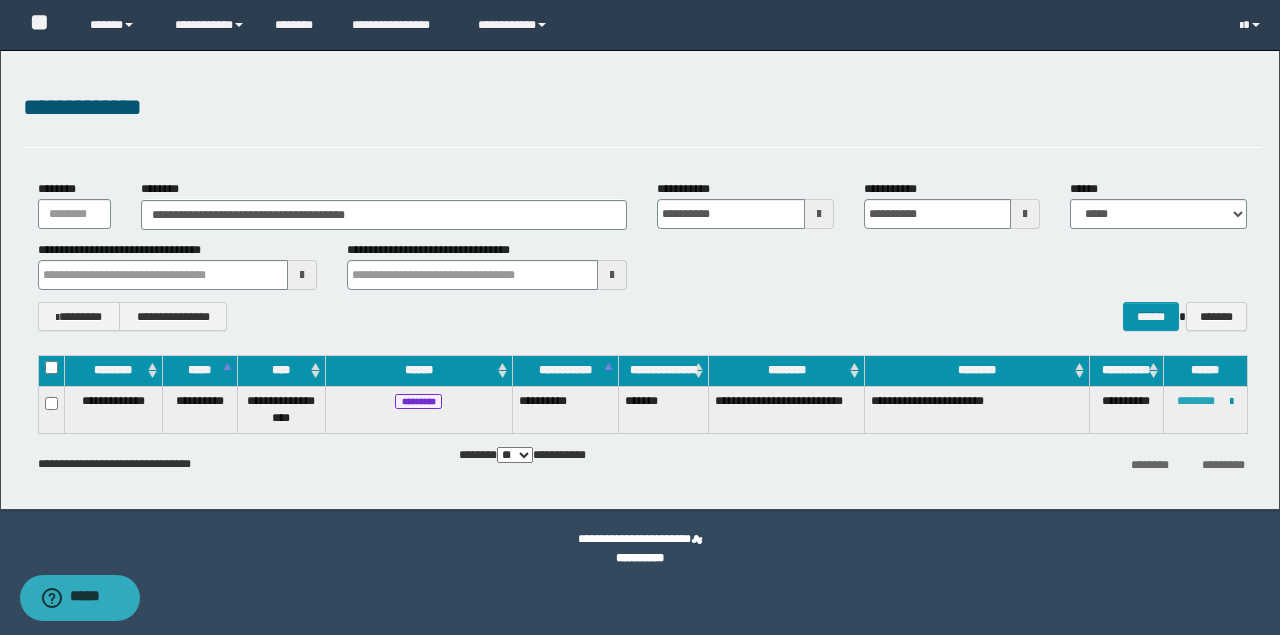 click on "********" at bounding box center [1196, 401] 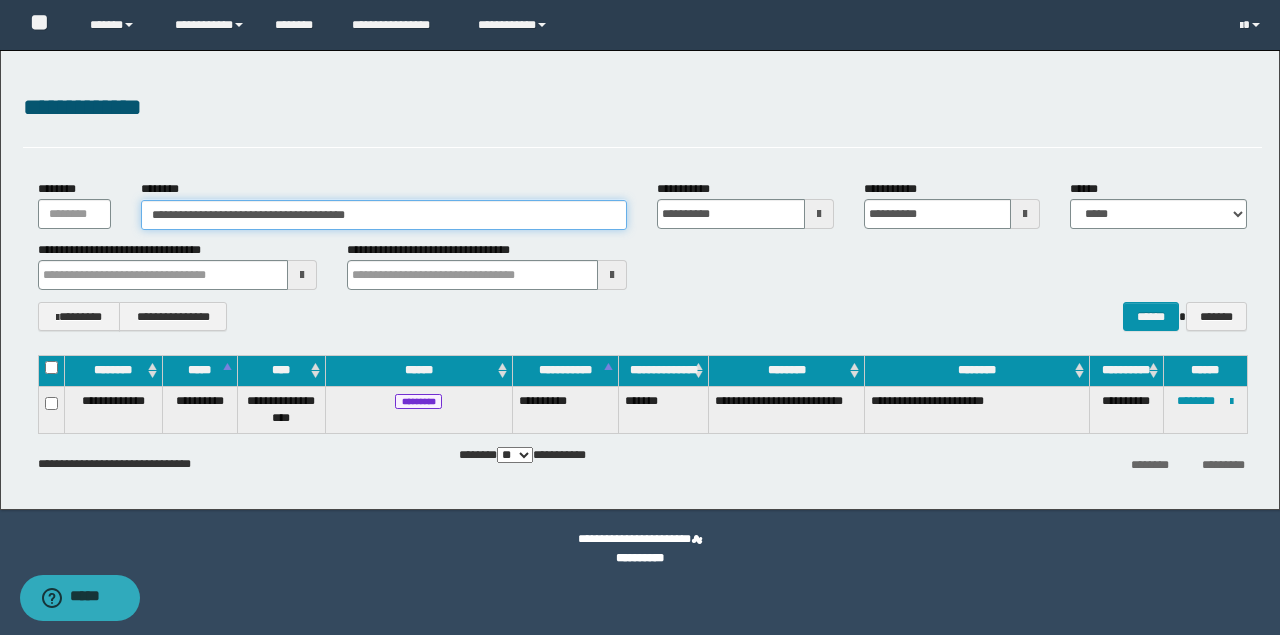 drag, startPoint x: 440, startPoint y: 210, endPoint x: -10, endPoint y: 204, distance: 450.04 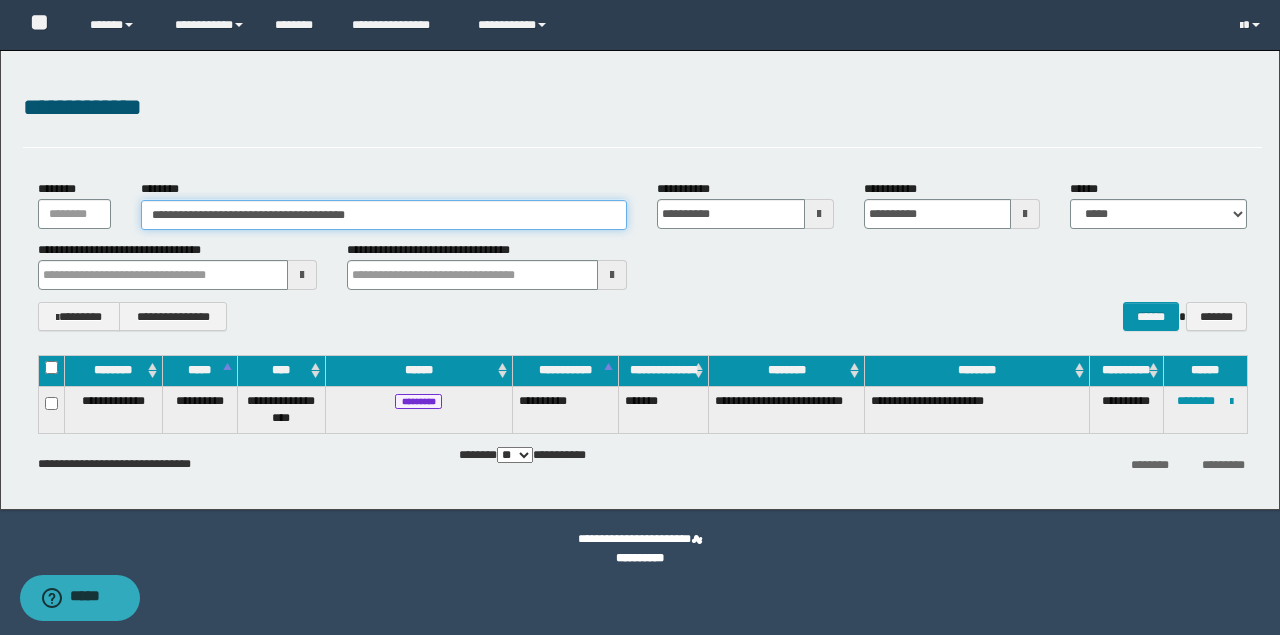 paste 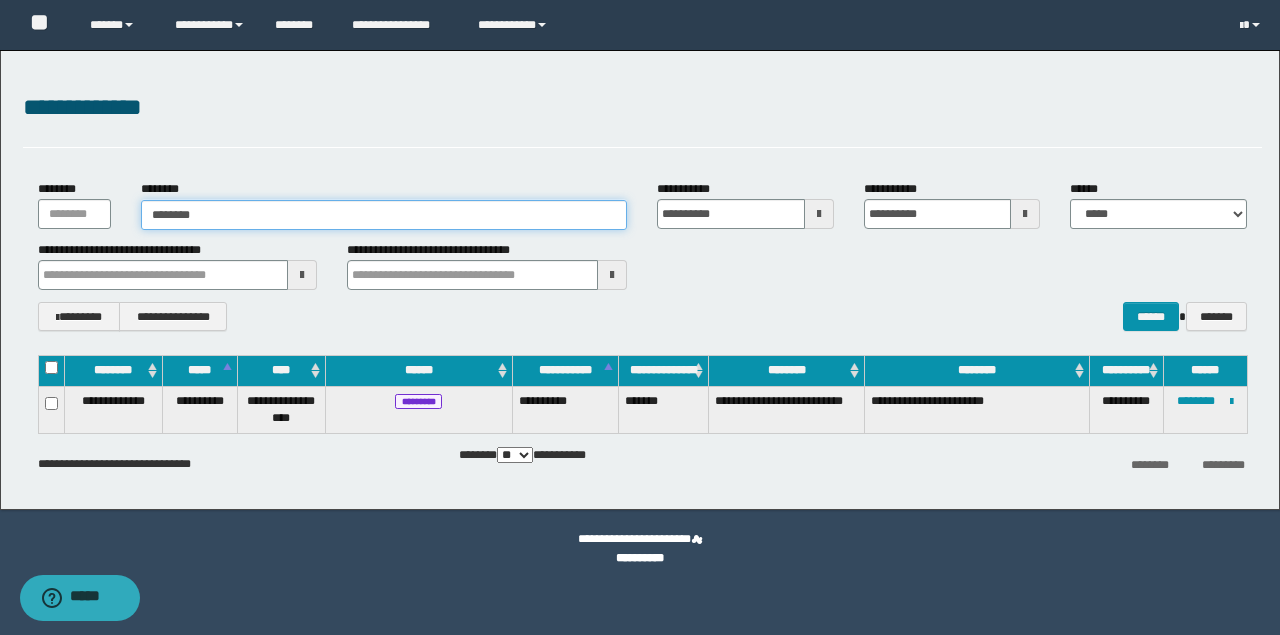type on "********" 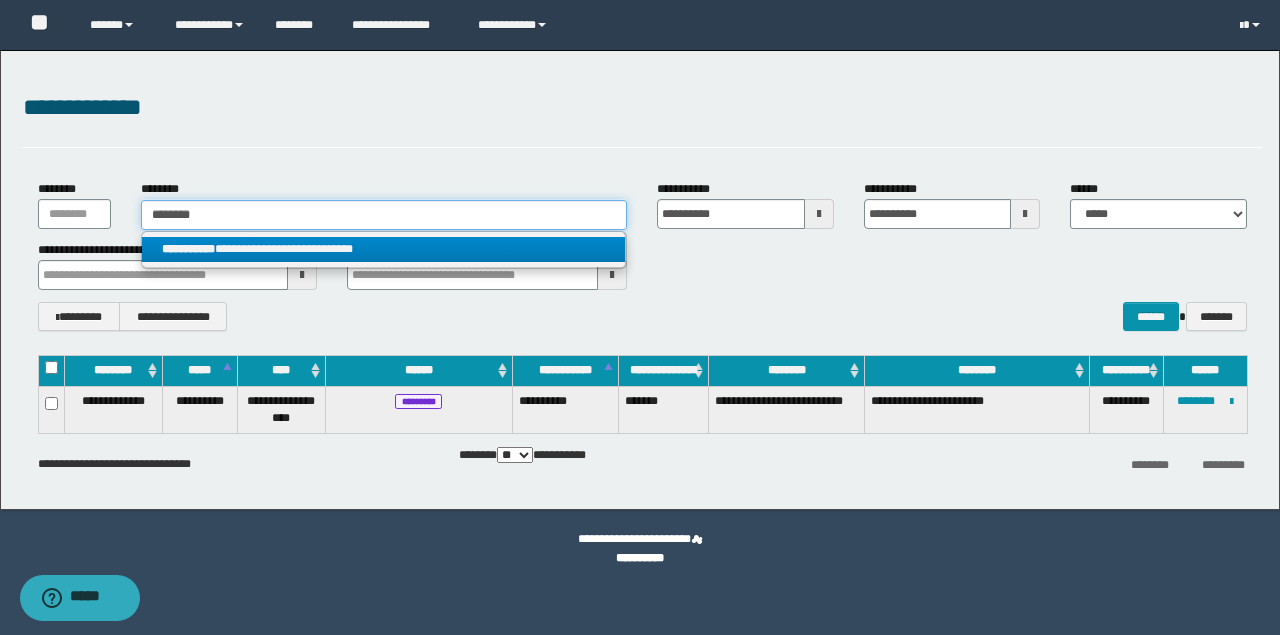 type on "********" 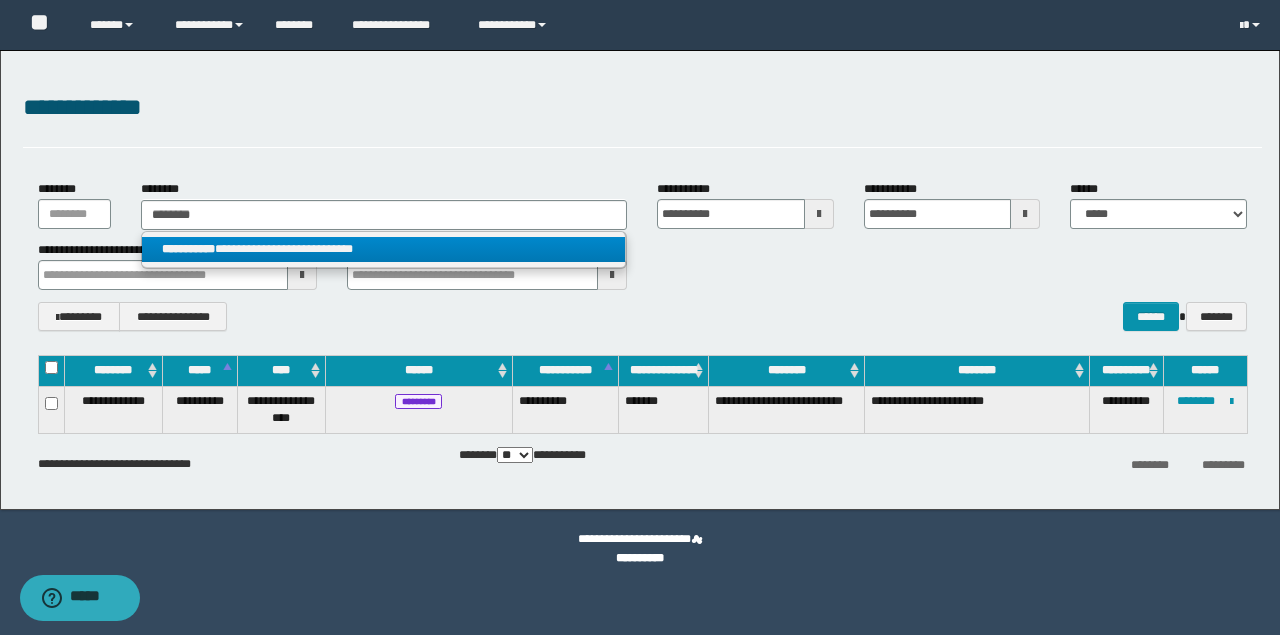 drag, startPoint x: 299, startPoint y: 251, endPoint x: 678, endPoint y: 348, distance: 391.21606 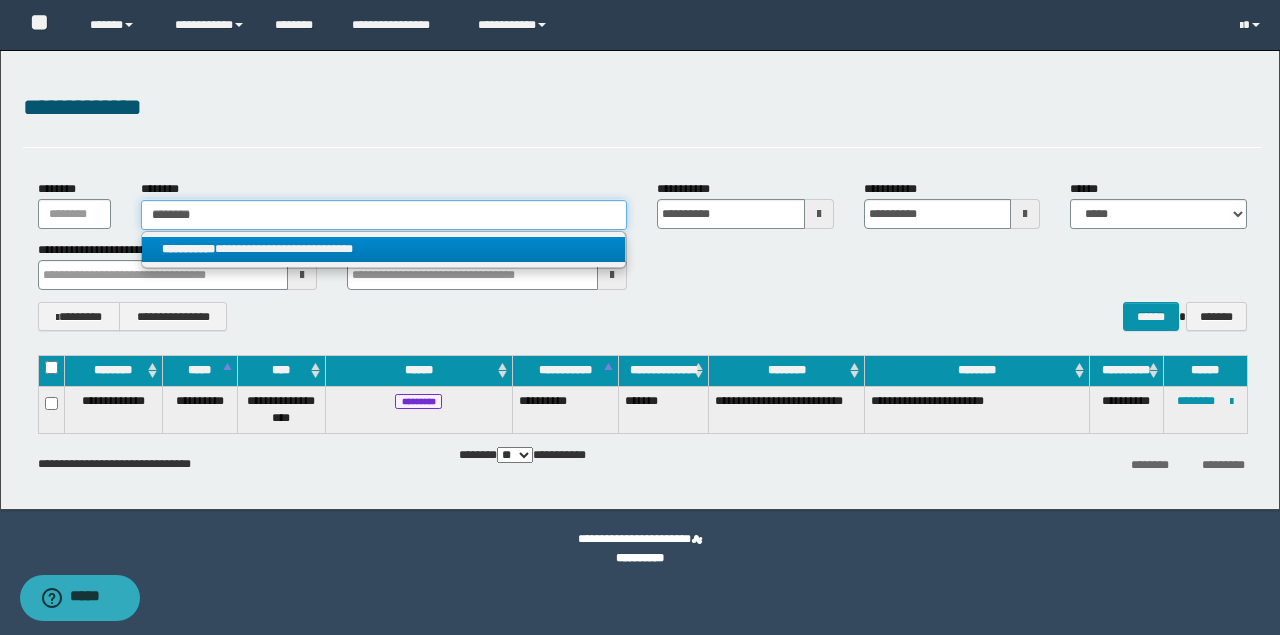 type 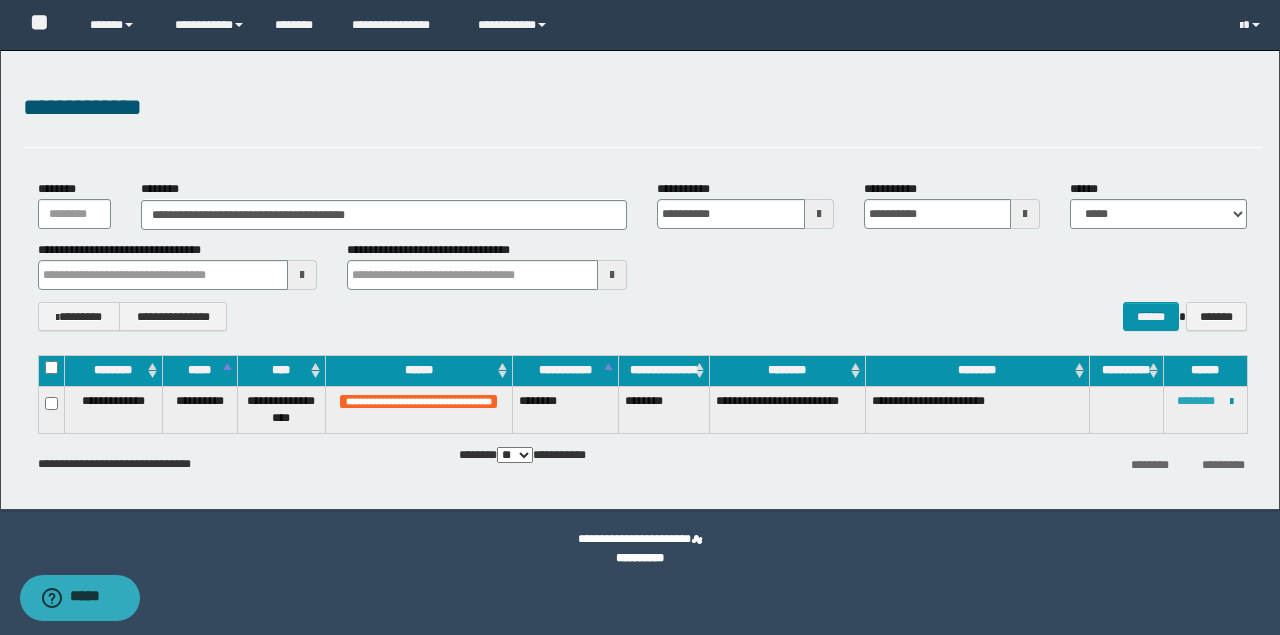 click on "********" at bounding box center [1196, 401] 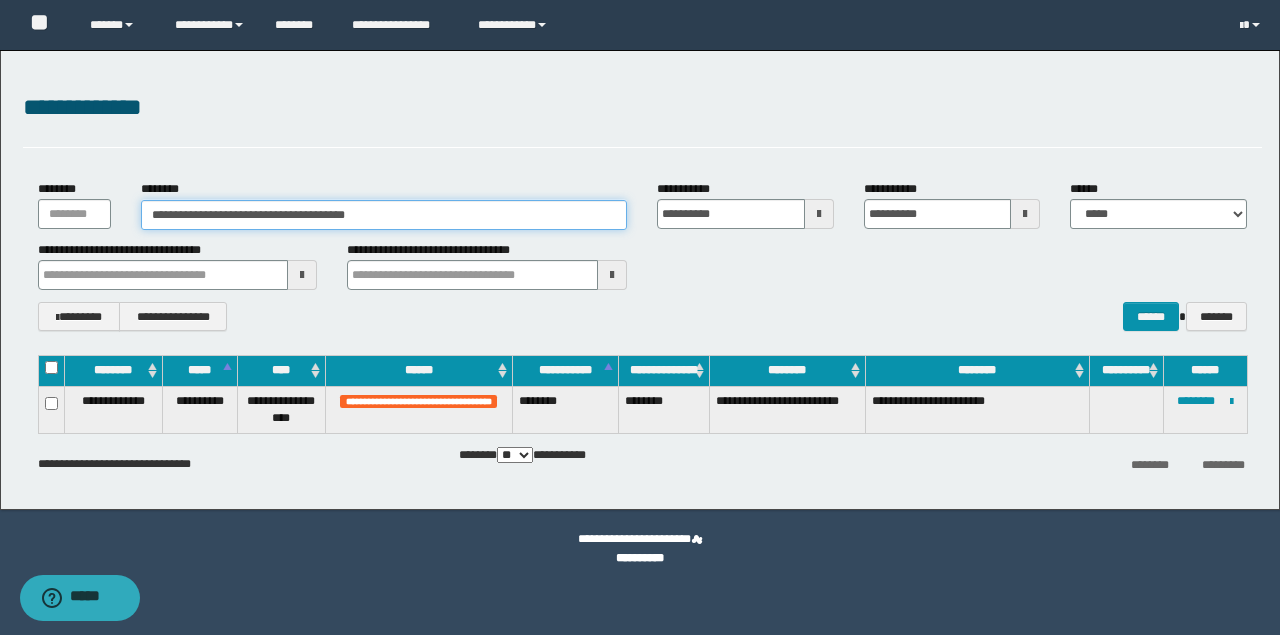 drag, startPoint x: 492, startPoint y: 225, endPoint x: 146, endPoint y: 220, distance: 346.03613 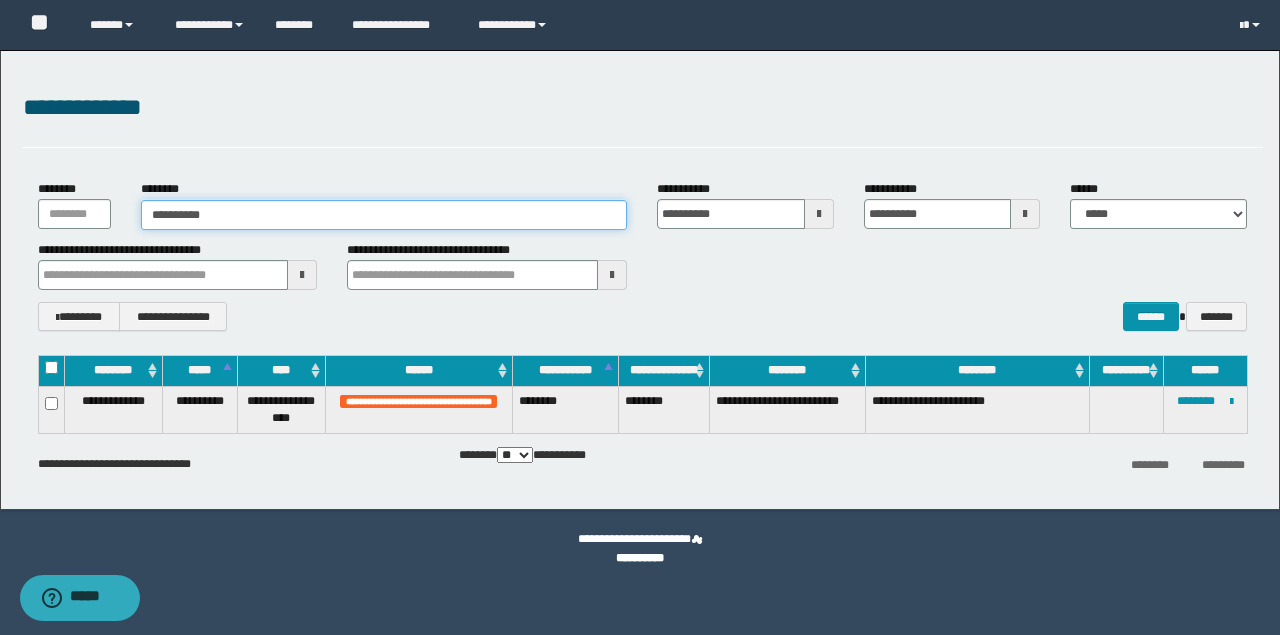 type on "**********" 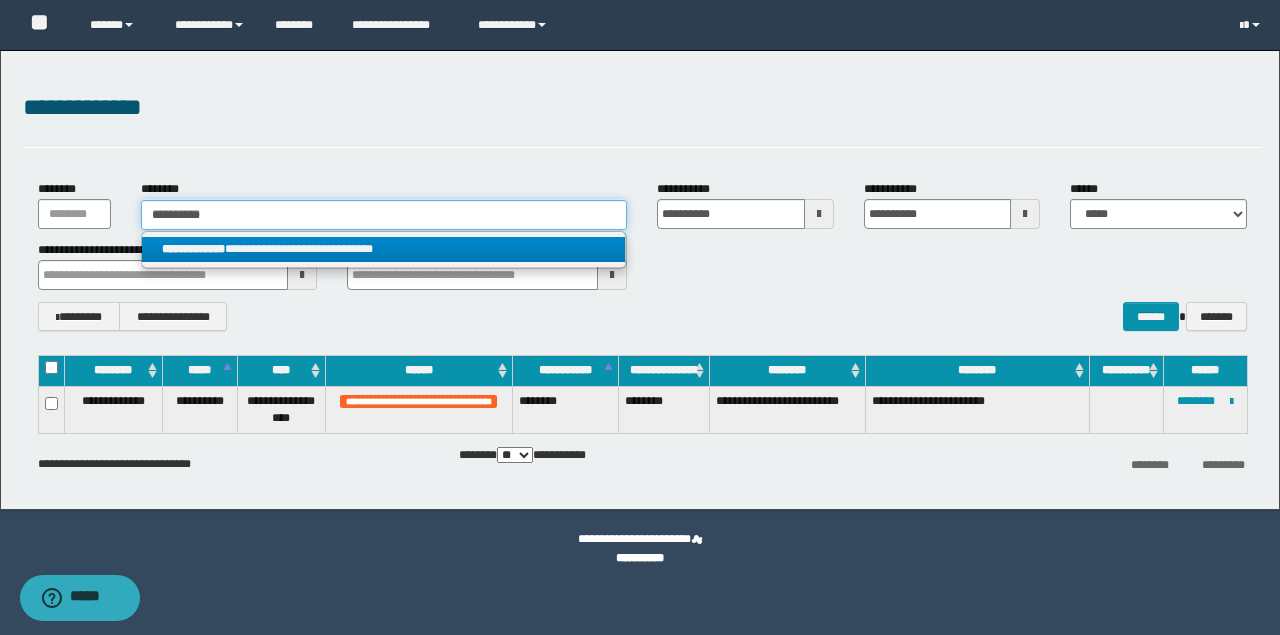type on "**********" 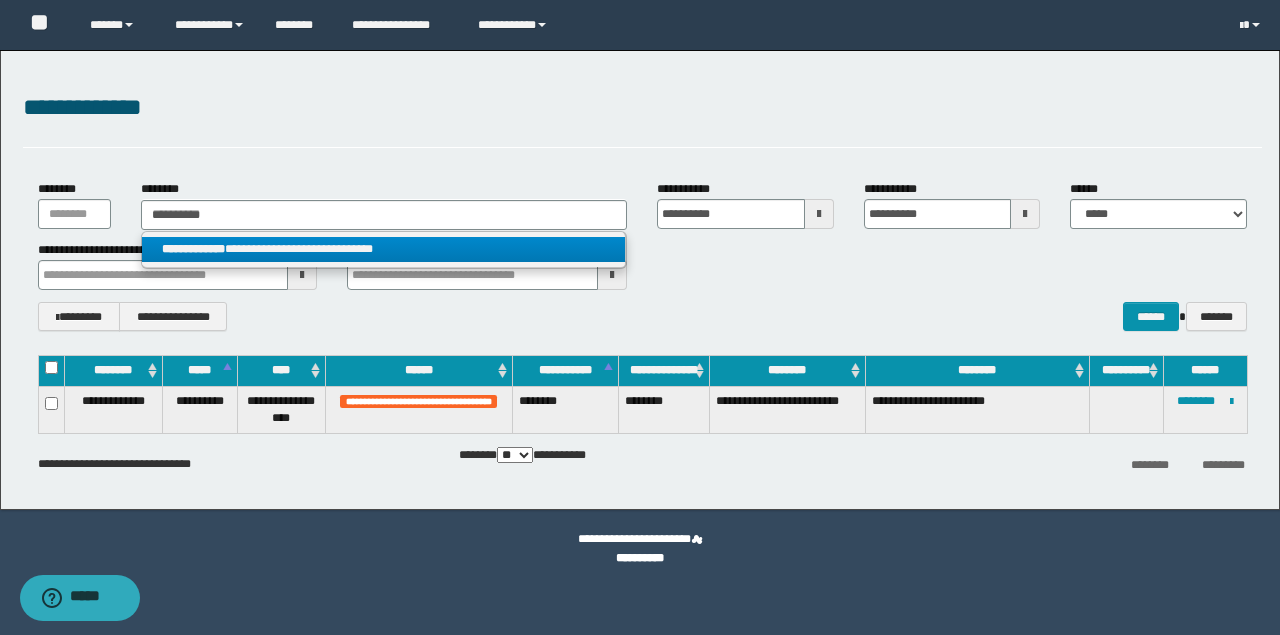 click on "**********" at bounding box center [384, 249] 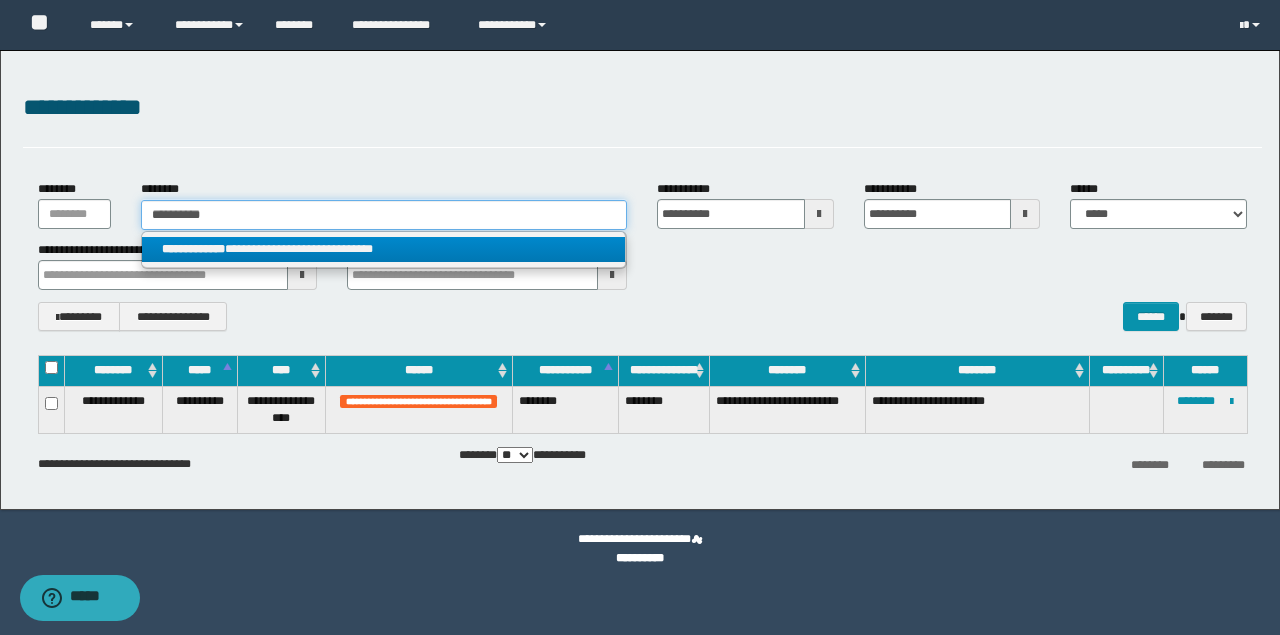 type 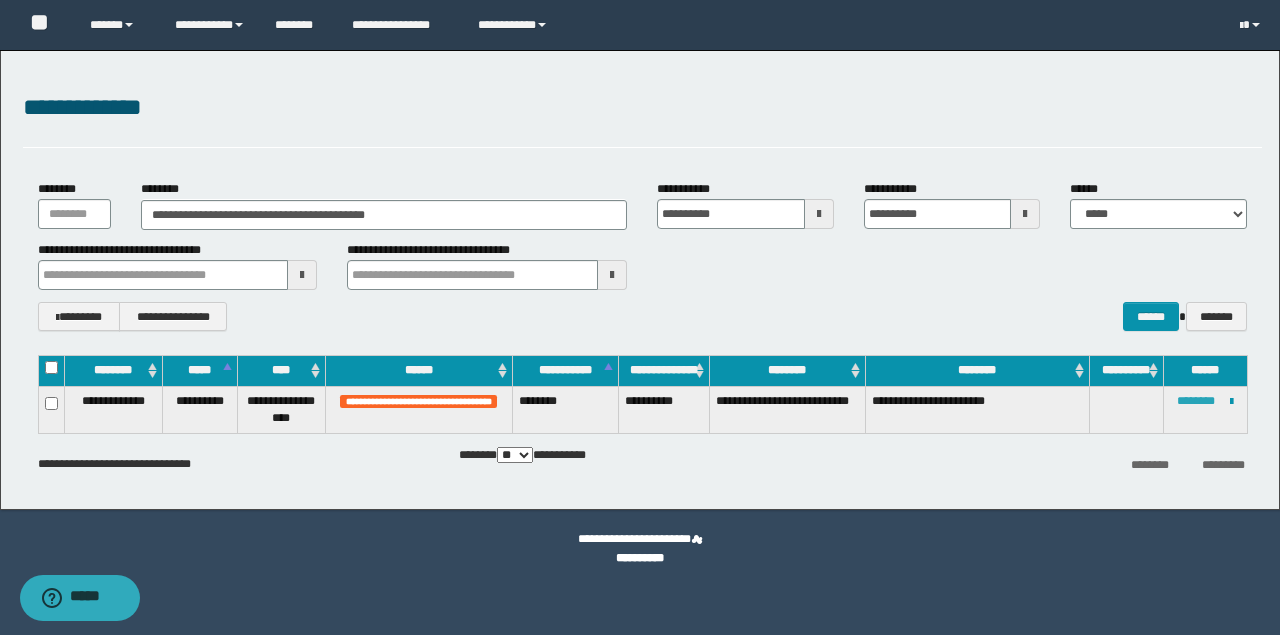 click on "********" at bounding box center [1196, 401] 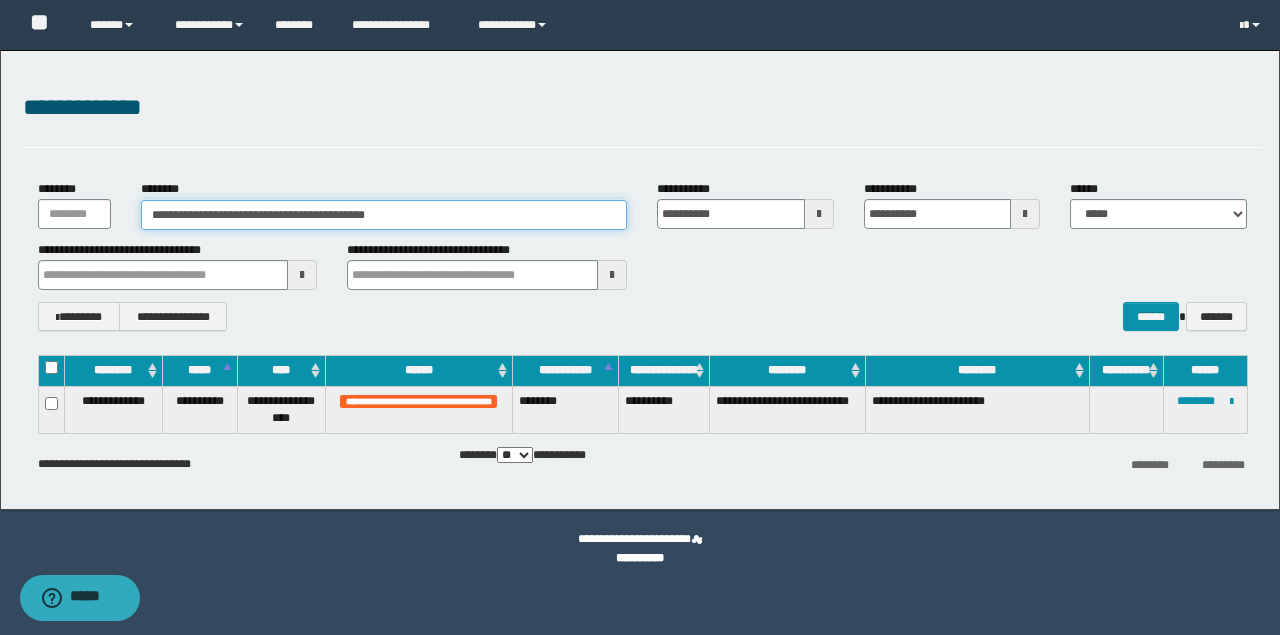 drag, startPoint x: 456, startPoint y: 208, endPoint x: 8, endPoint y: 206, distance: 448.00446 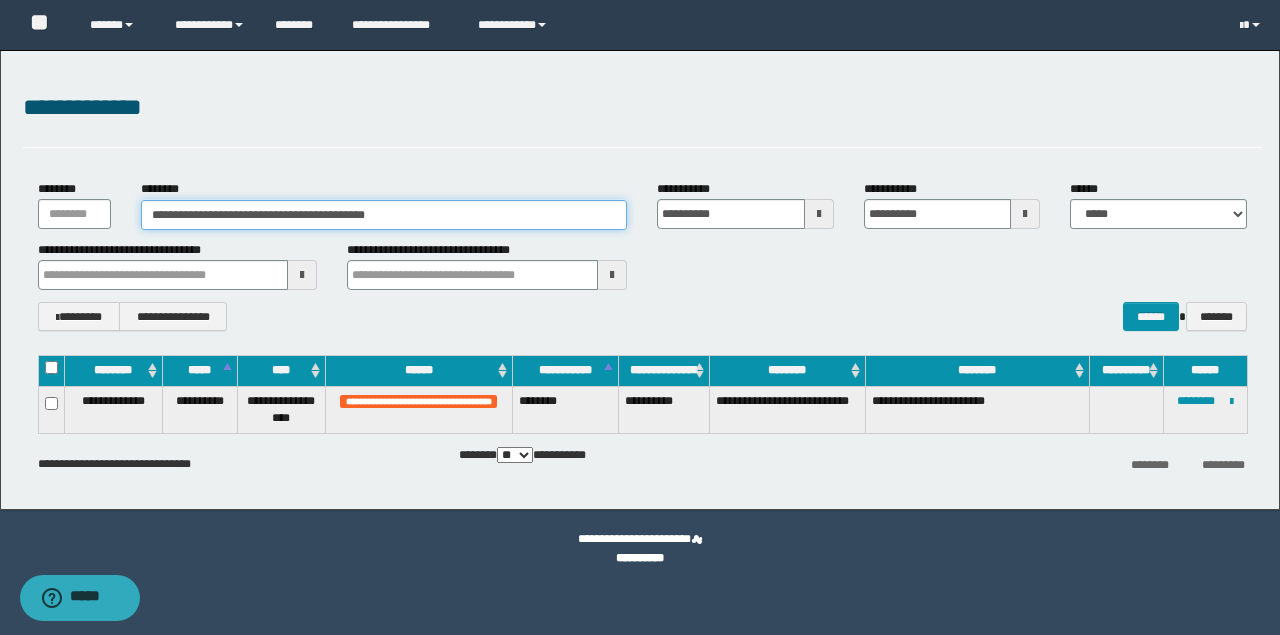 paste 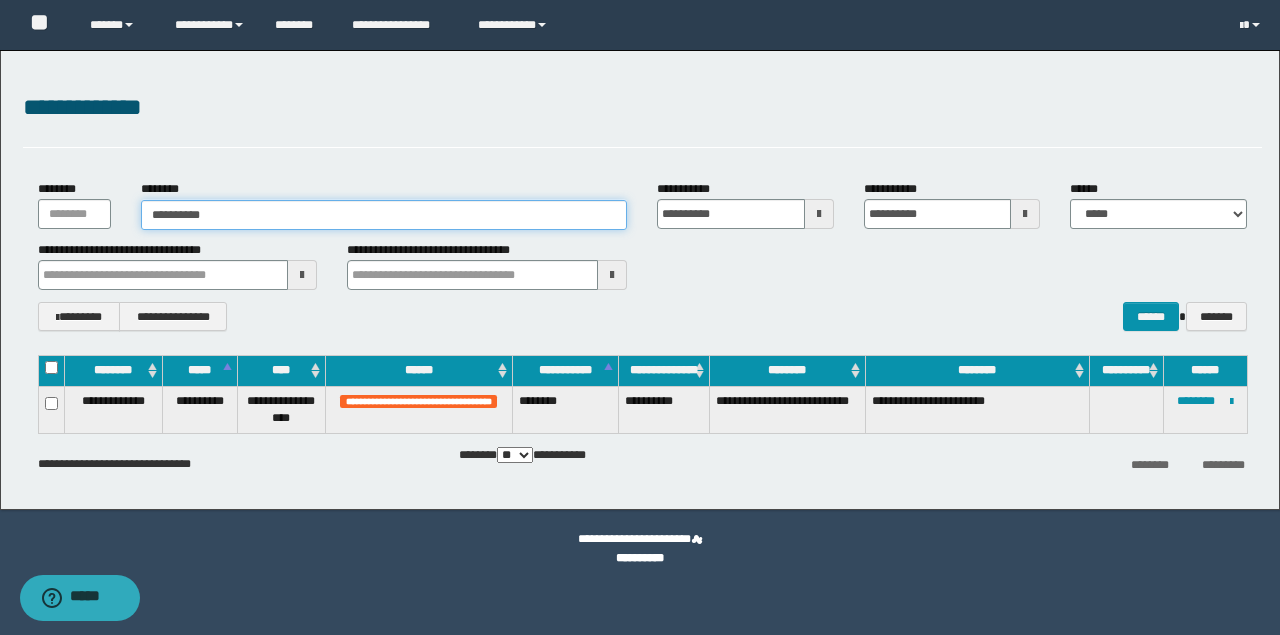 type on "**********" 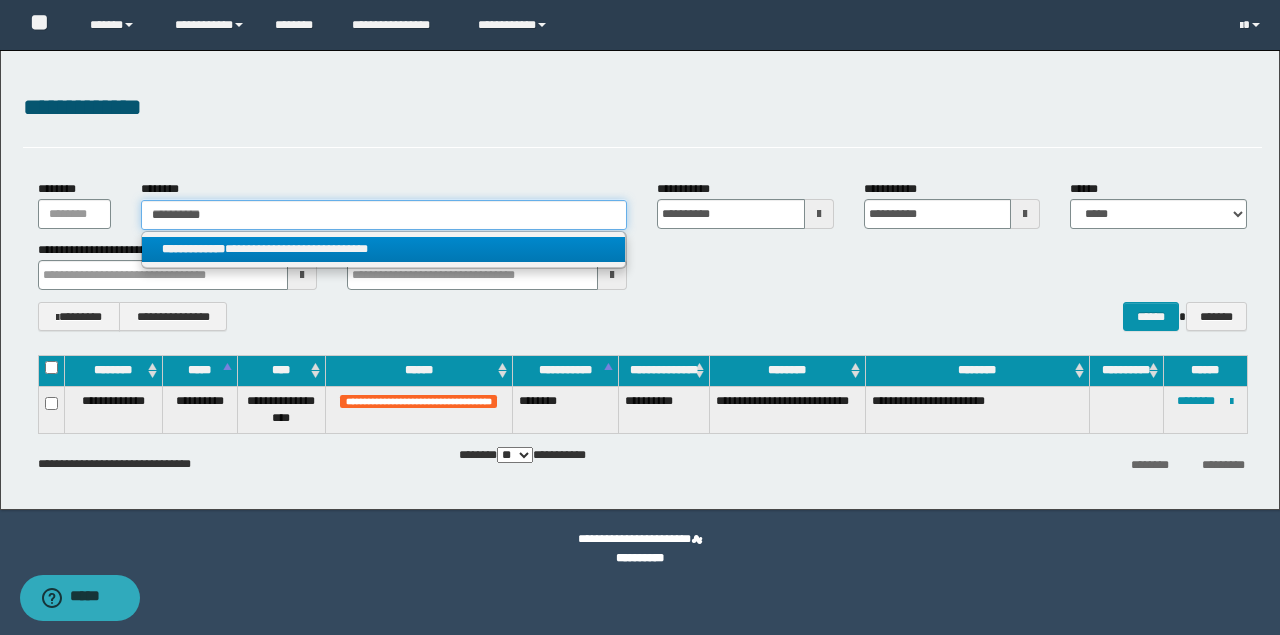 type on "**********" 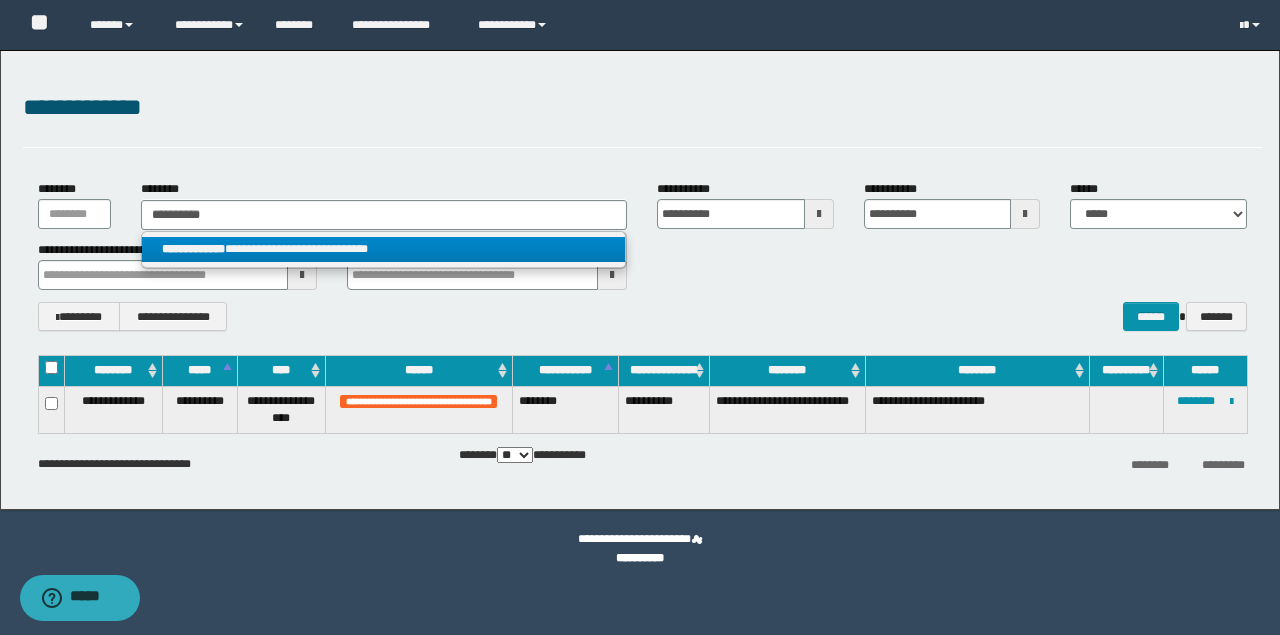 drag, startPoint x: 288, startPoint y: 248, endPoint x: 872, endPoint y: 415, distance: 607.40845 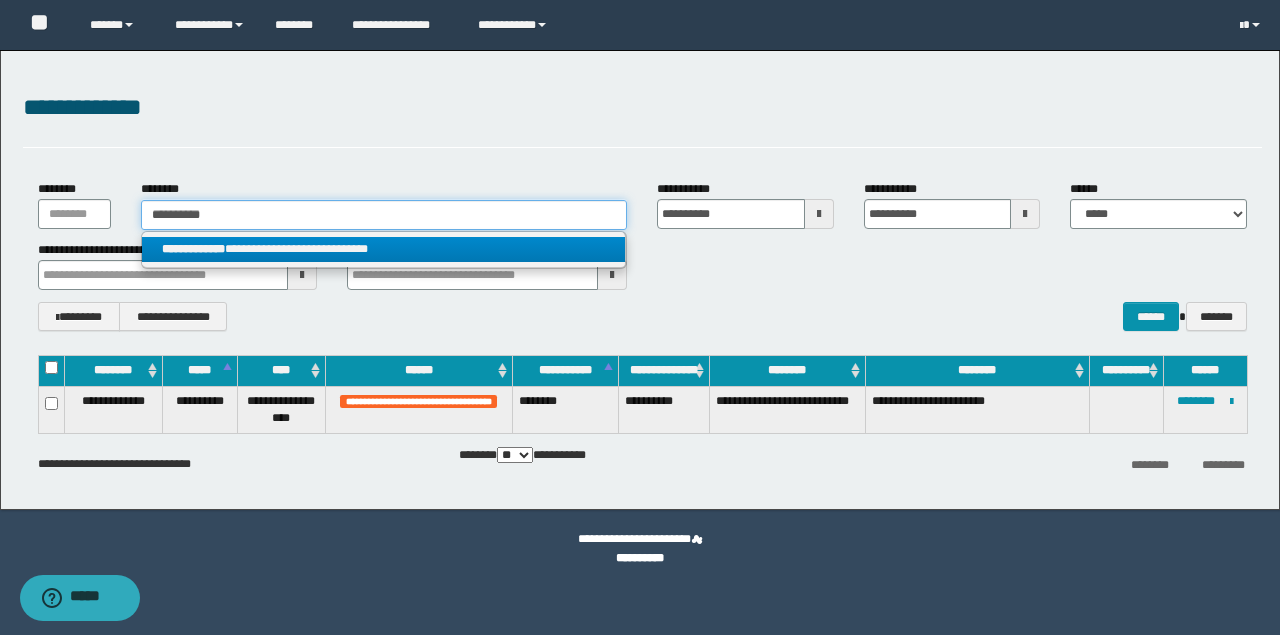 type 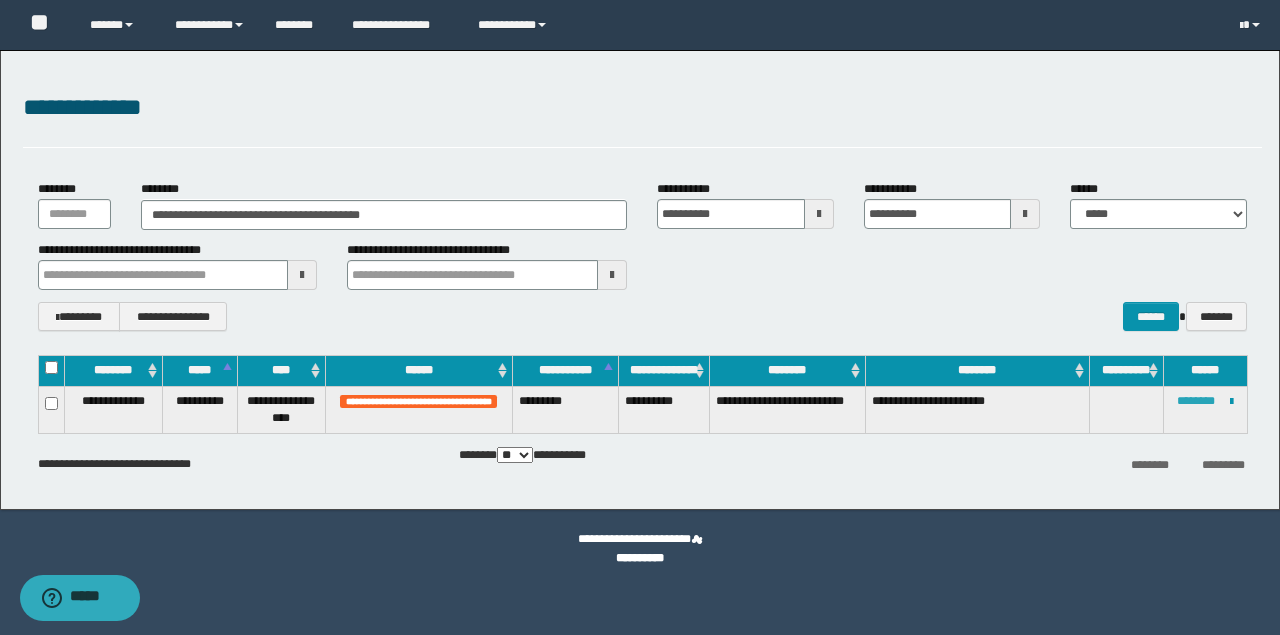 click on "********" at bounding box center (1196, 401) 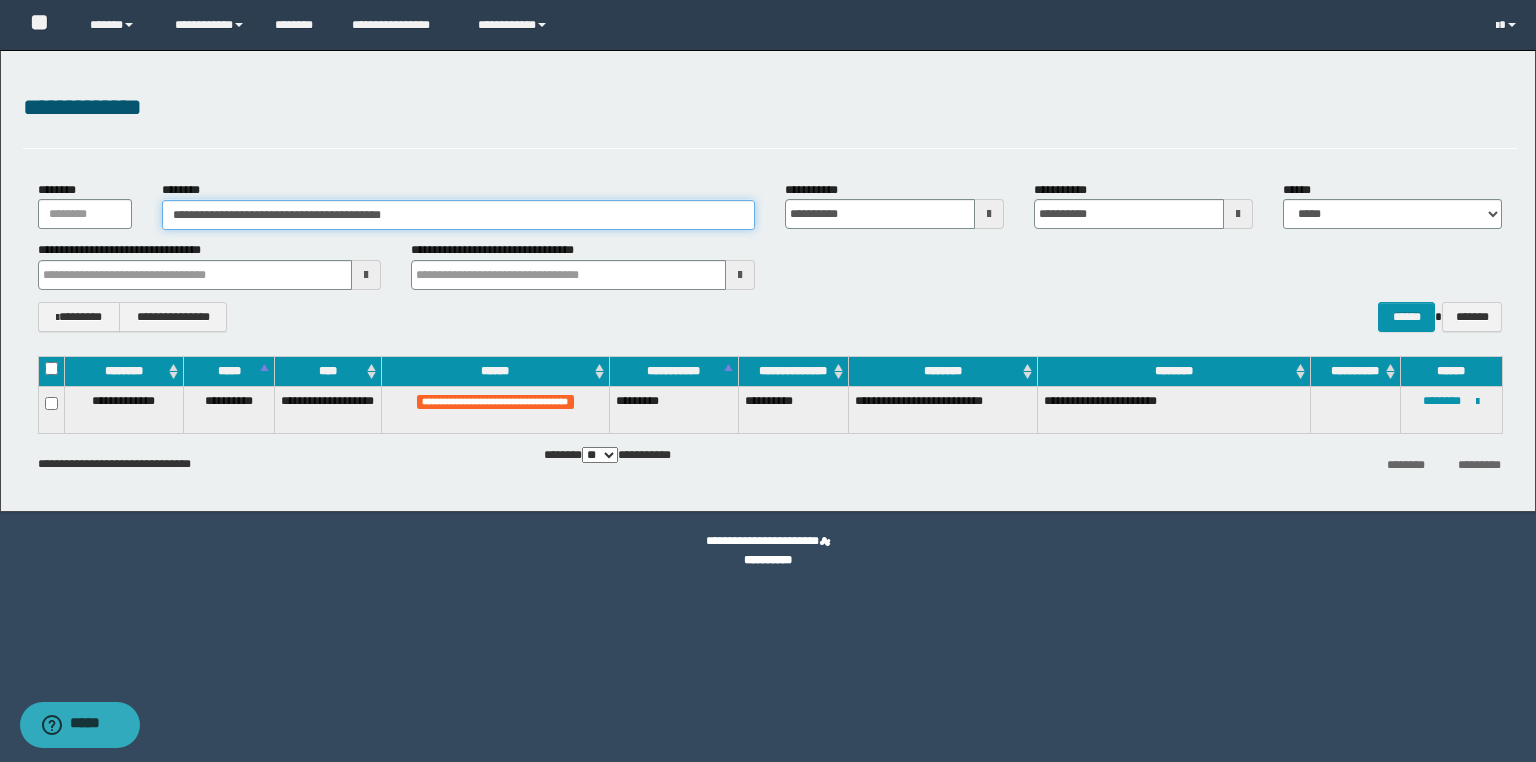 drag, startPoint x: 461, startPoint y: 217, endPoint x: 96, endPoint y: 216, distance: 365.00137 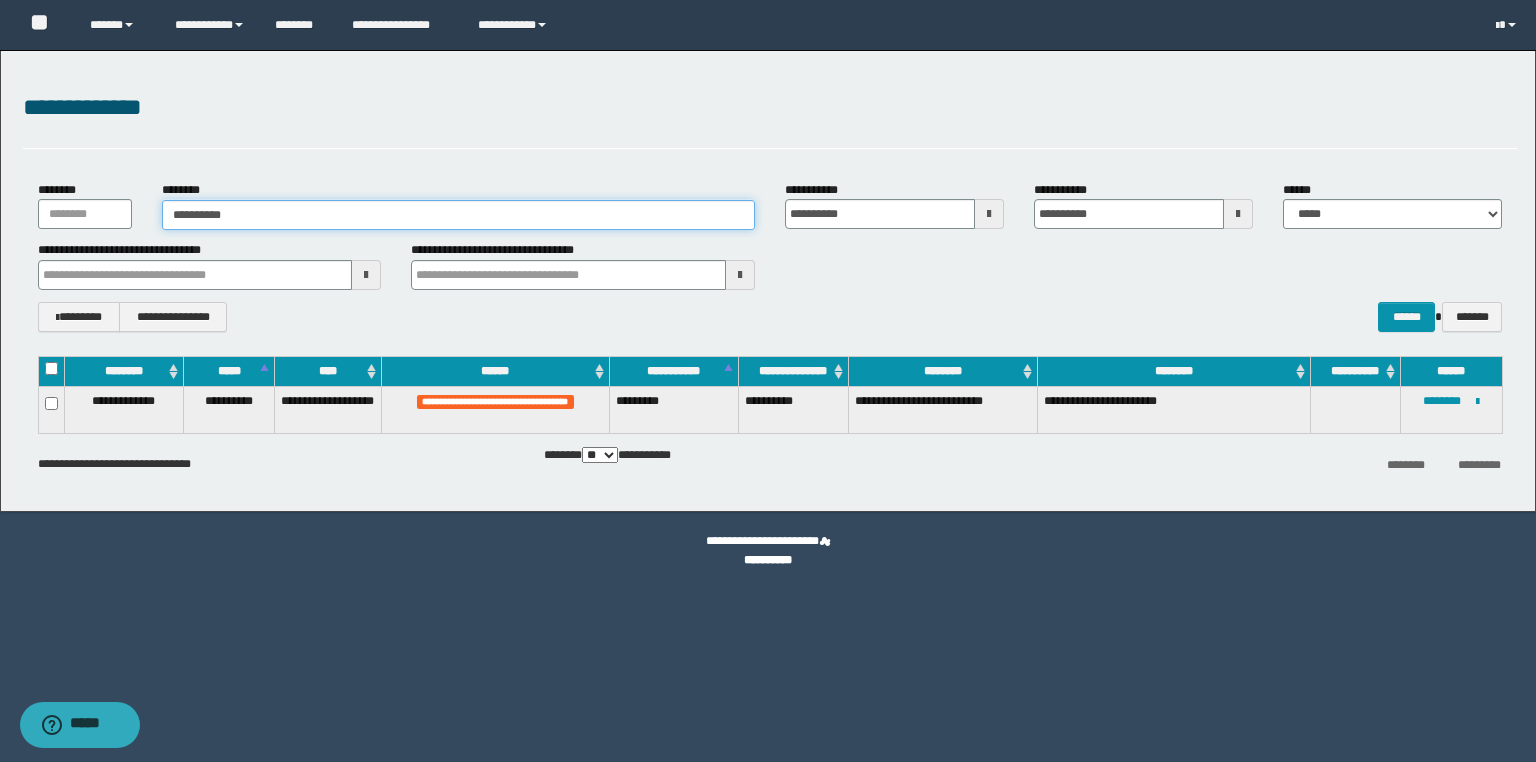 type on "**********" 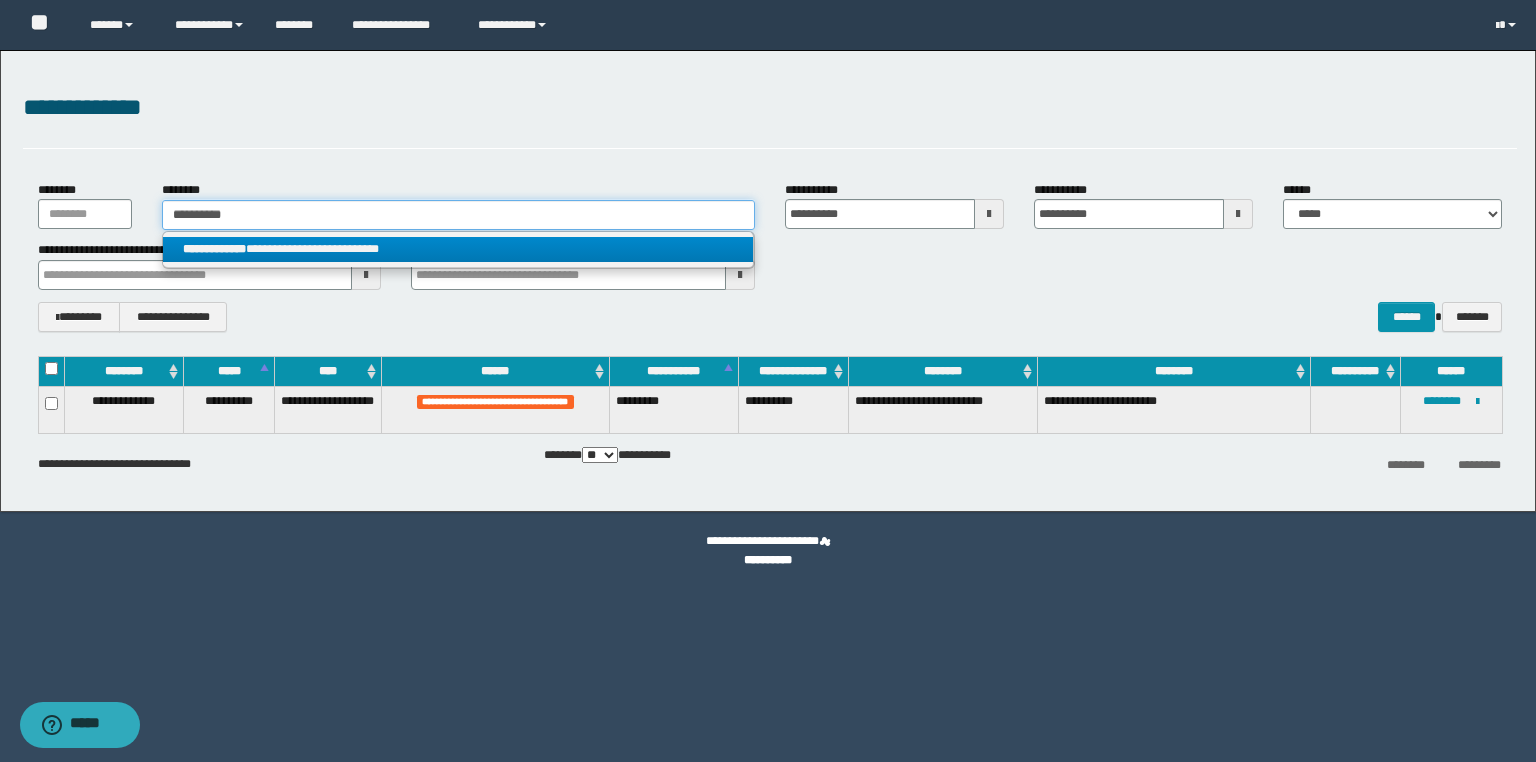 type on "**********" 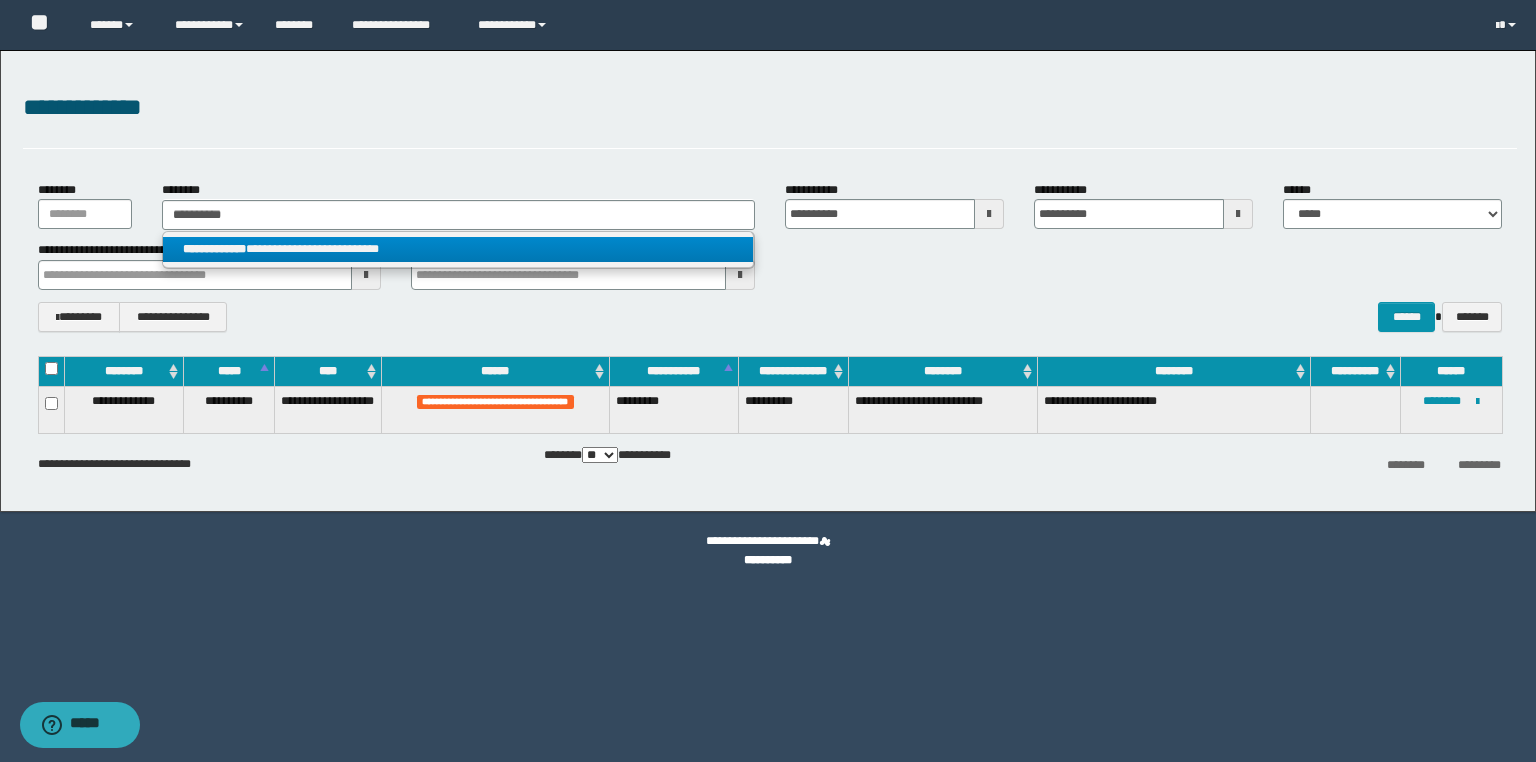 click on "**********" at bounding box center (458, 249) 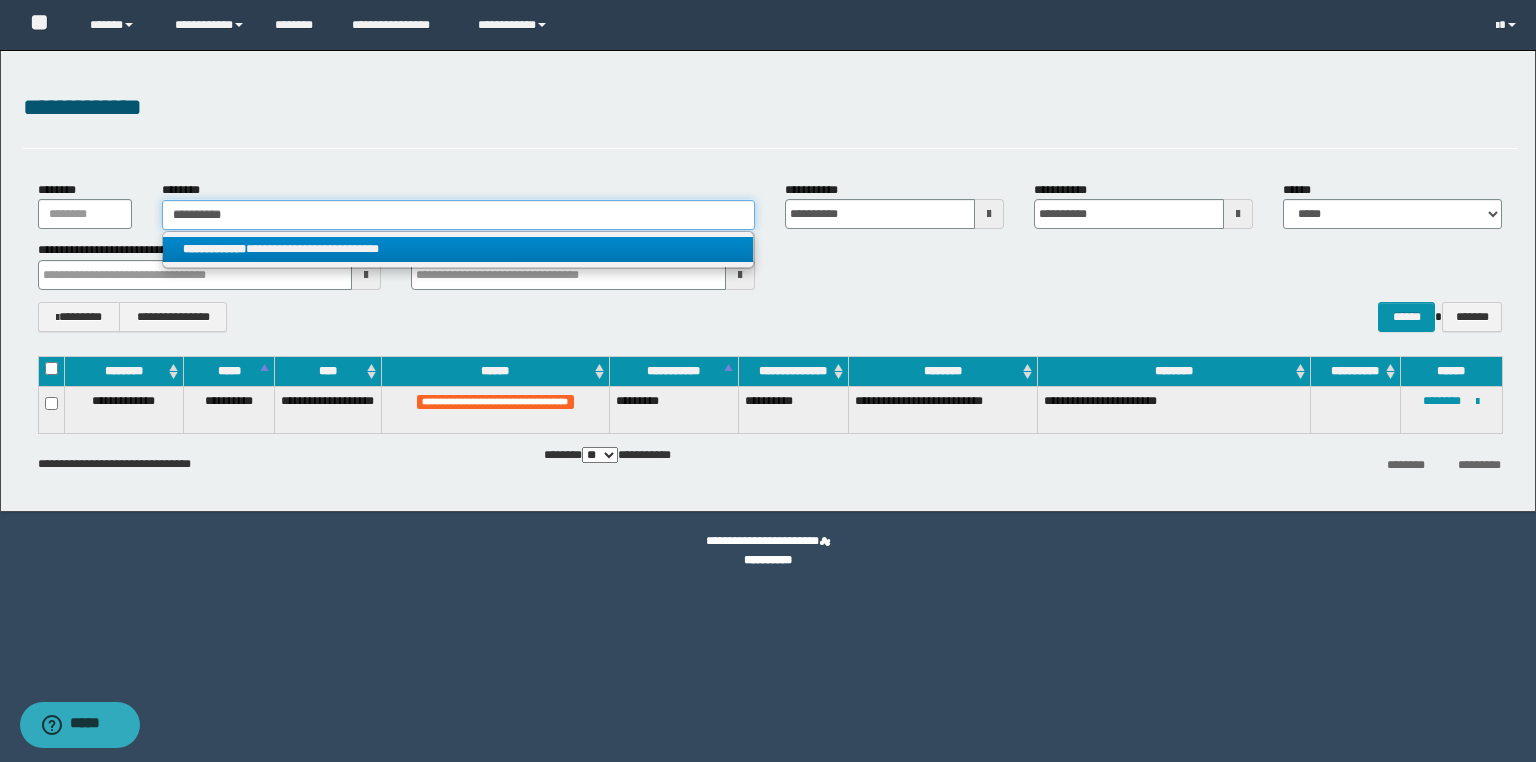 type 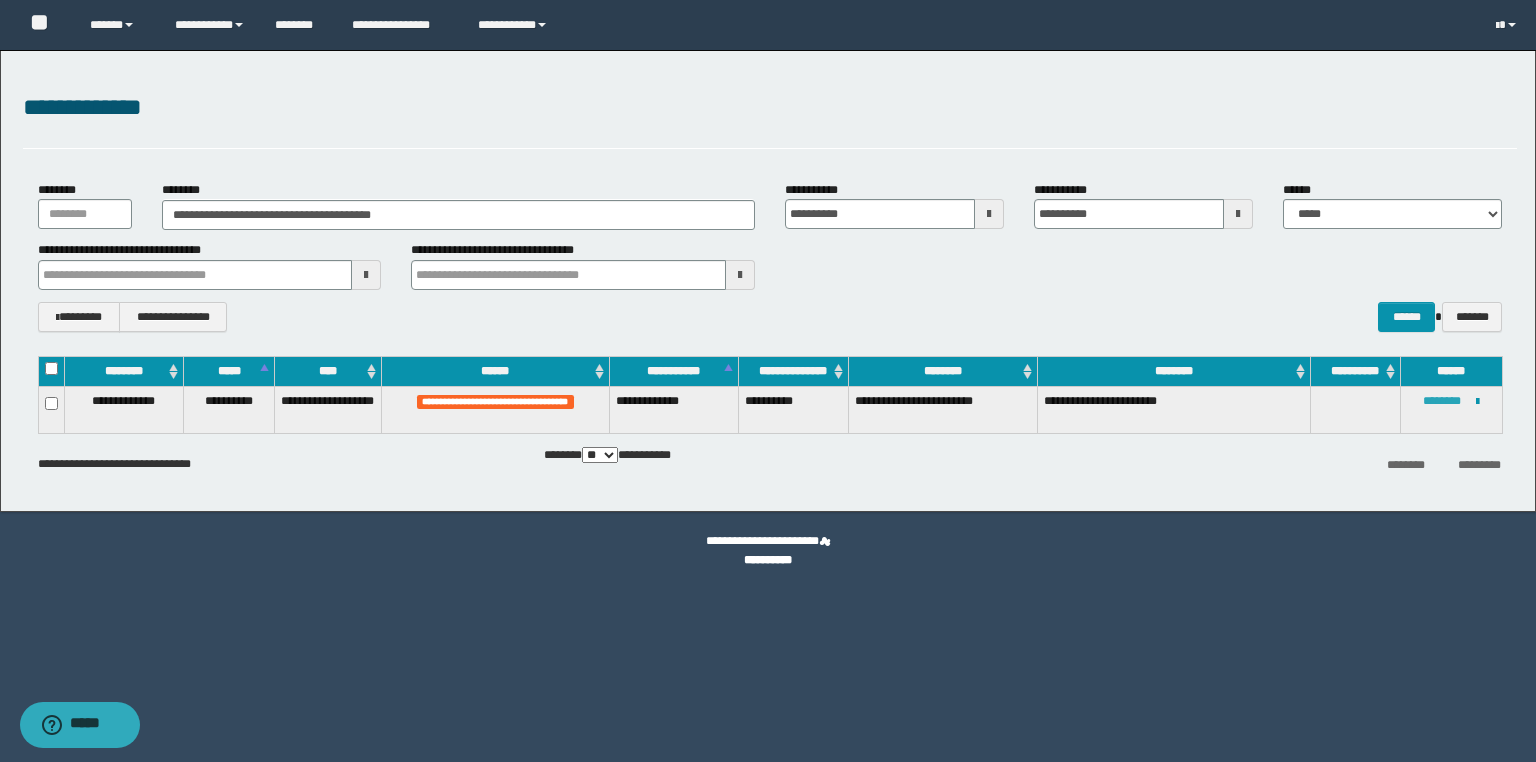 click on "********" at bounding box center (1442, 401) 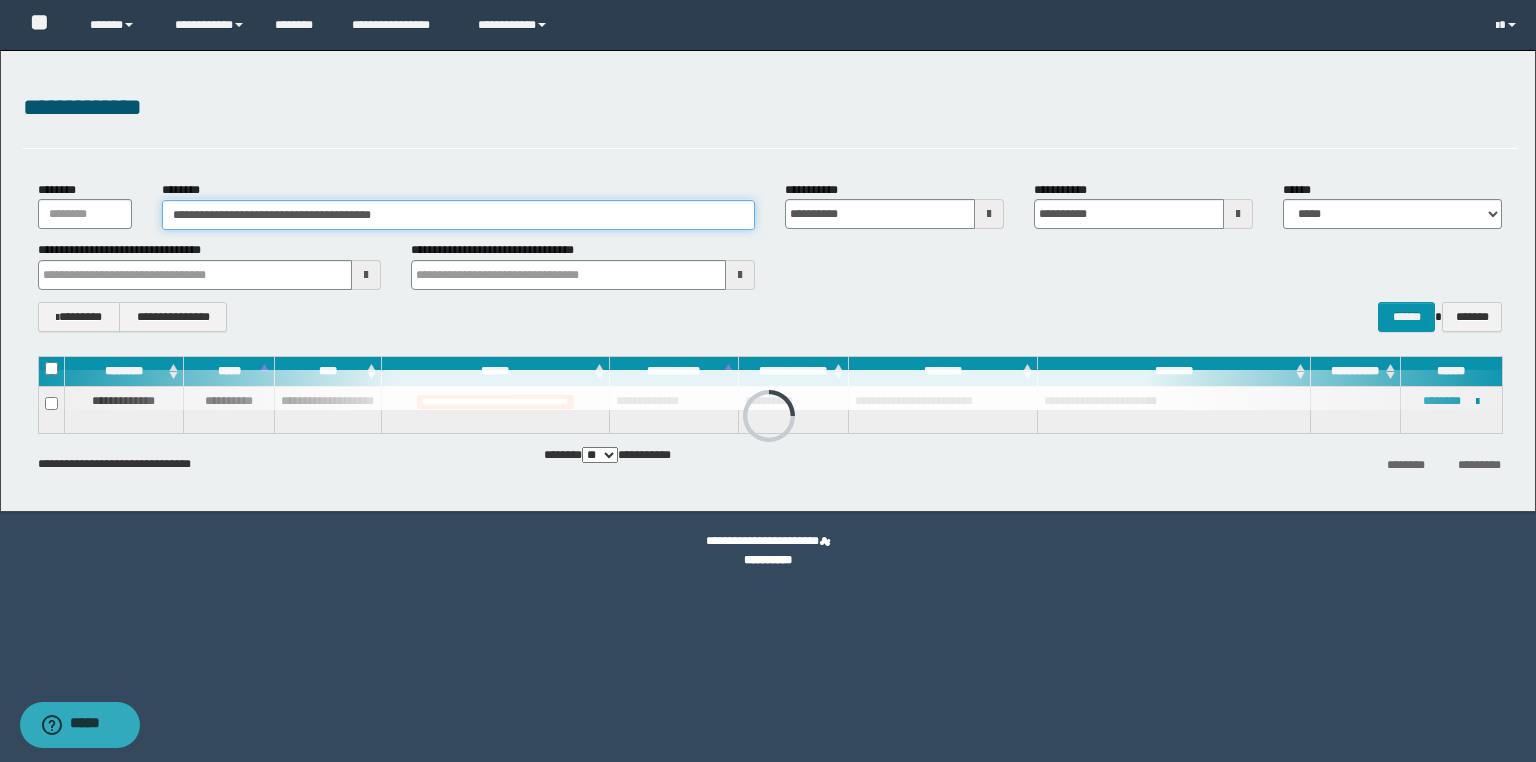 drag, startPoint x: 456, startPoint y: 210, endPoint x: 202, endPoint y: 210, distance: 254 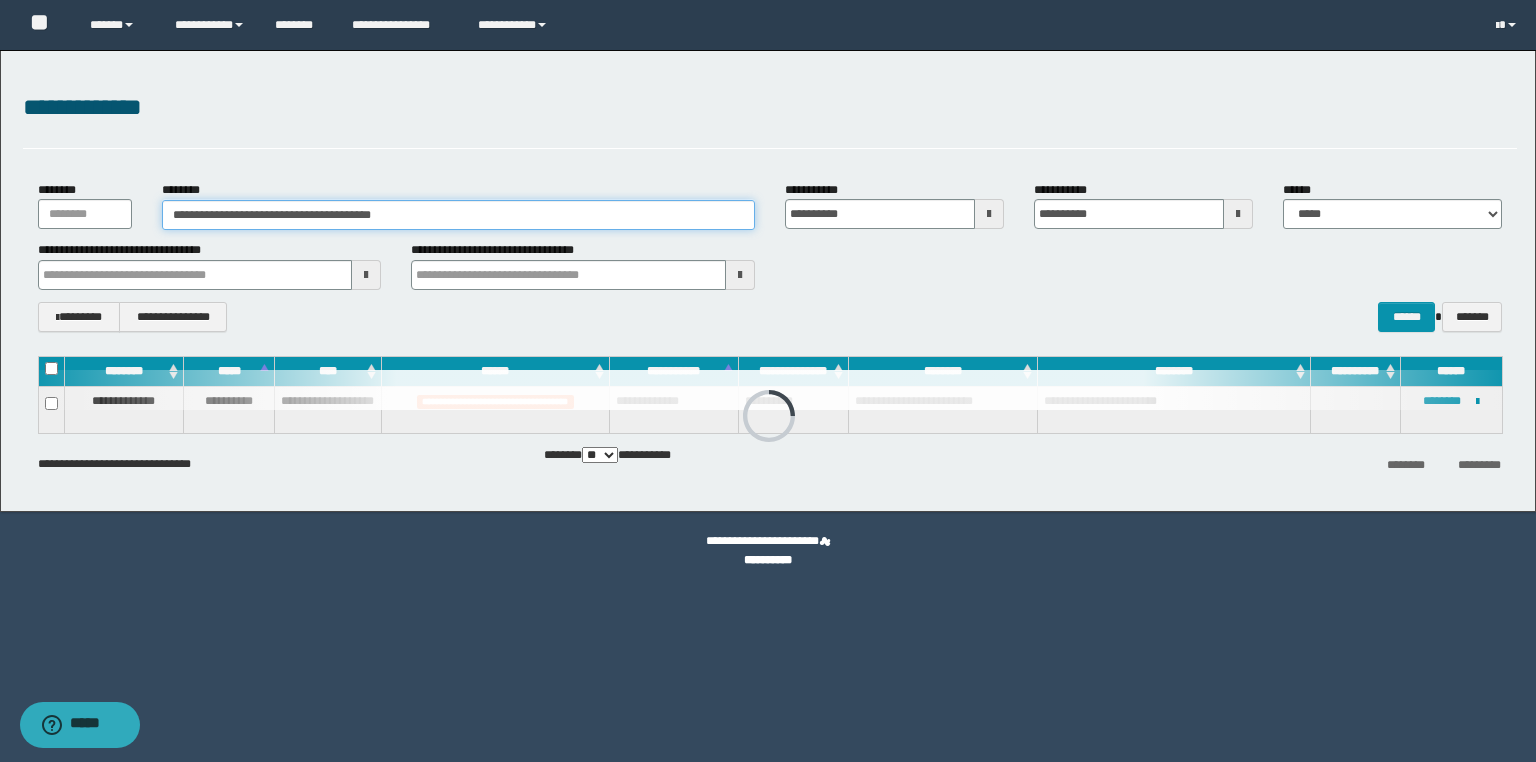 click on "**********" at bounding box center [458, 215] 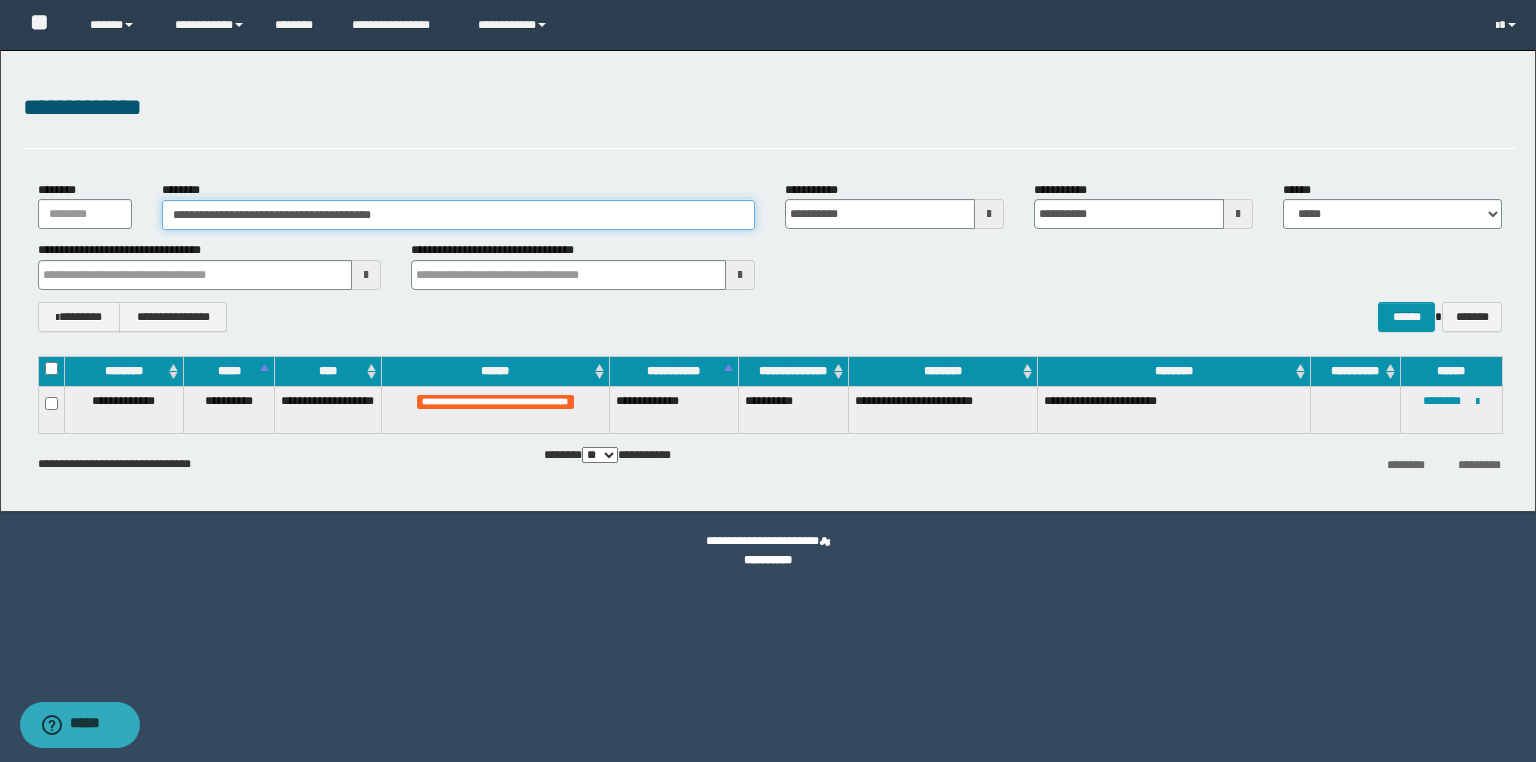 click on "**********" at bounding box center [458, 215] 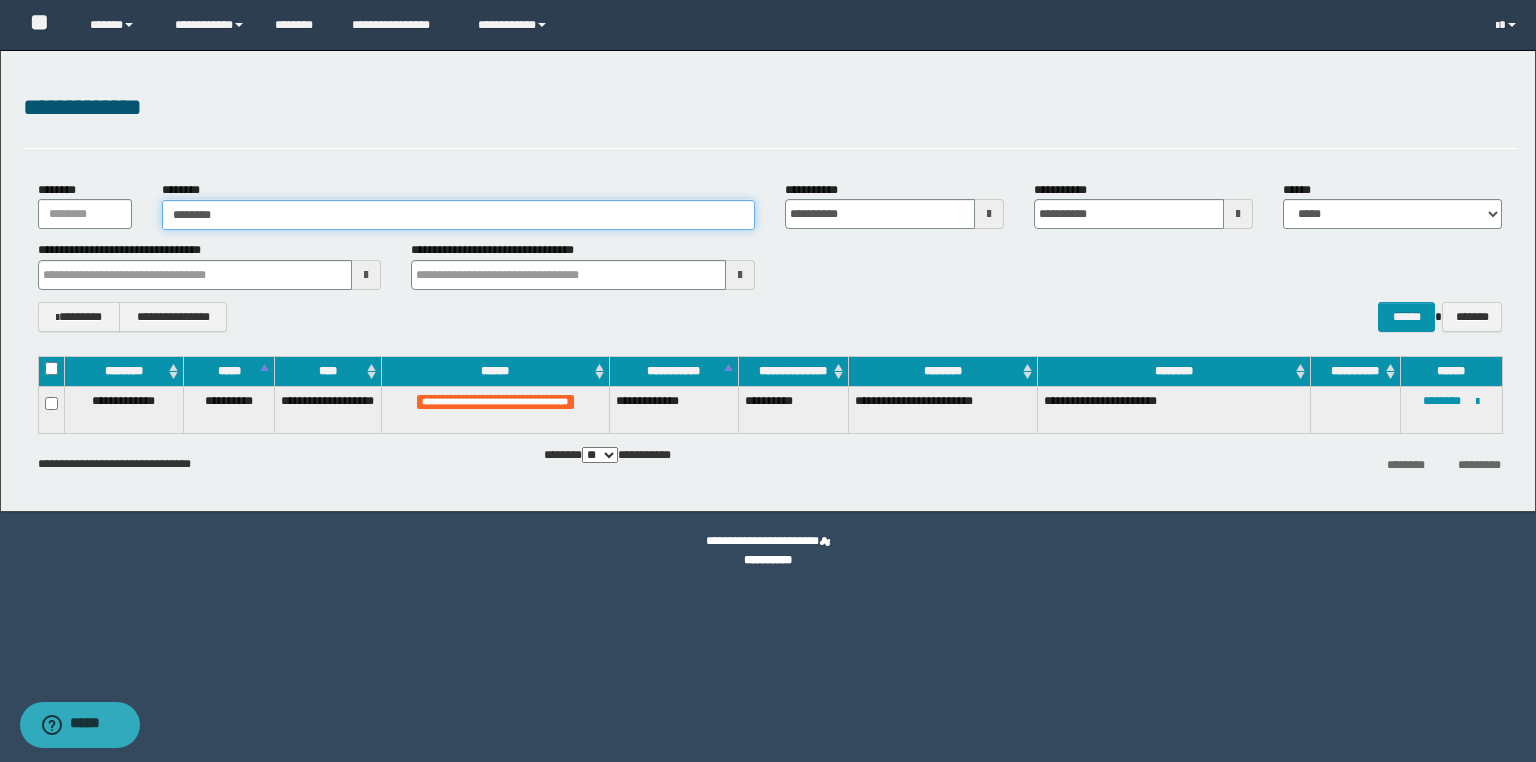 drag, startPoint x: 250, startPoint y: 220, endPoint x: 71, endPoint y: 219, distance: 179.00279 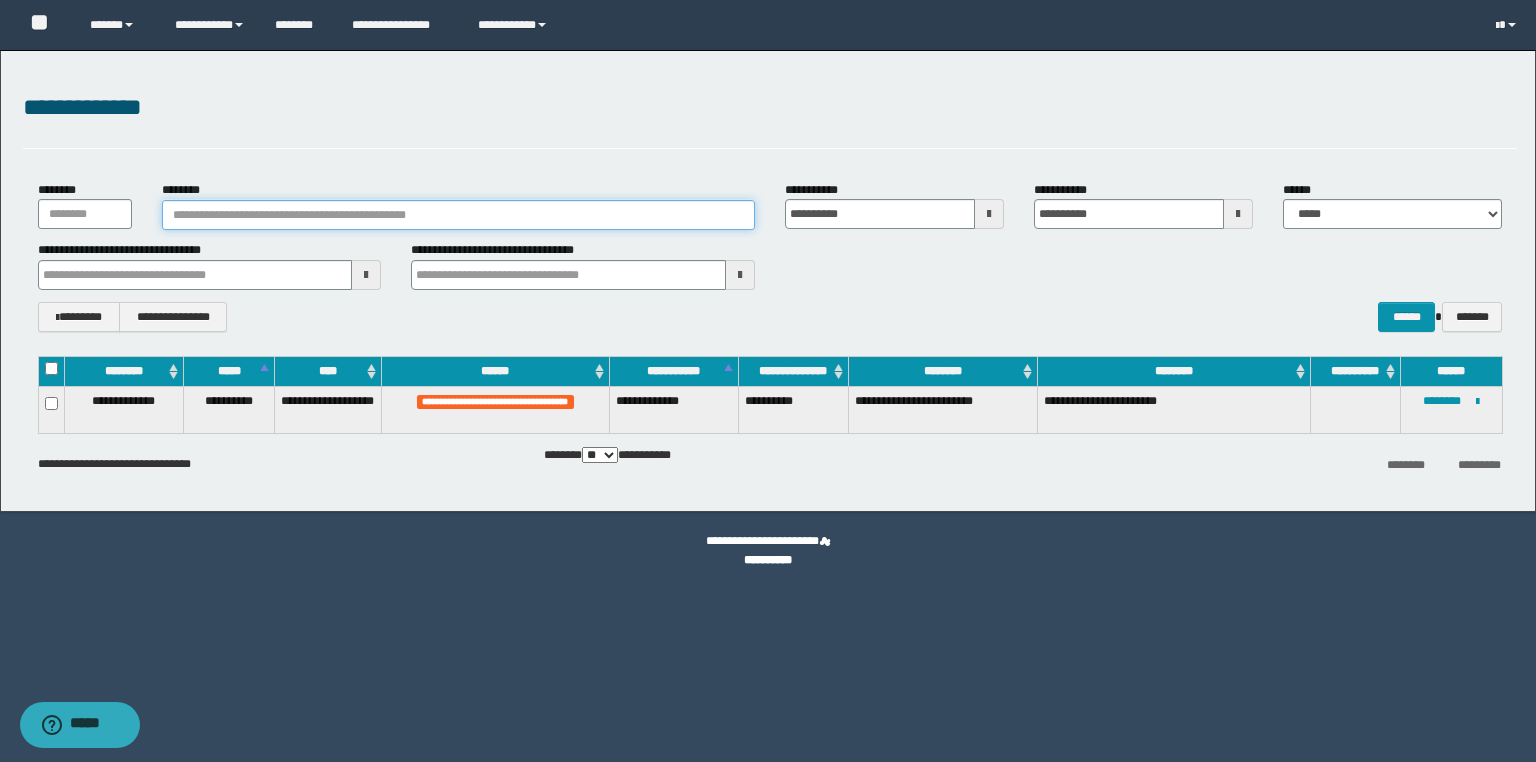 click on "********" at bounding box center (458, 215) 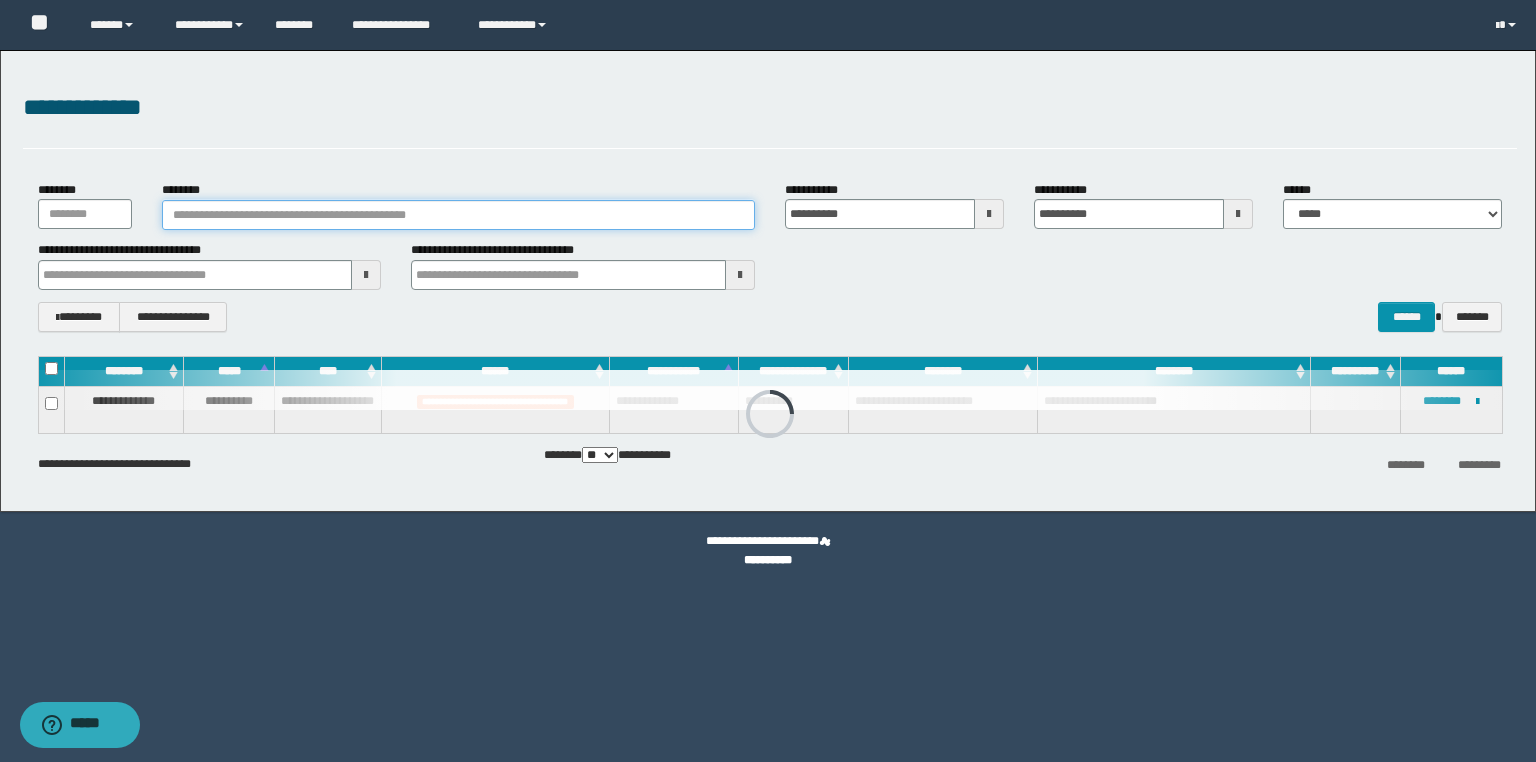 paste on "********" 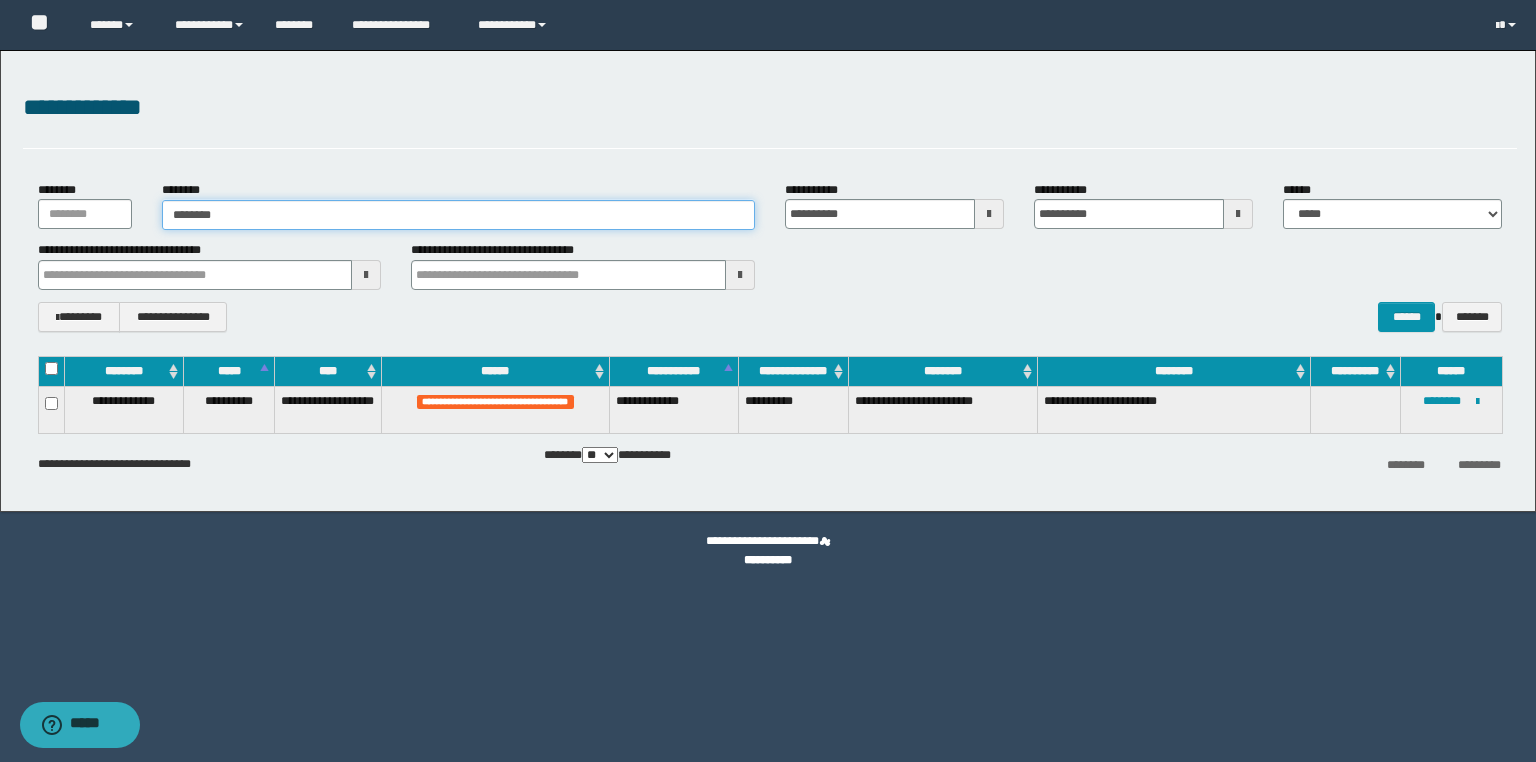 type on "********" 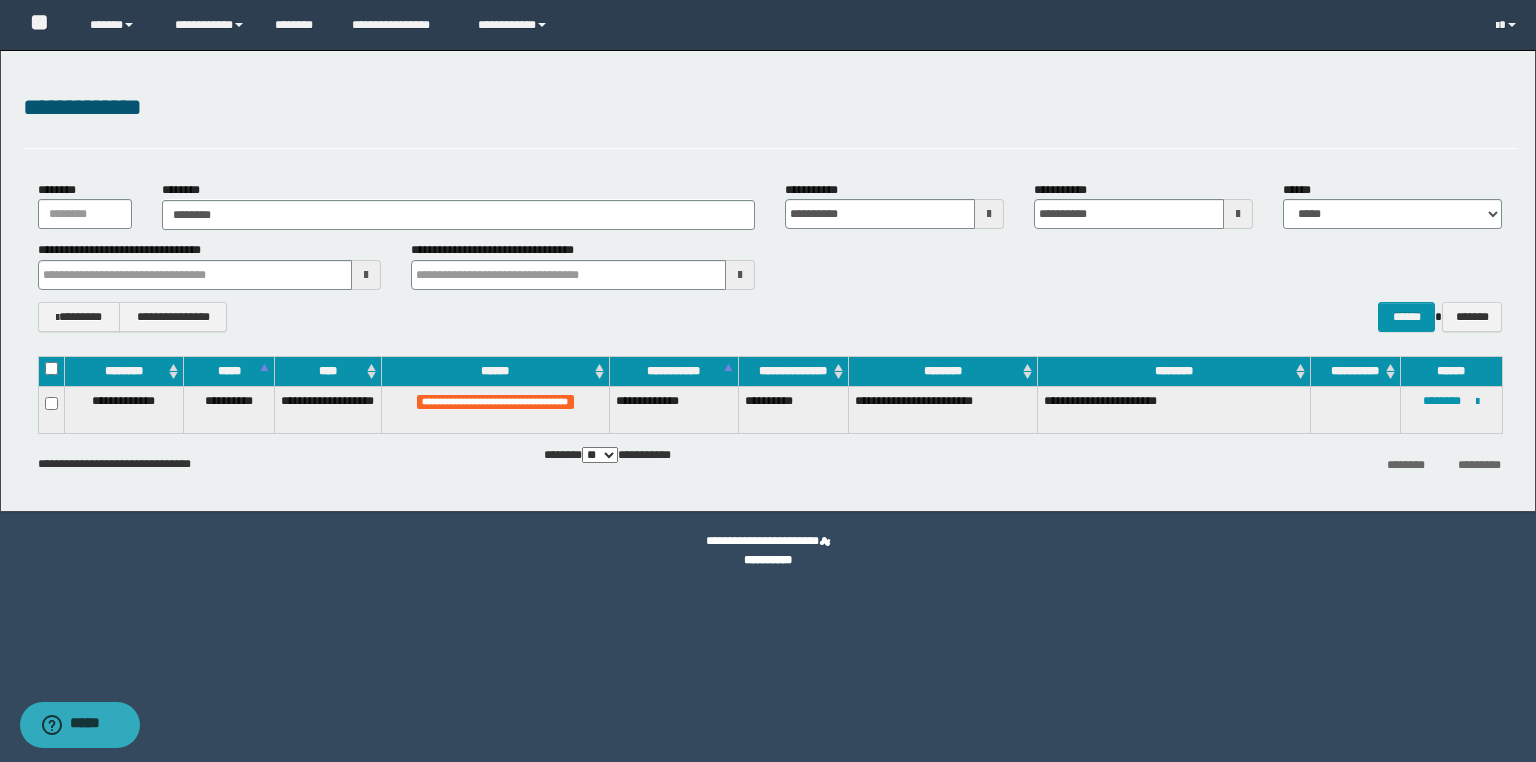 click on "**********" at bounding box center (210, 265) 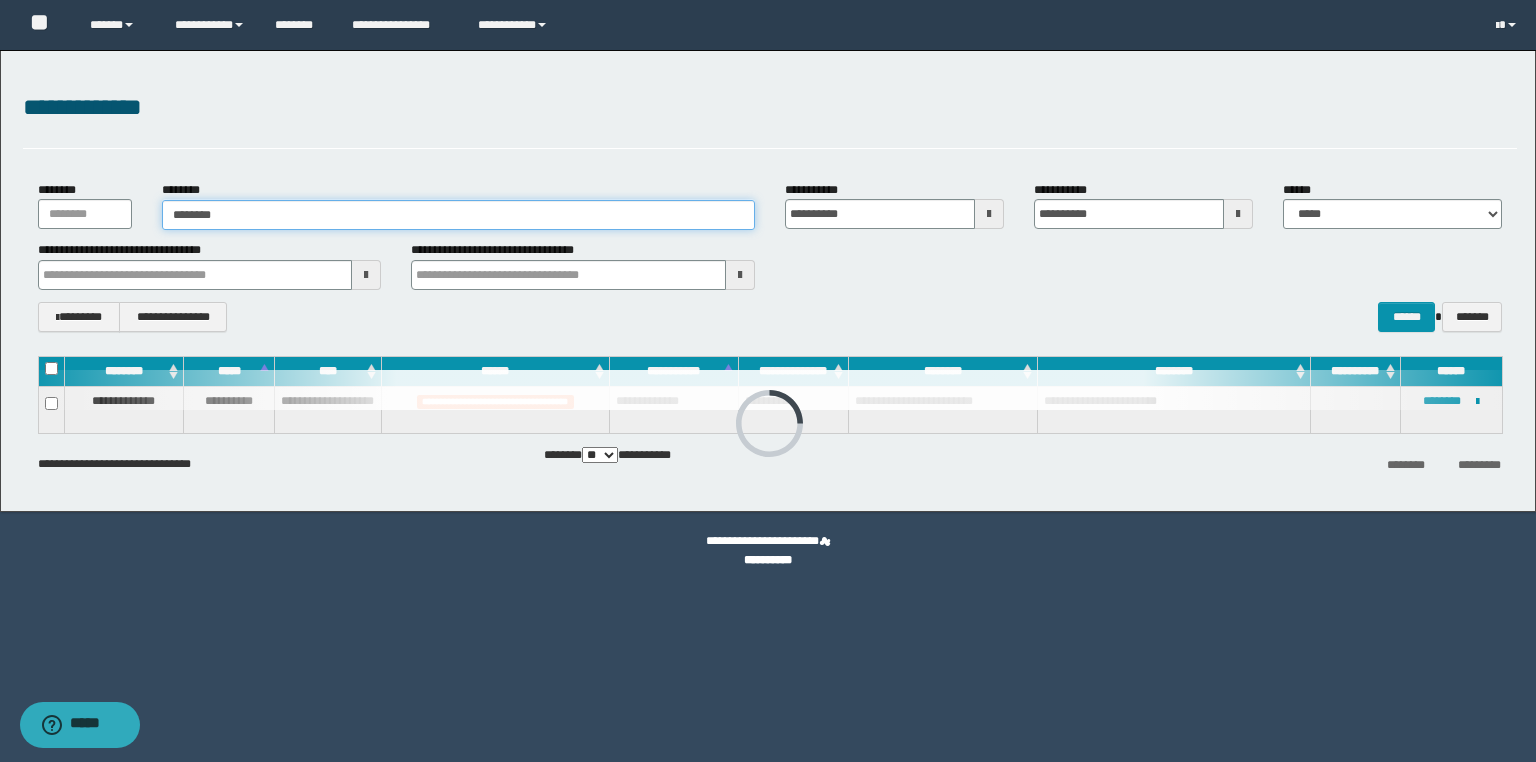 click on "********" at bounding box center [458, 215] 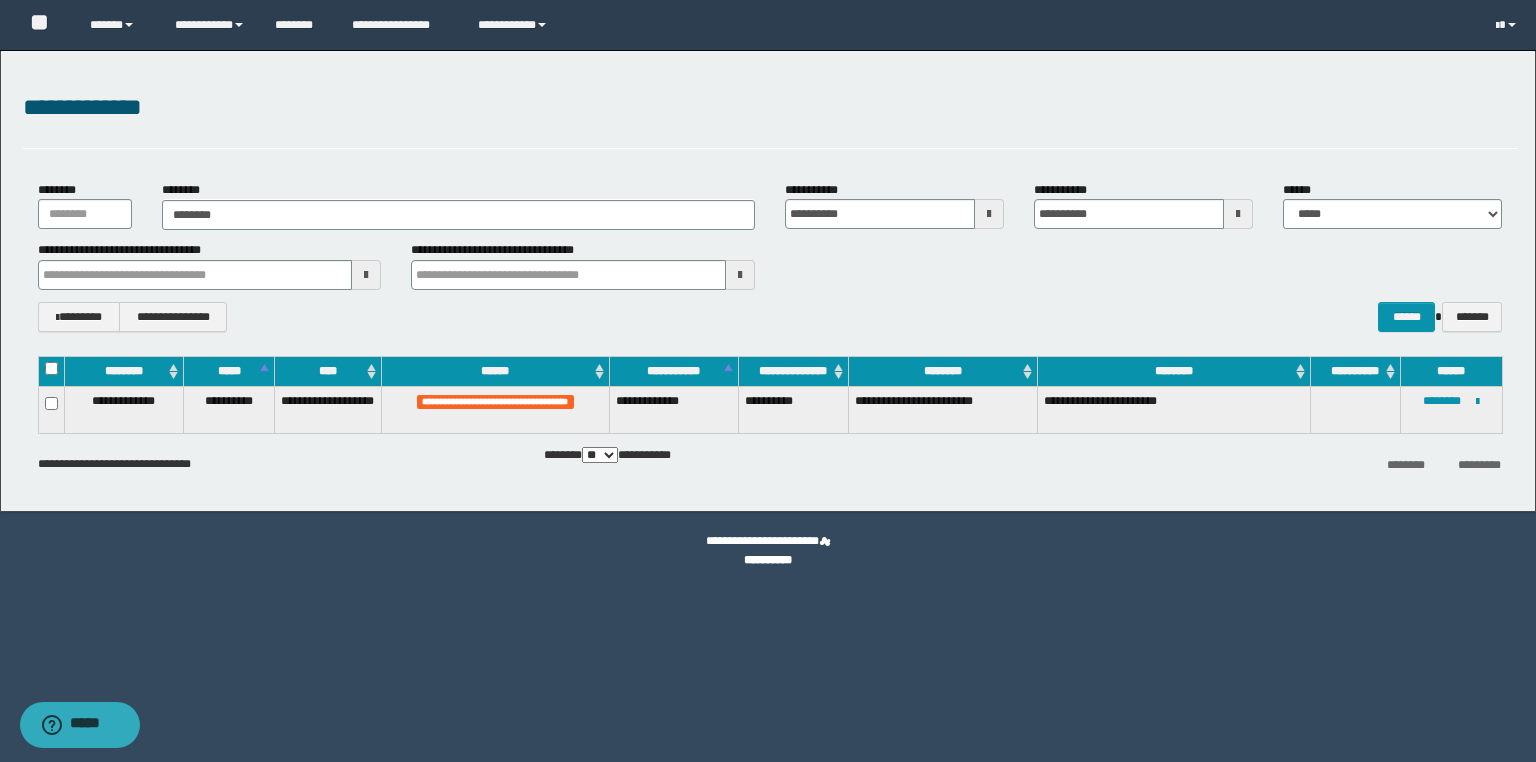 click on "**********" at bounding box center (210, 265) 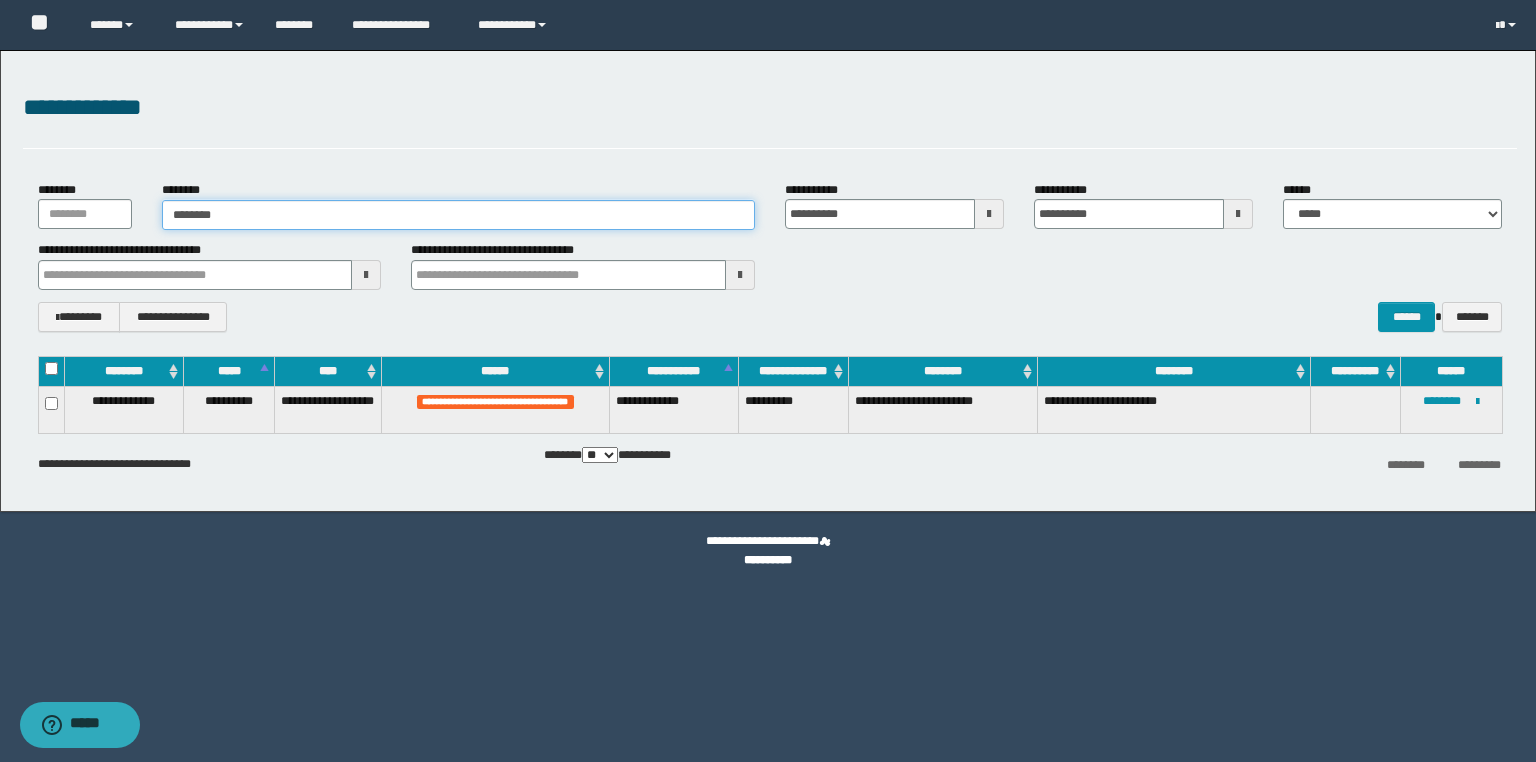 drag, startPoint x: 324, startPoint y: 220, endPoint x: 61, endPoint y: 217, distance: 263.01712 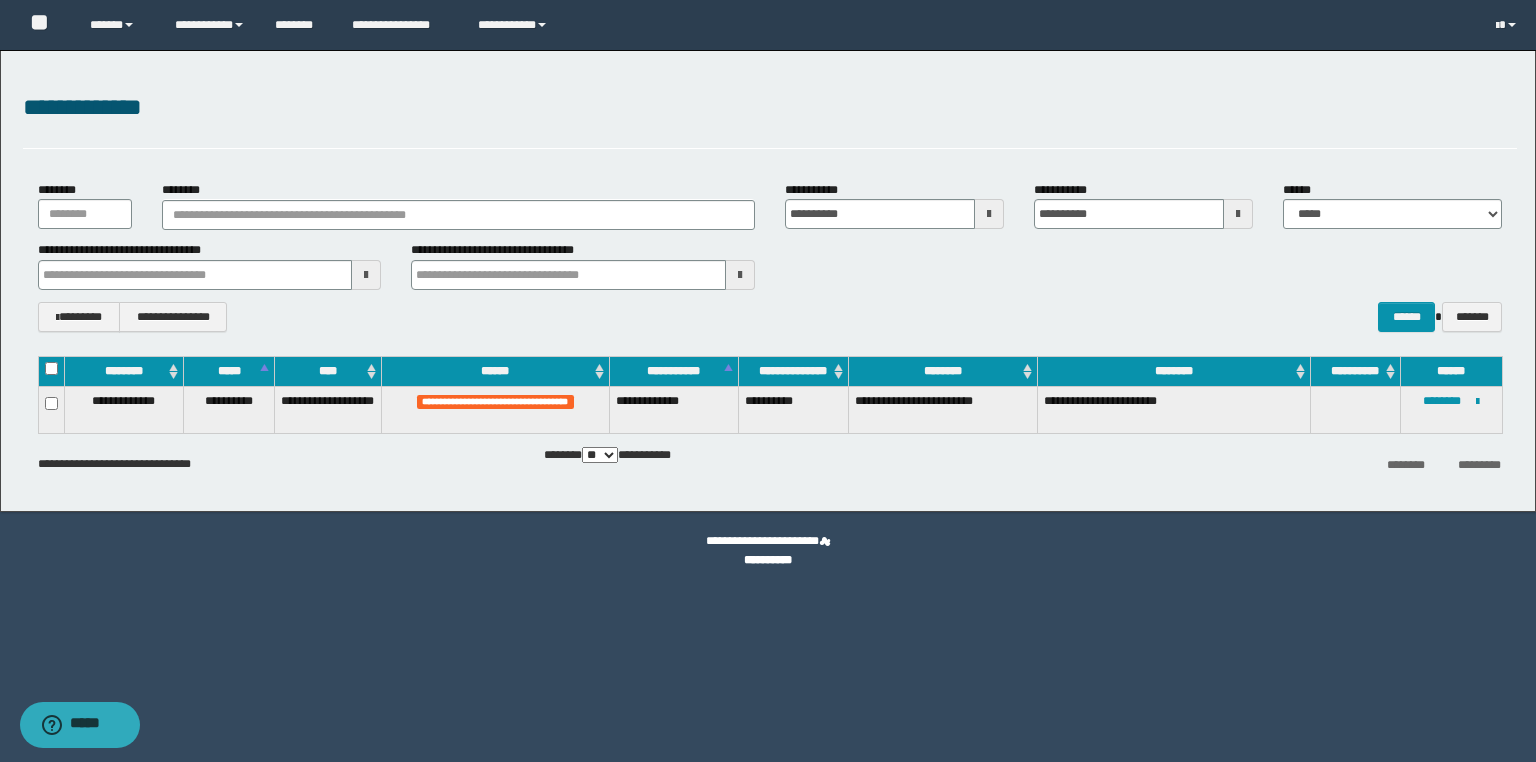 click on "**********" at bounding box center (210, 265) 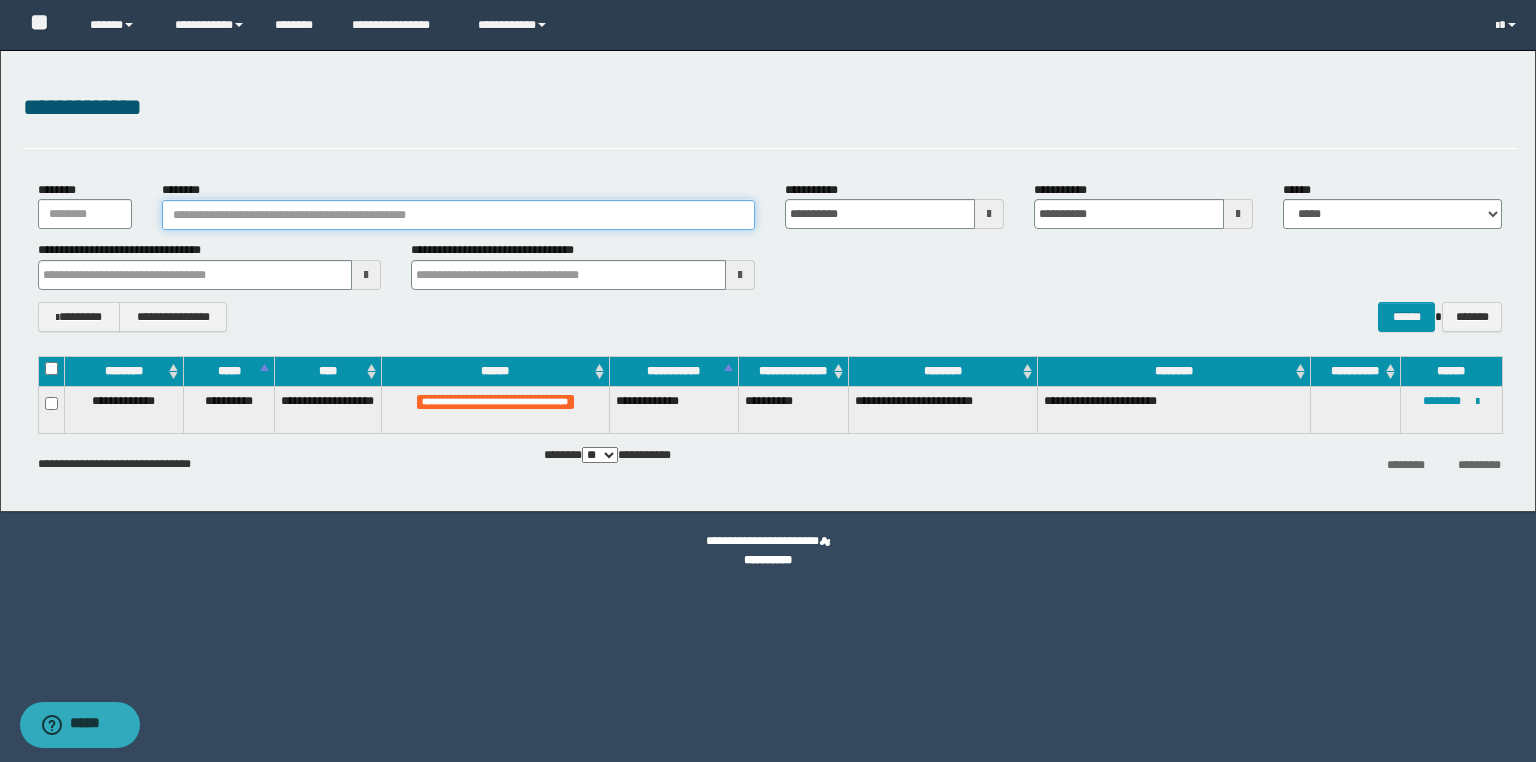 click on "********" at bounding box center (458, 215) 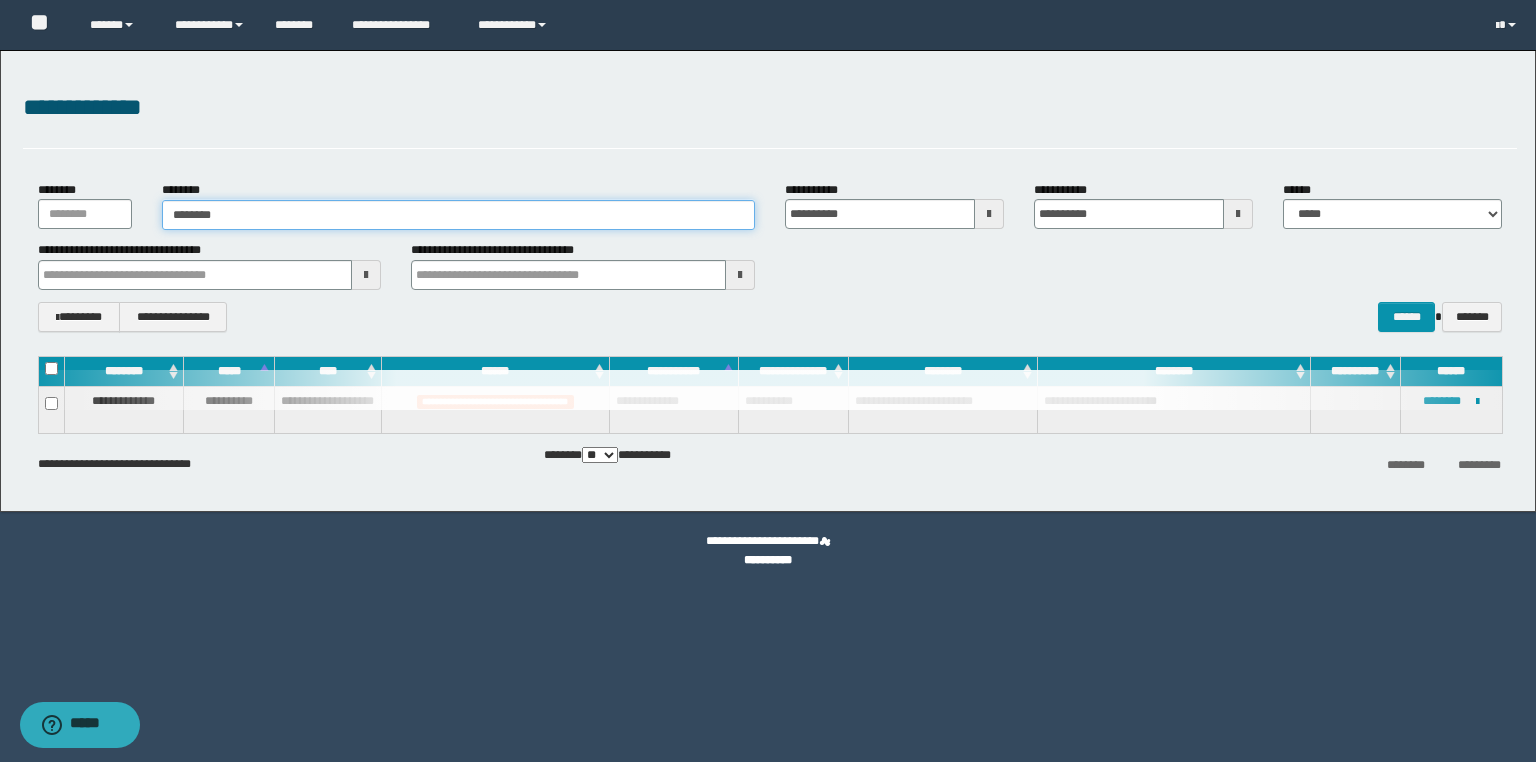 drag, startPoint x: 298, startPoint y: 213, endPoint x: -109, endPoint y: 213, distance: 407 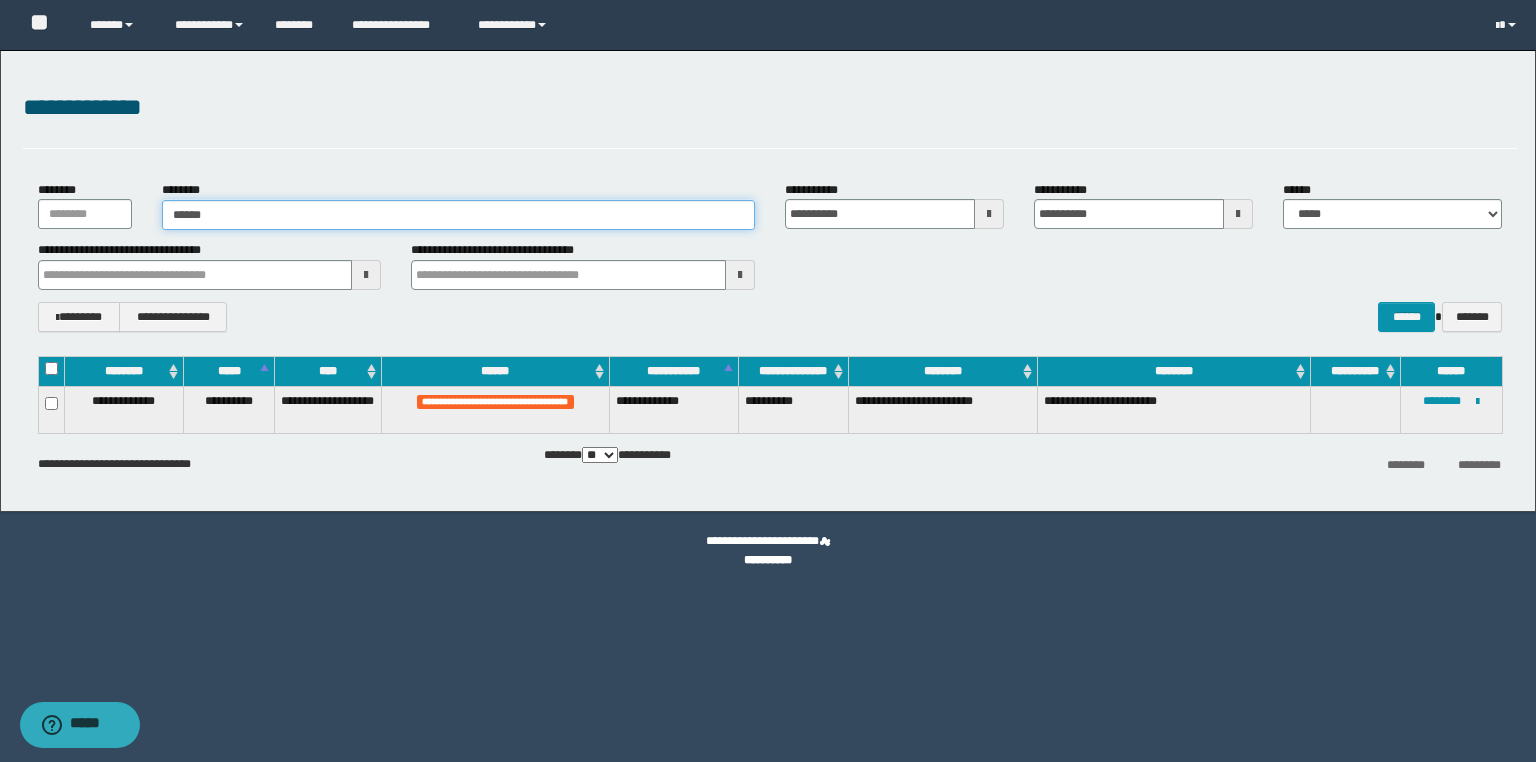 type on "******" 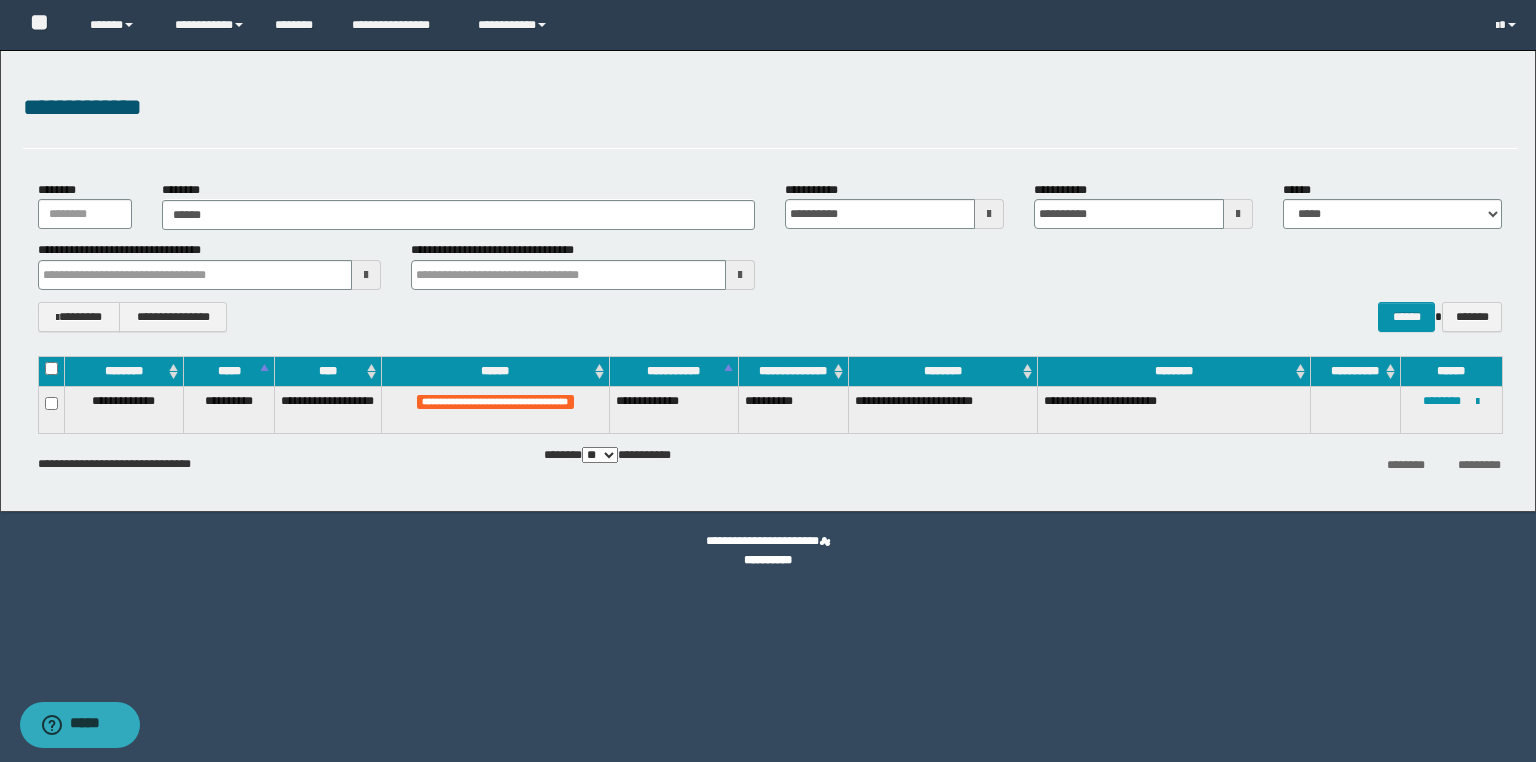 click on "**********" at bounding box center (210, 317) 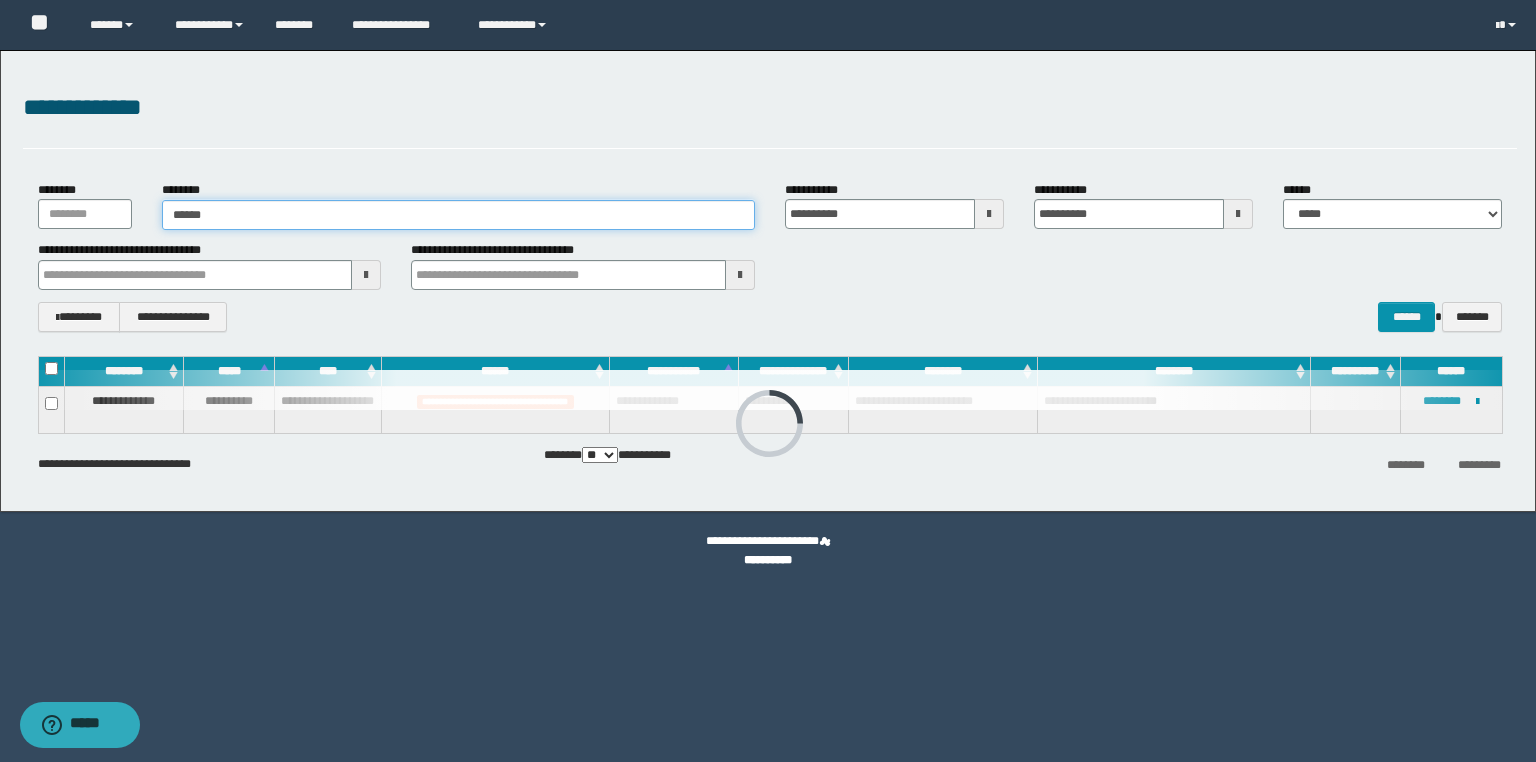 type on "******" 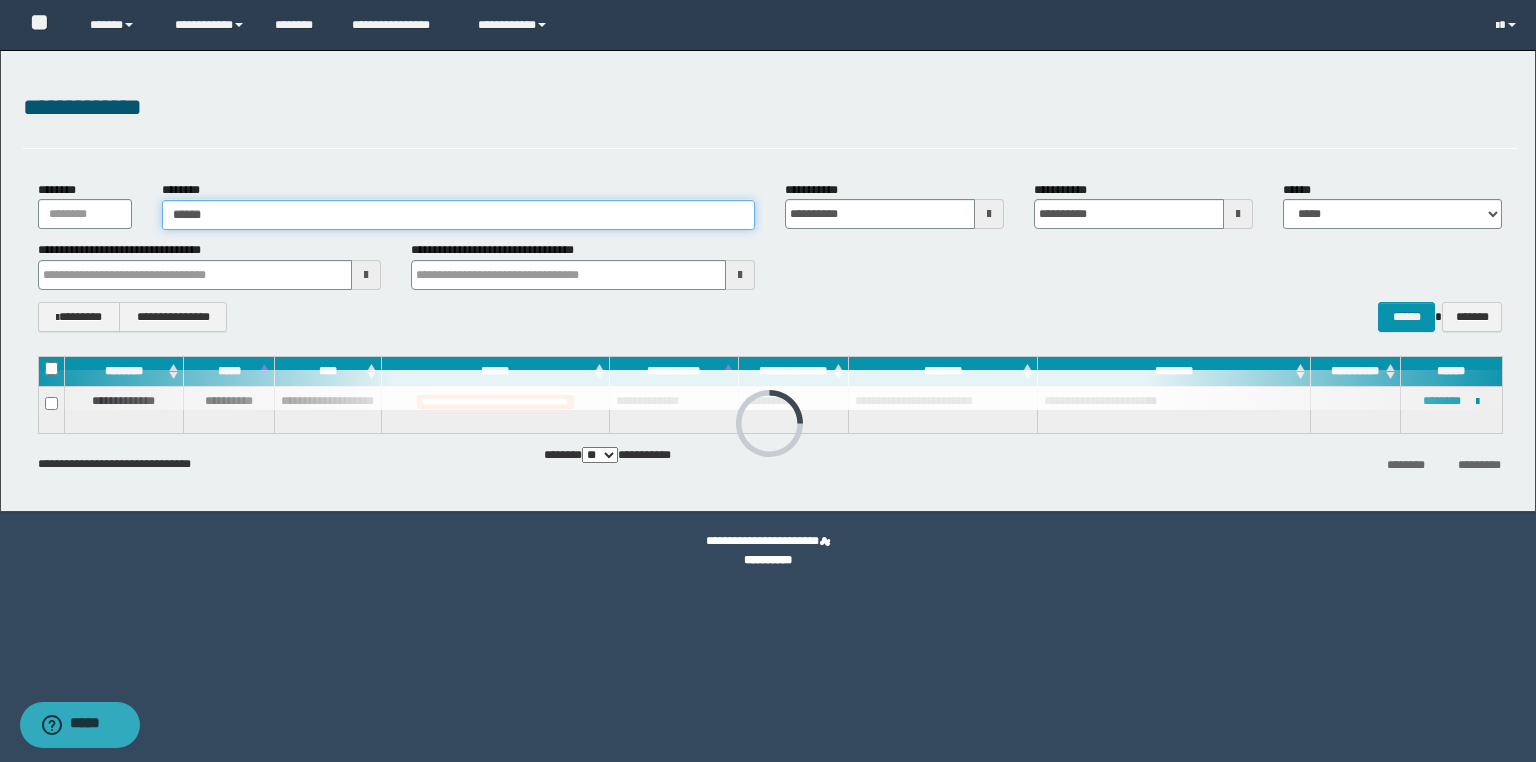 click on "******" at bounding box center (458, 215) 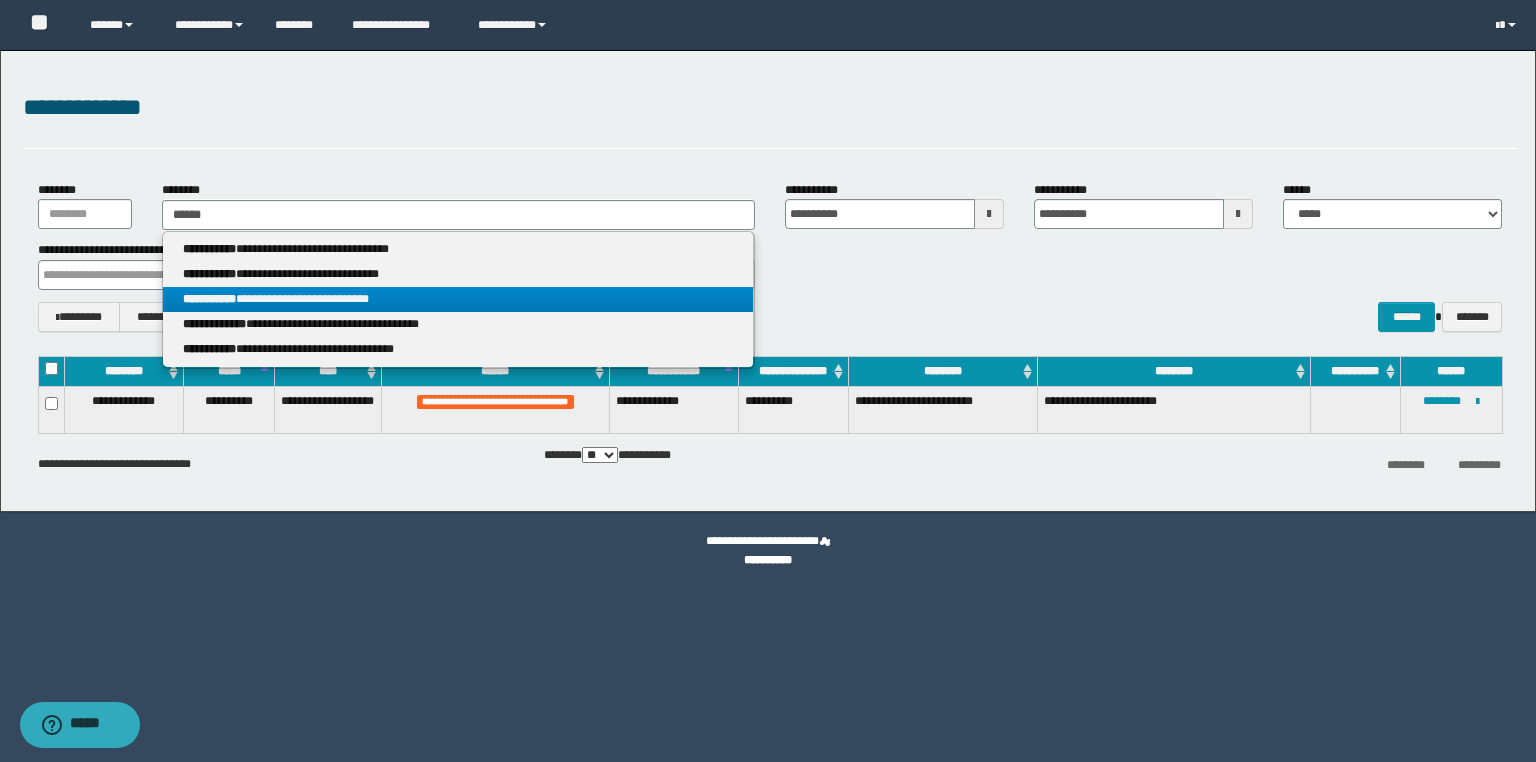 click on "**********" at bounding box center [458, 299] 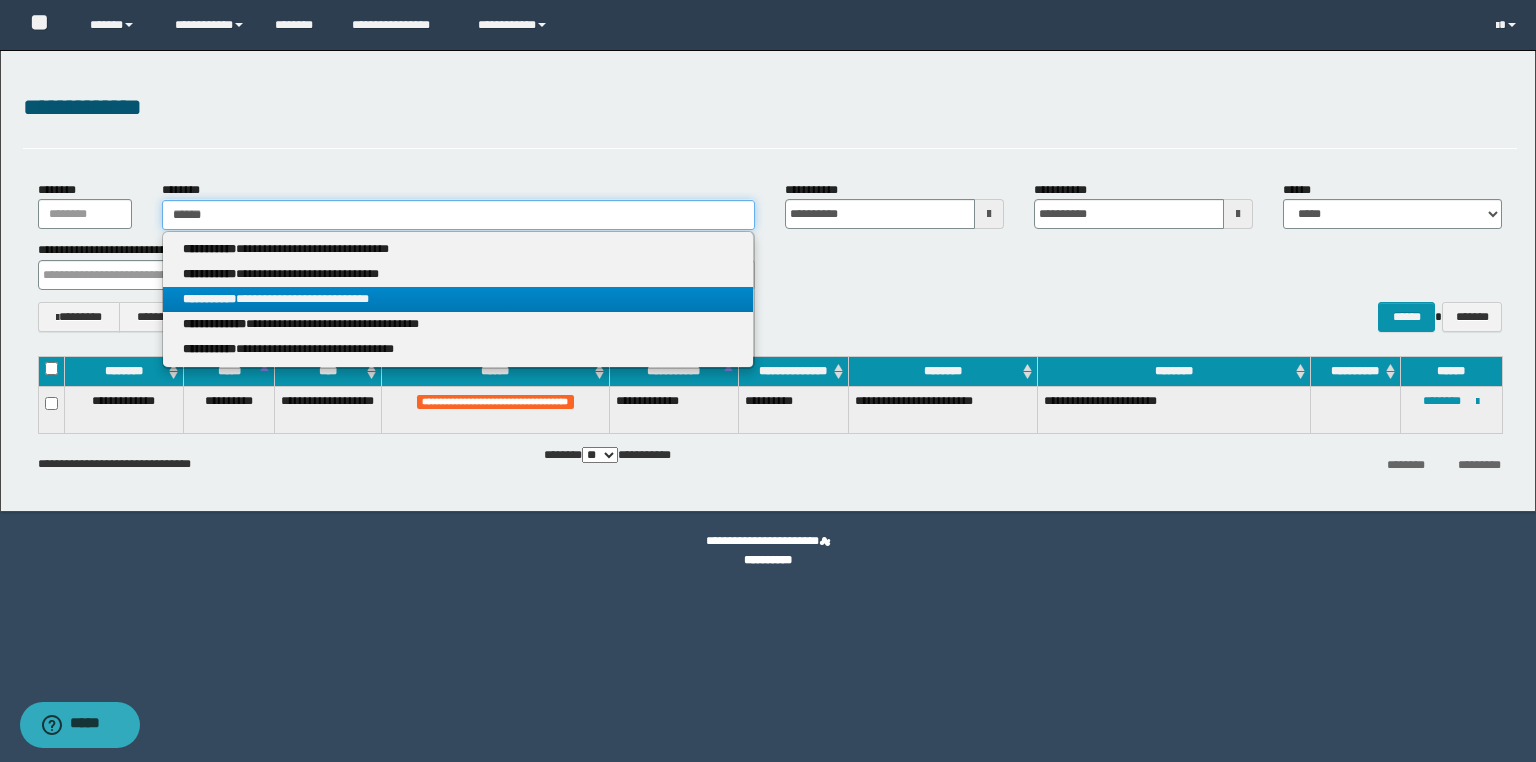 type 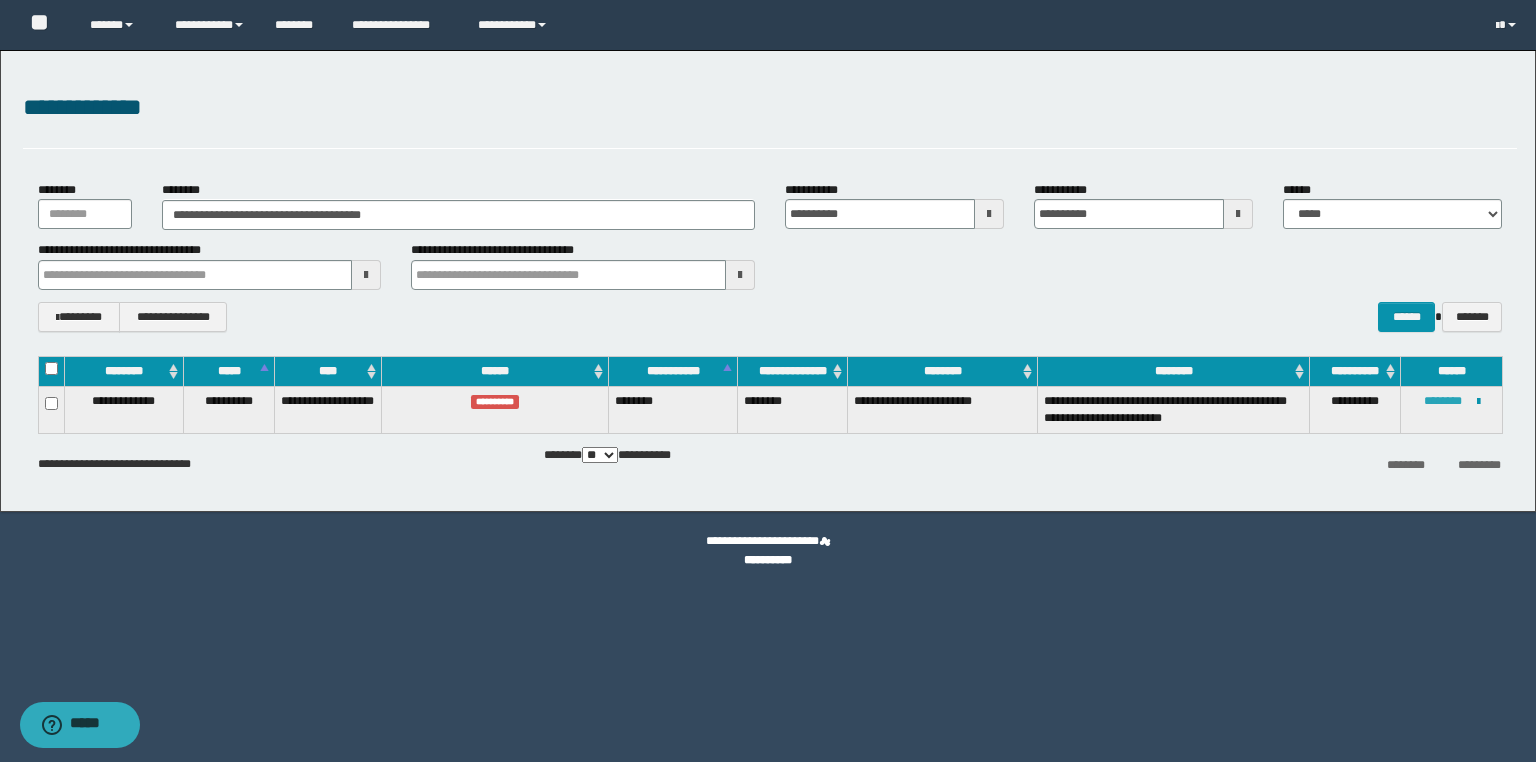 click on "********" at bounding box center [1443, 401] 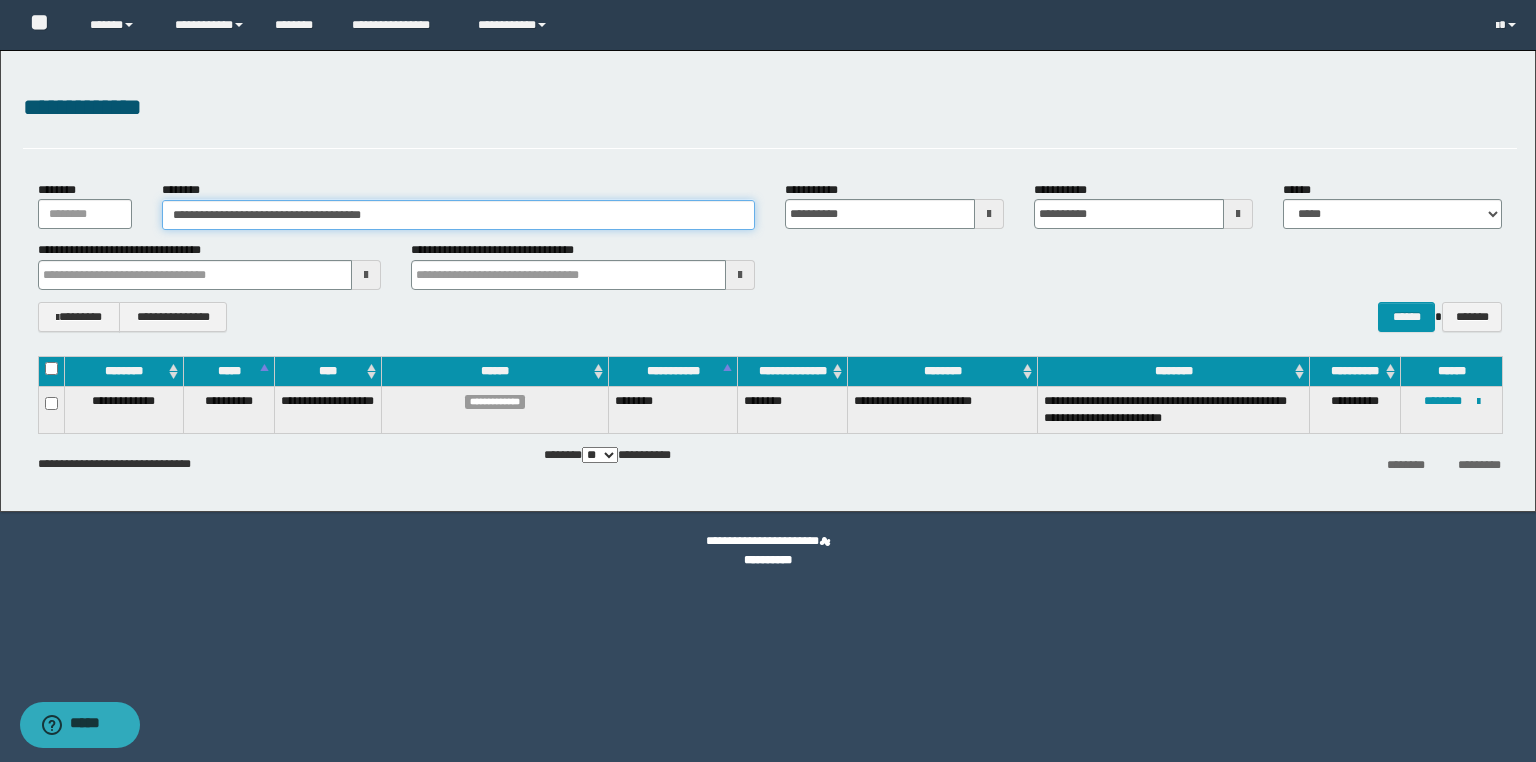 drag, startPoint x: 240, startPoint y: 213, endPoint x: 188, endPoint y: 217, distance: 52.153618 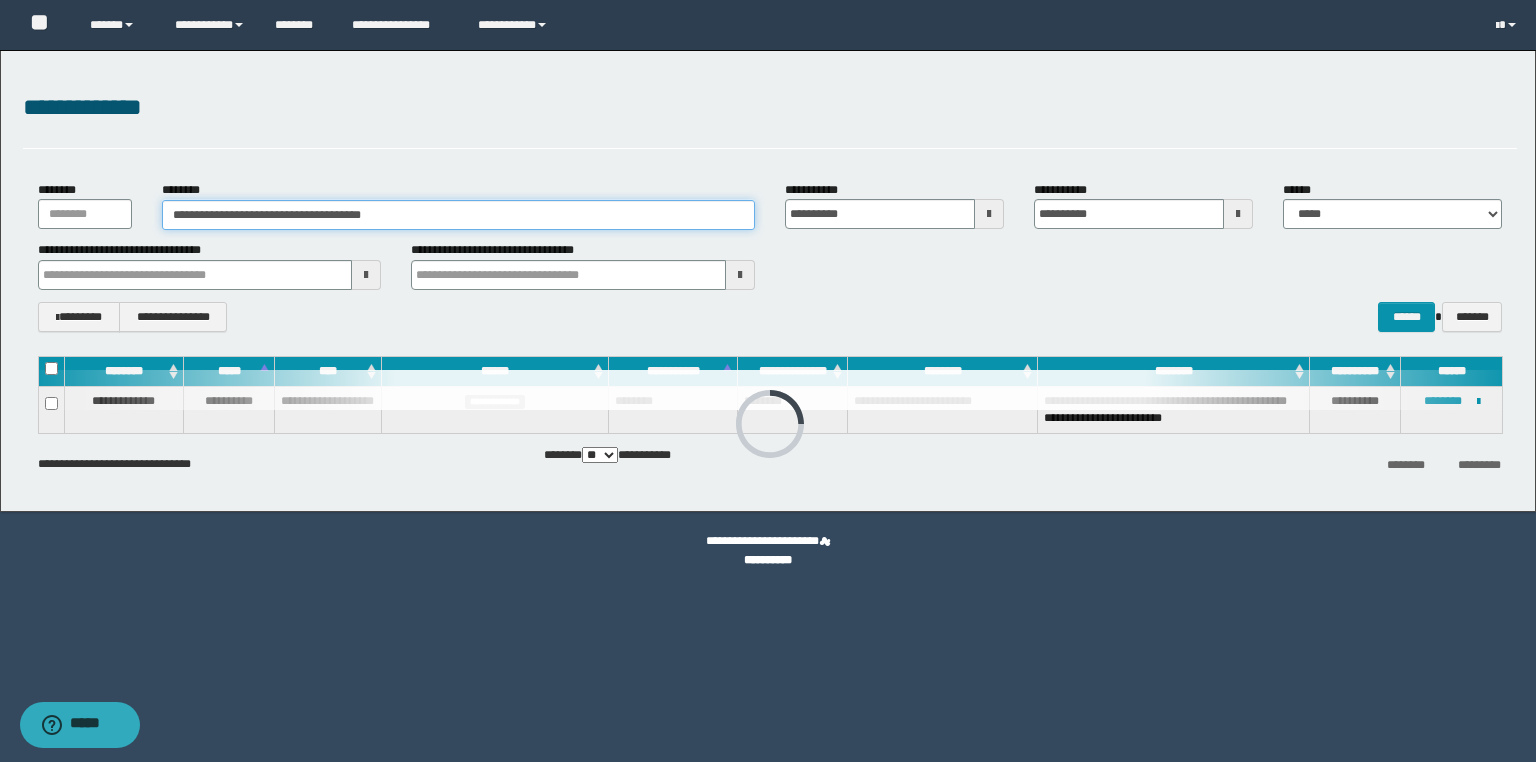 drag, startPoint x: 386, startPoint y: 203, endPoint x: 409, endPoint y: 214, distance: 25.495098 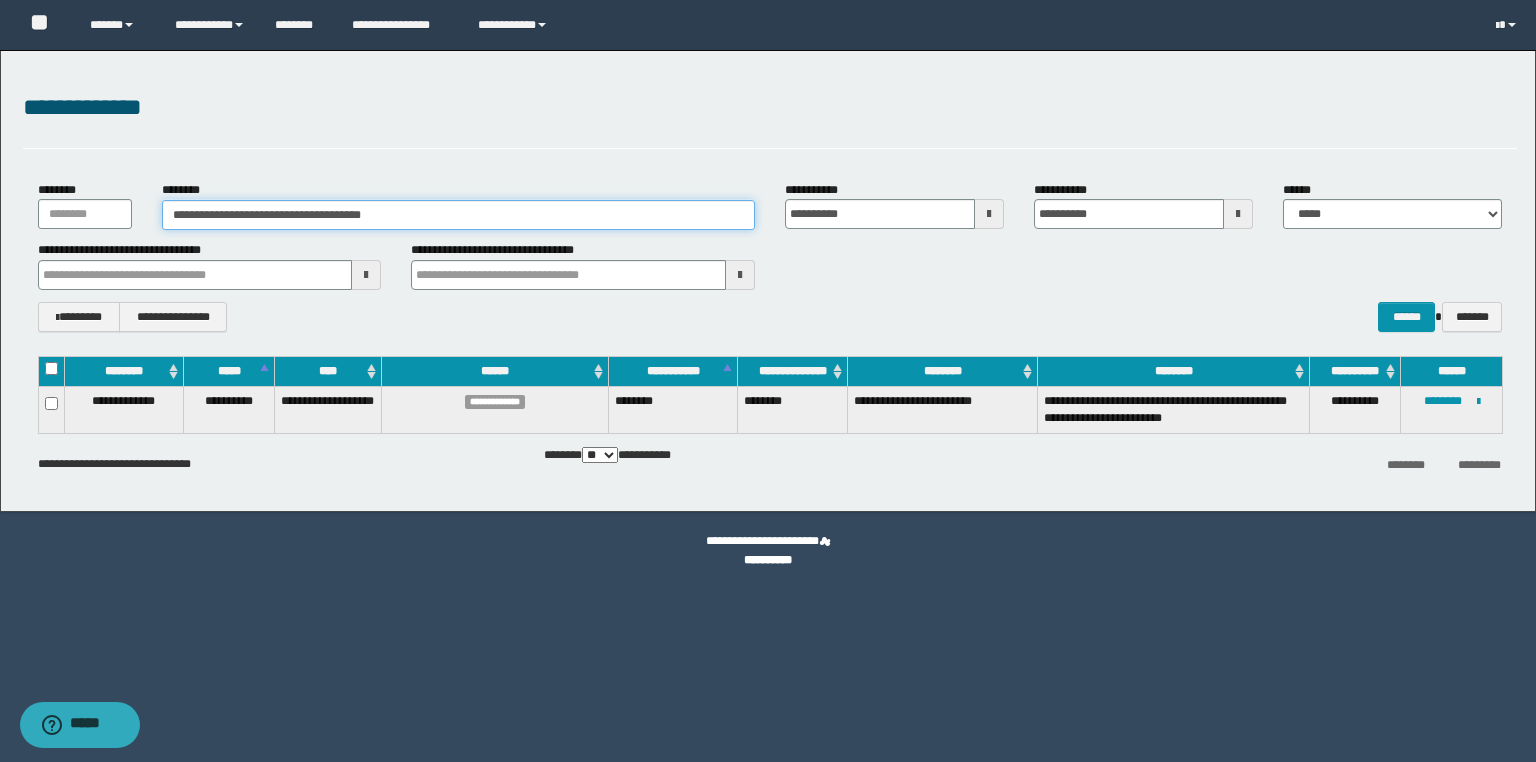 drag, startPoint x: 409, startPoint y: 214, endPoint x: 196, endPoint y: 222, distance: 213.15018 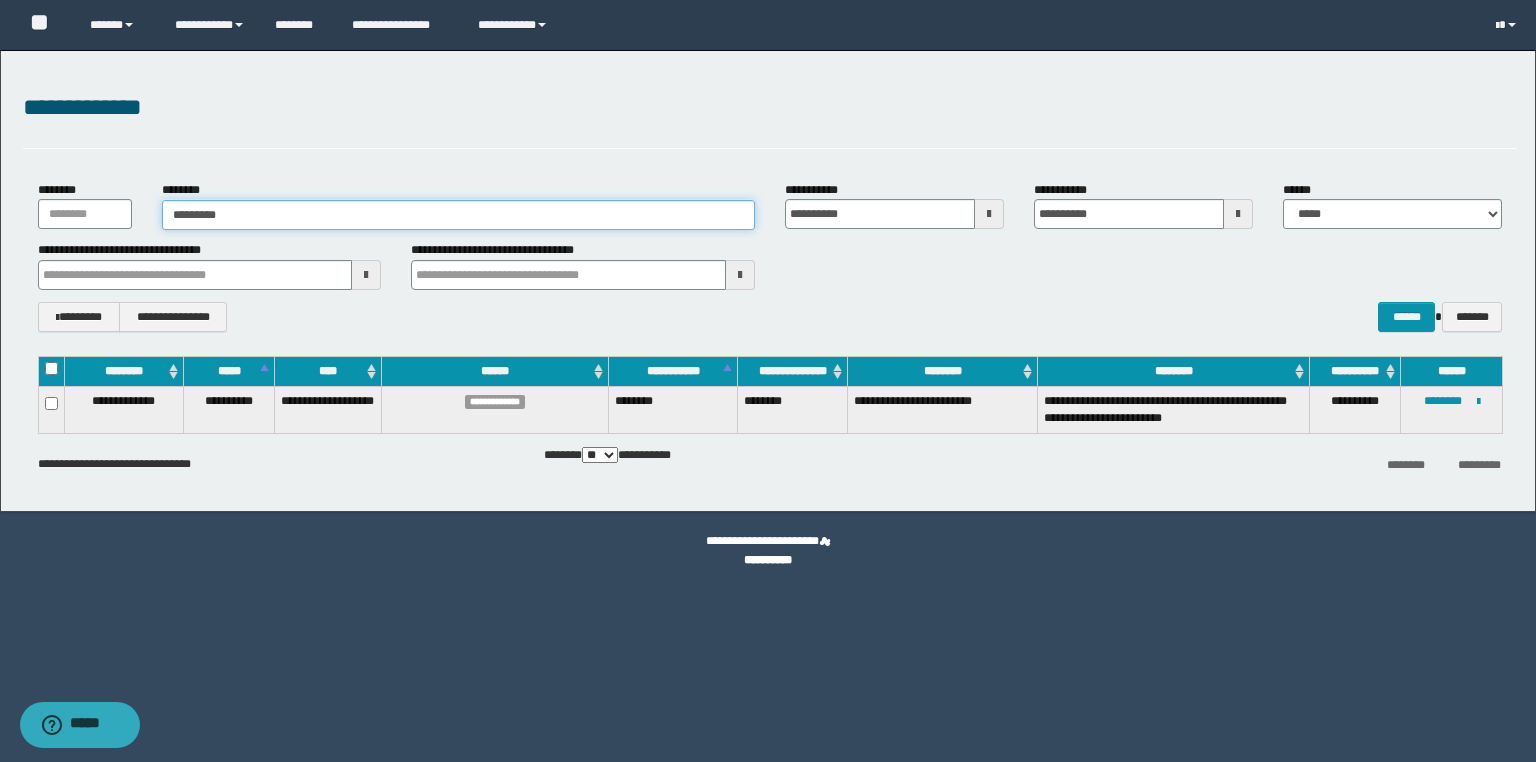 click on "*********" at bounding box center [458, 215] 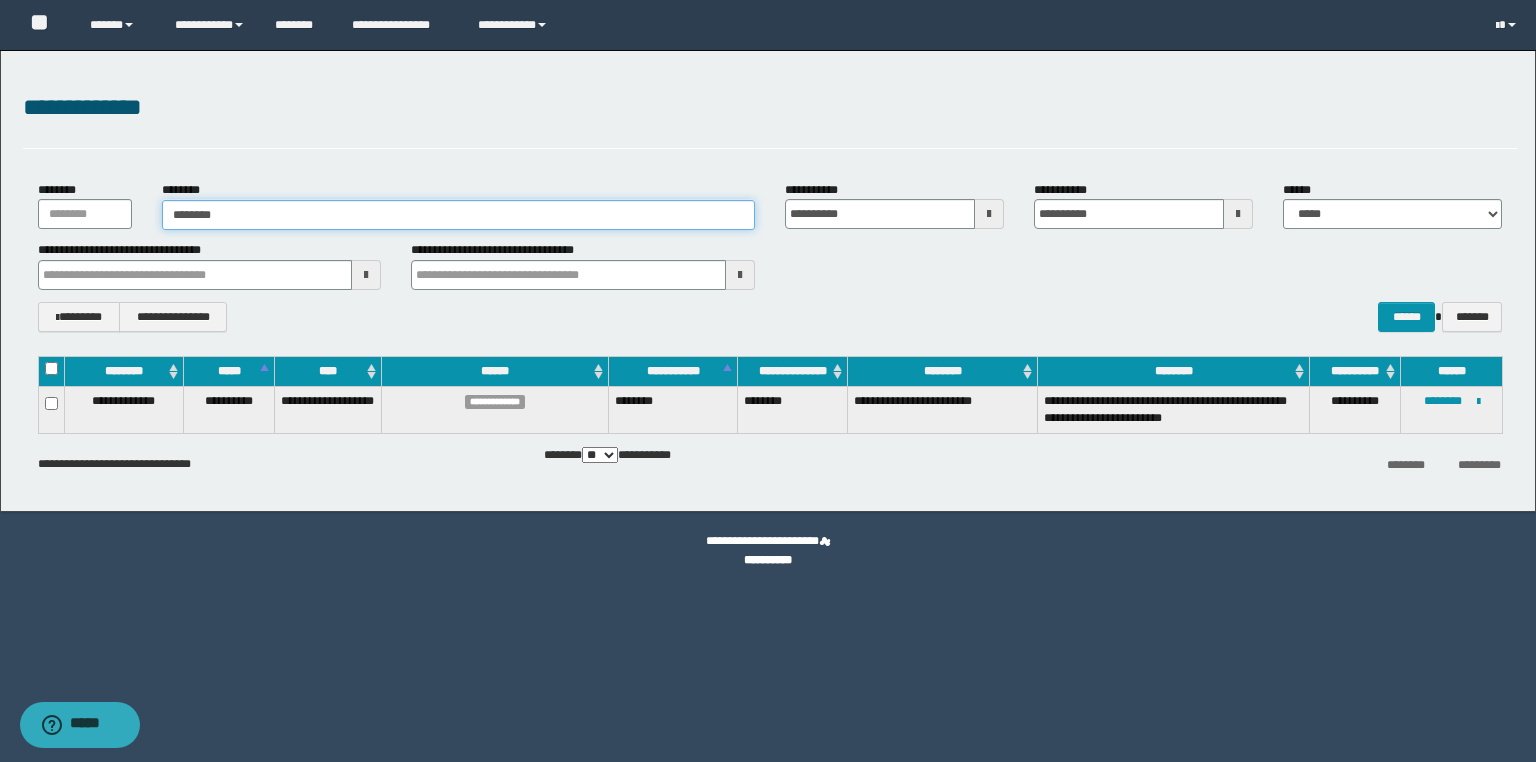 type on "********" 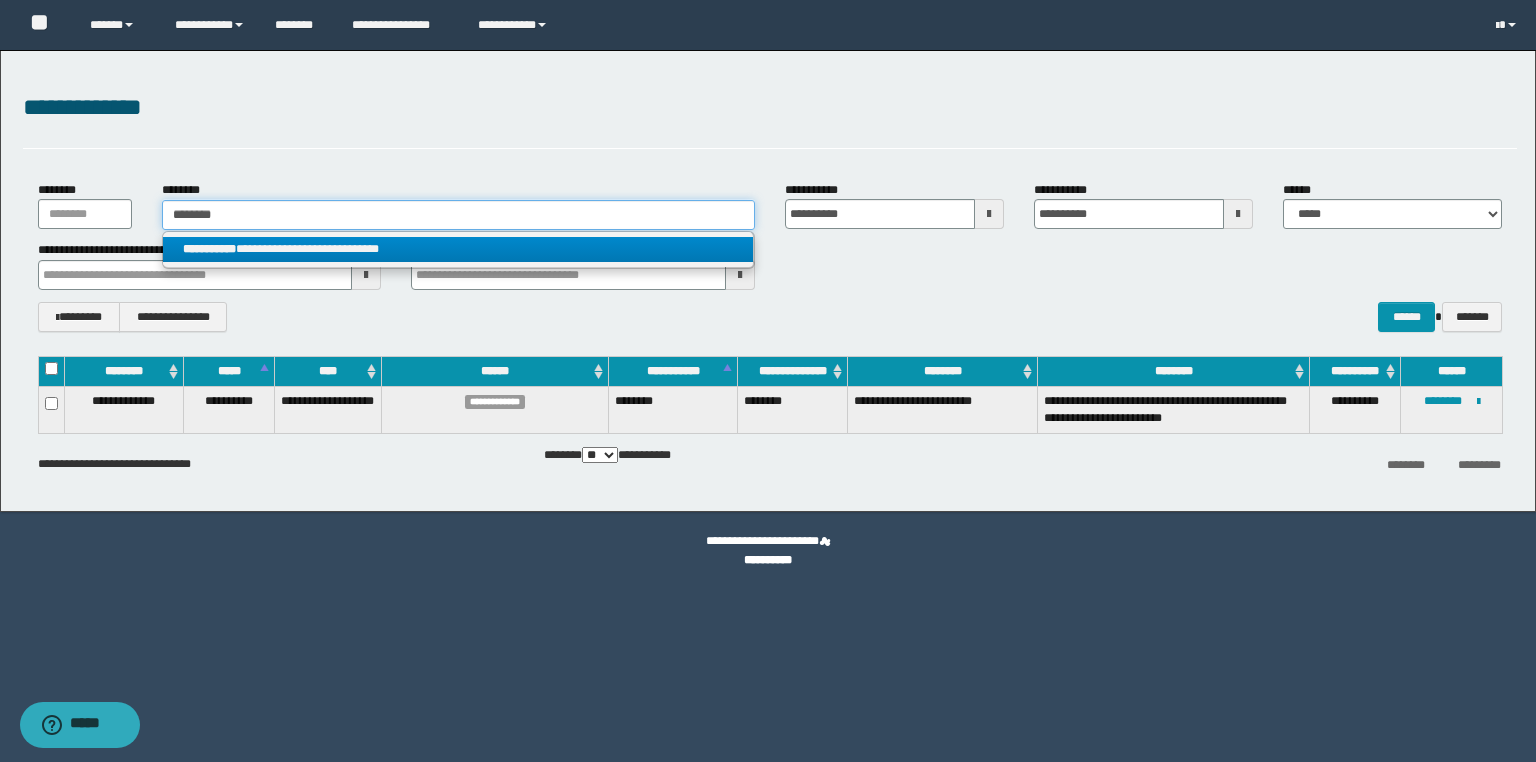 type on "********" 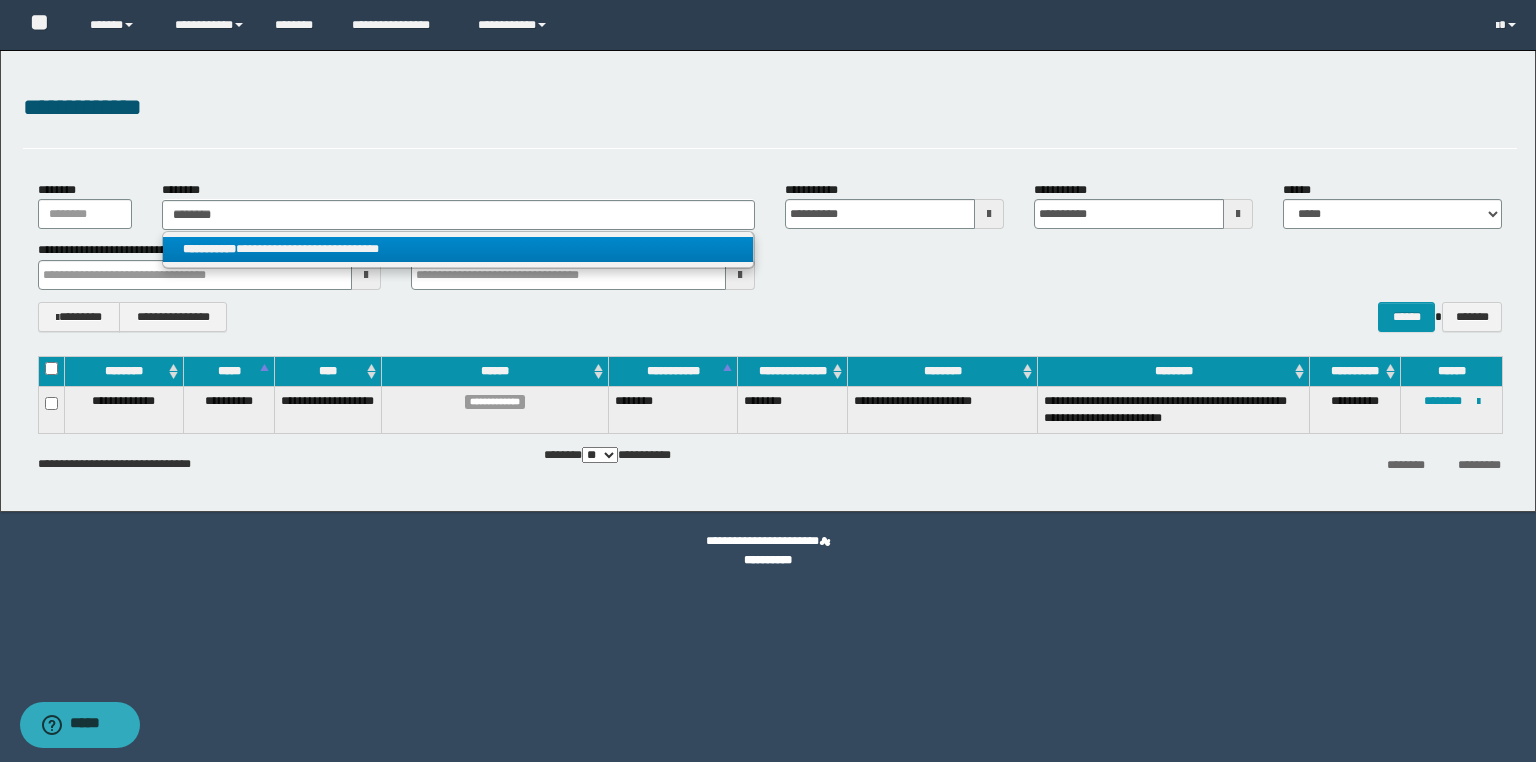 click on "**********" at bounding box center [458, 249] 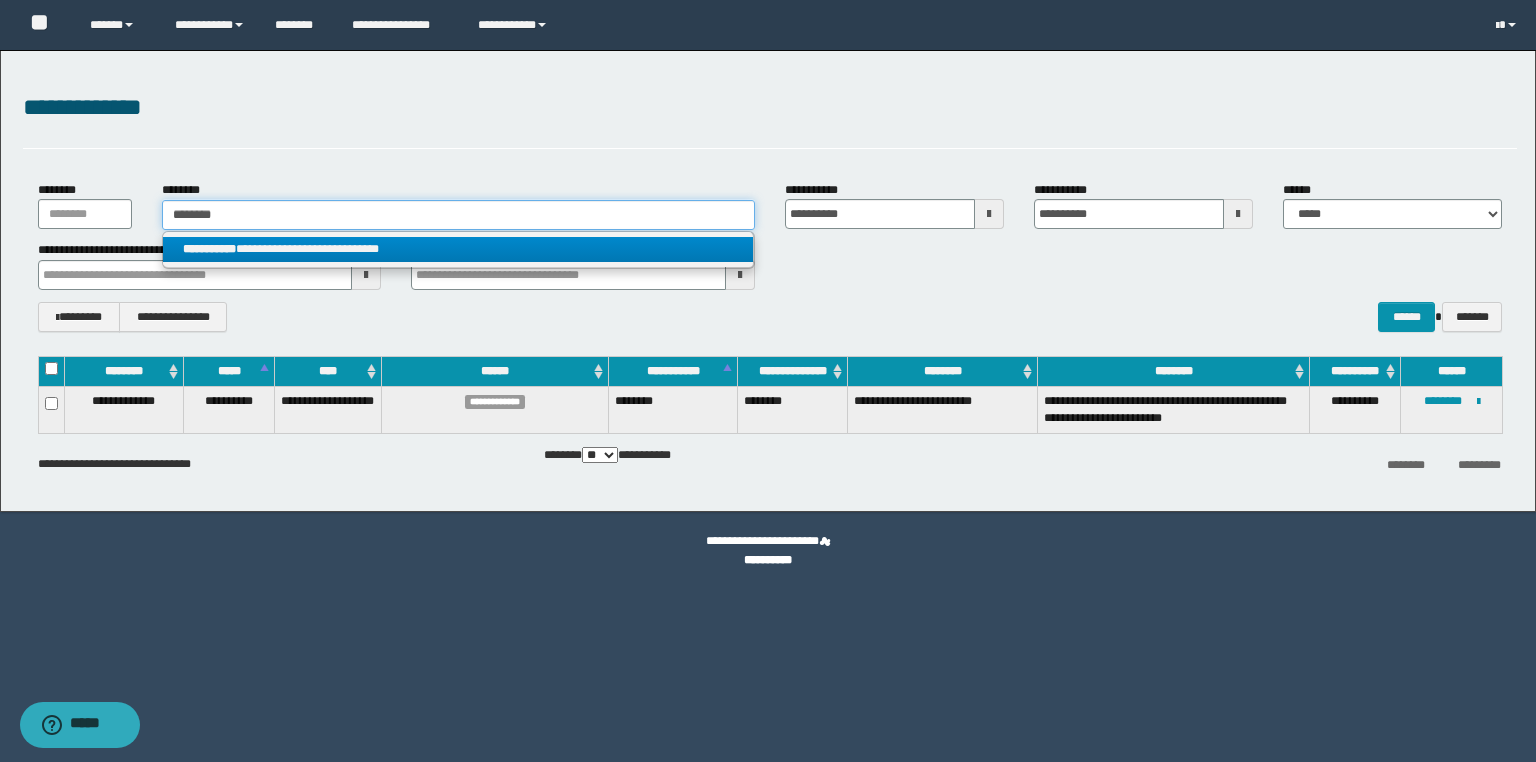 type 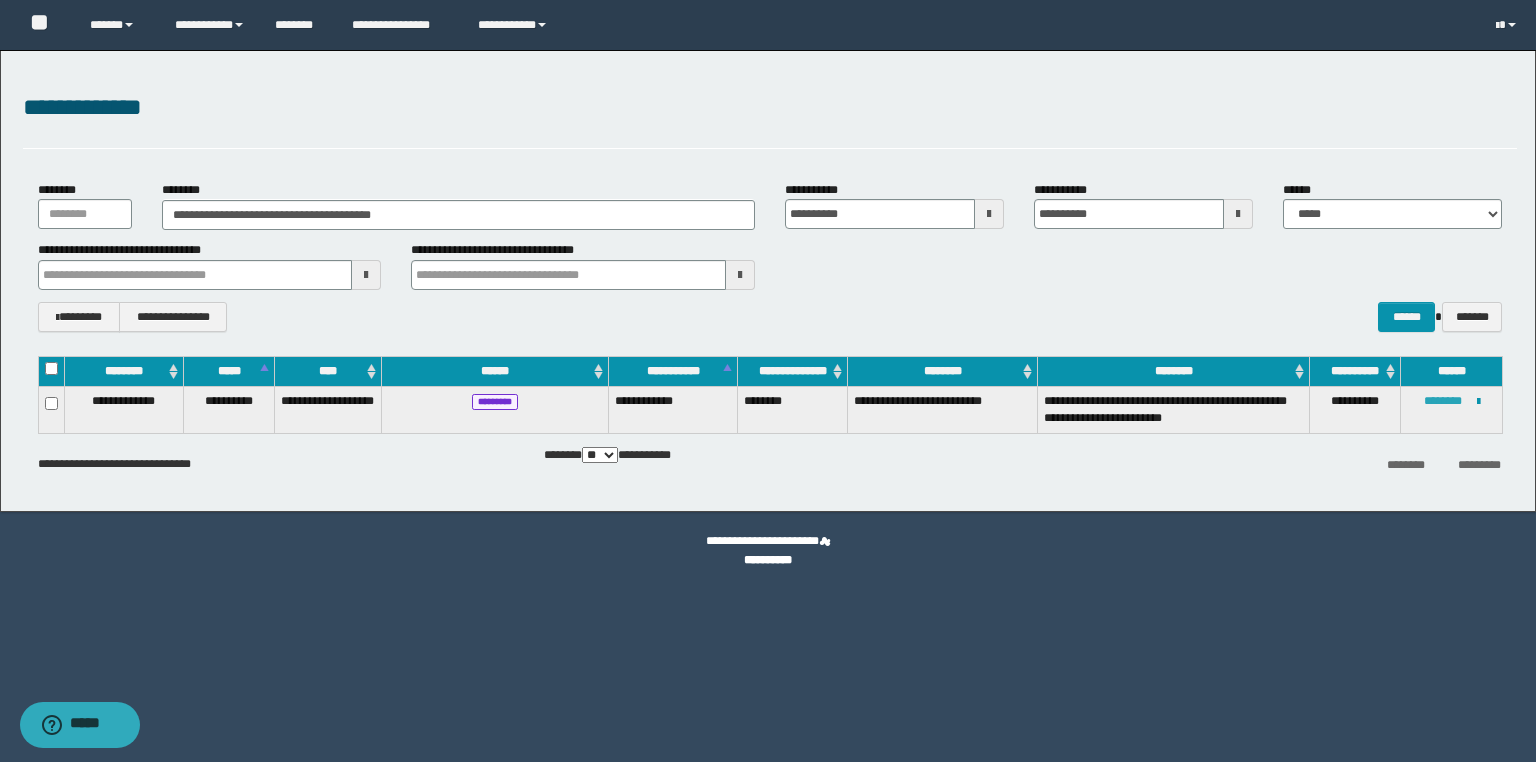 click on "********" at bounding box center (1443, 401) 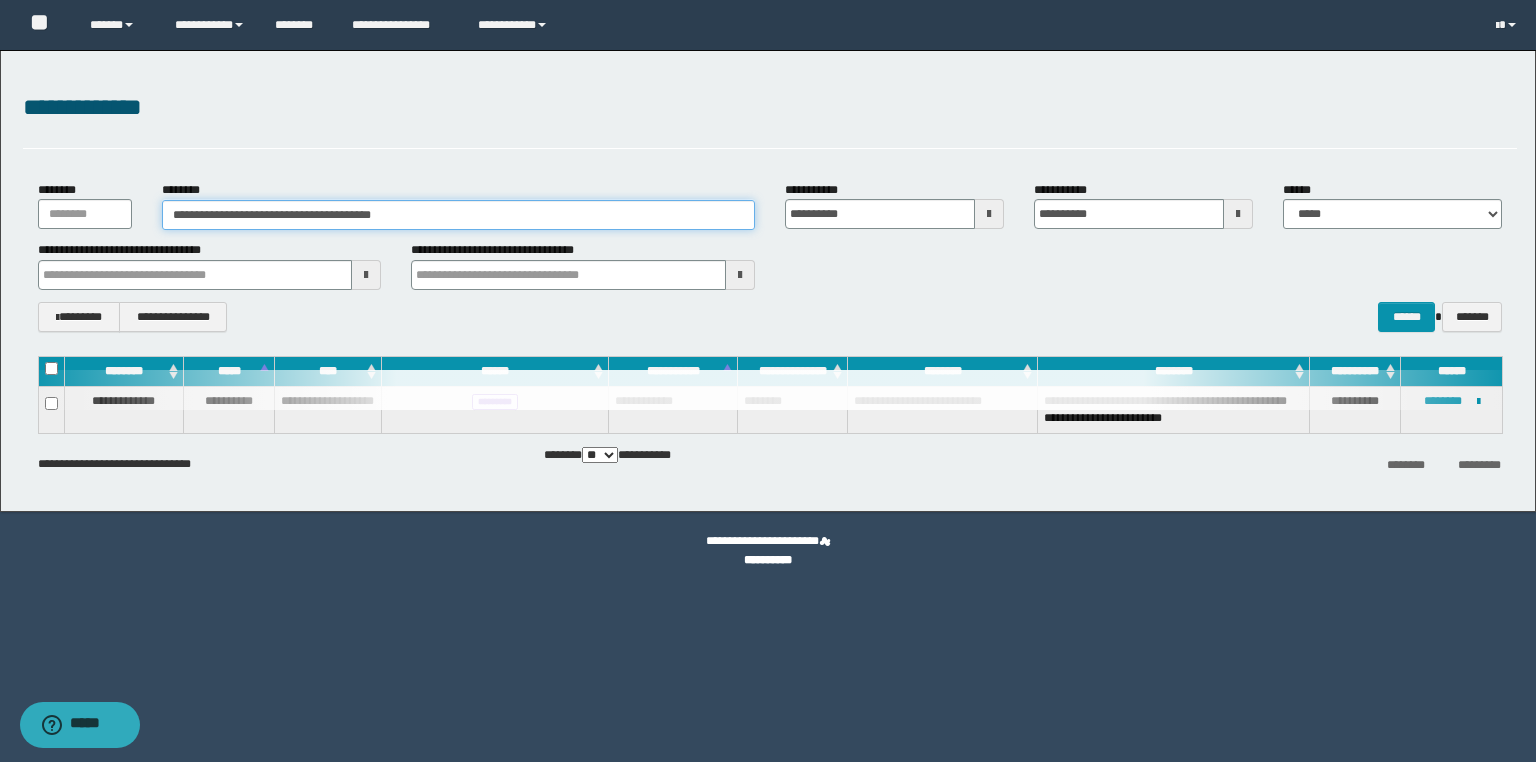 drag, startPoint x: 428, startPoint y: 218, endPoint x: 31, endPoint y: 178, distance: 399.01 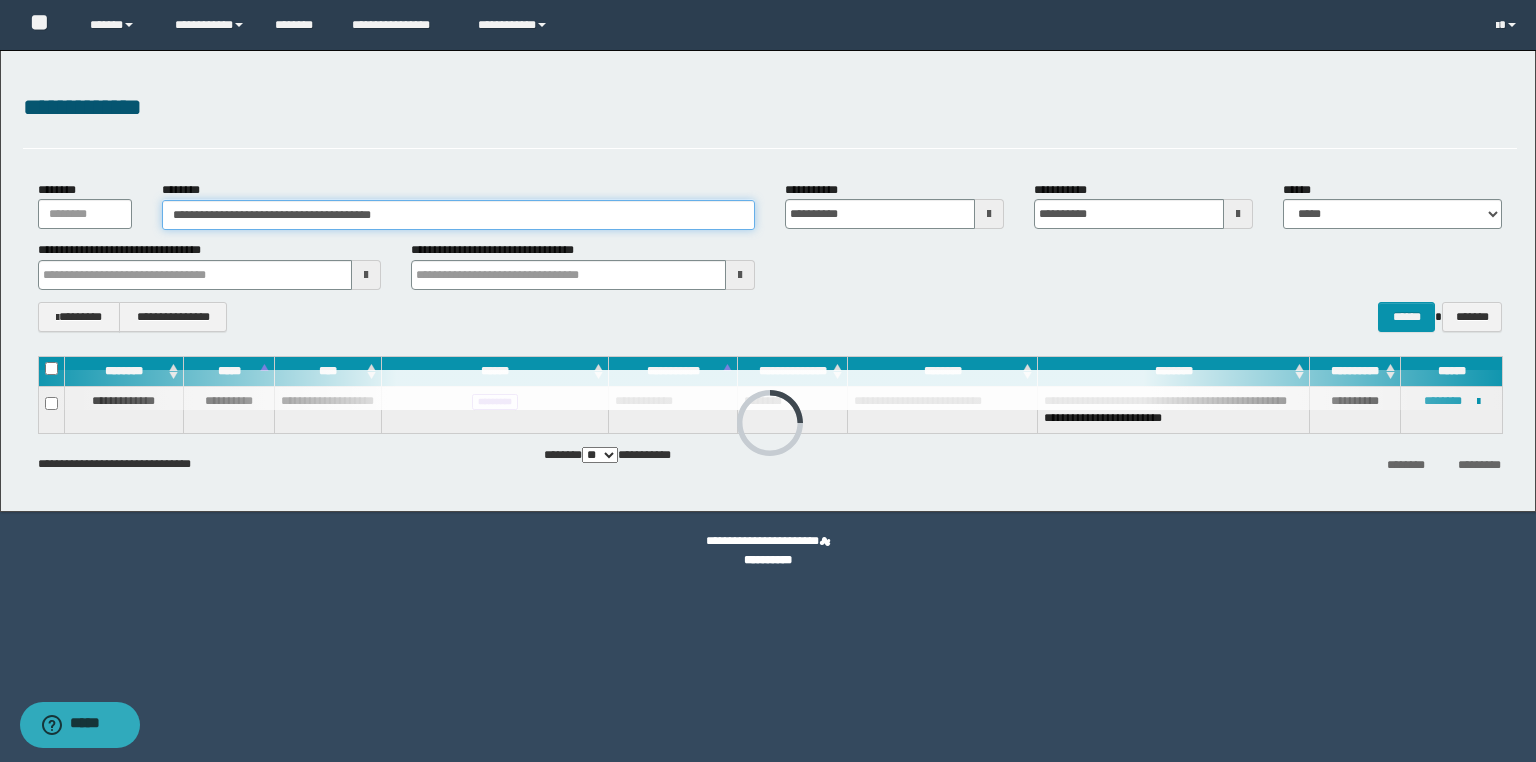 paste 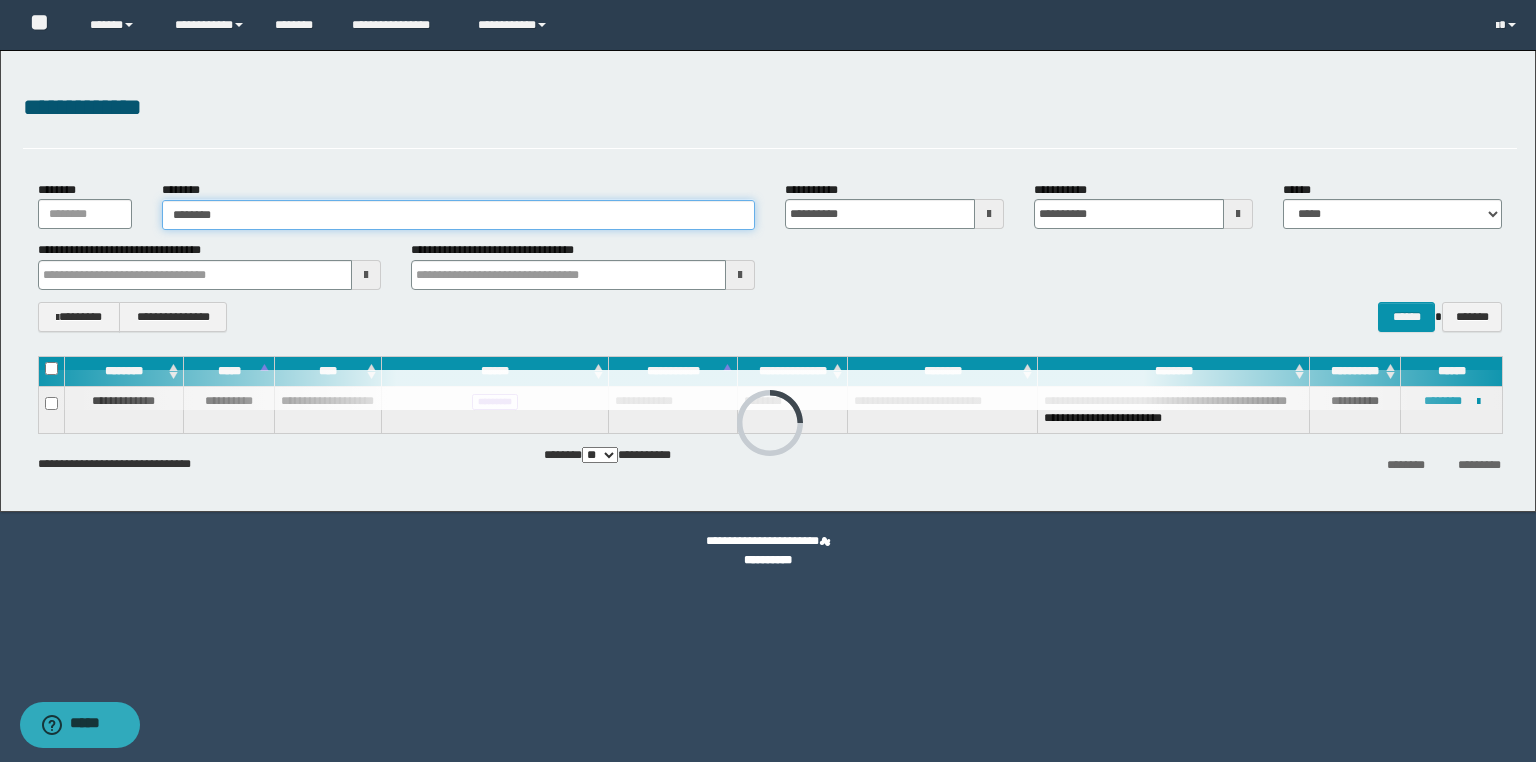type on "********" 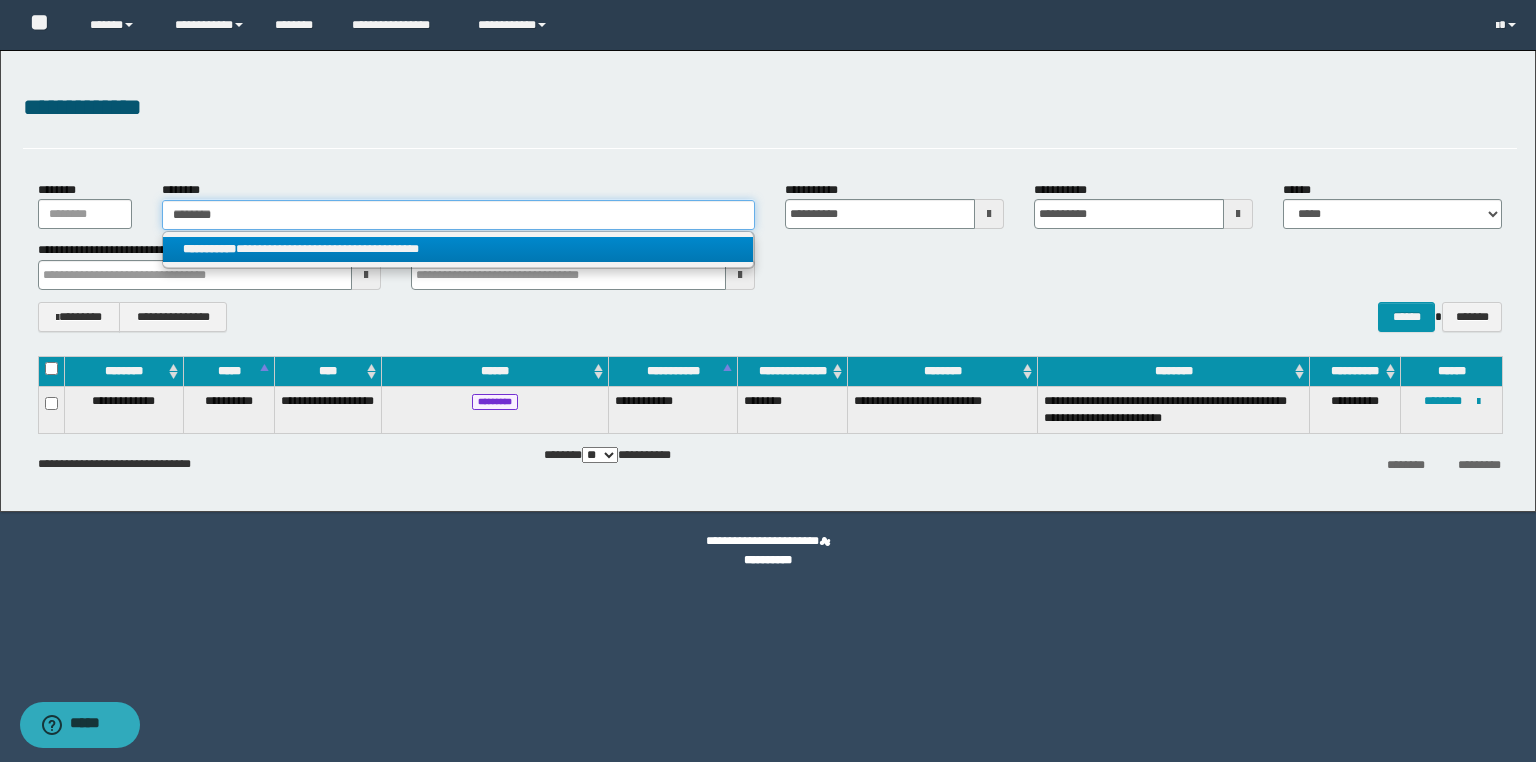 type on "********" 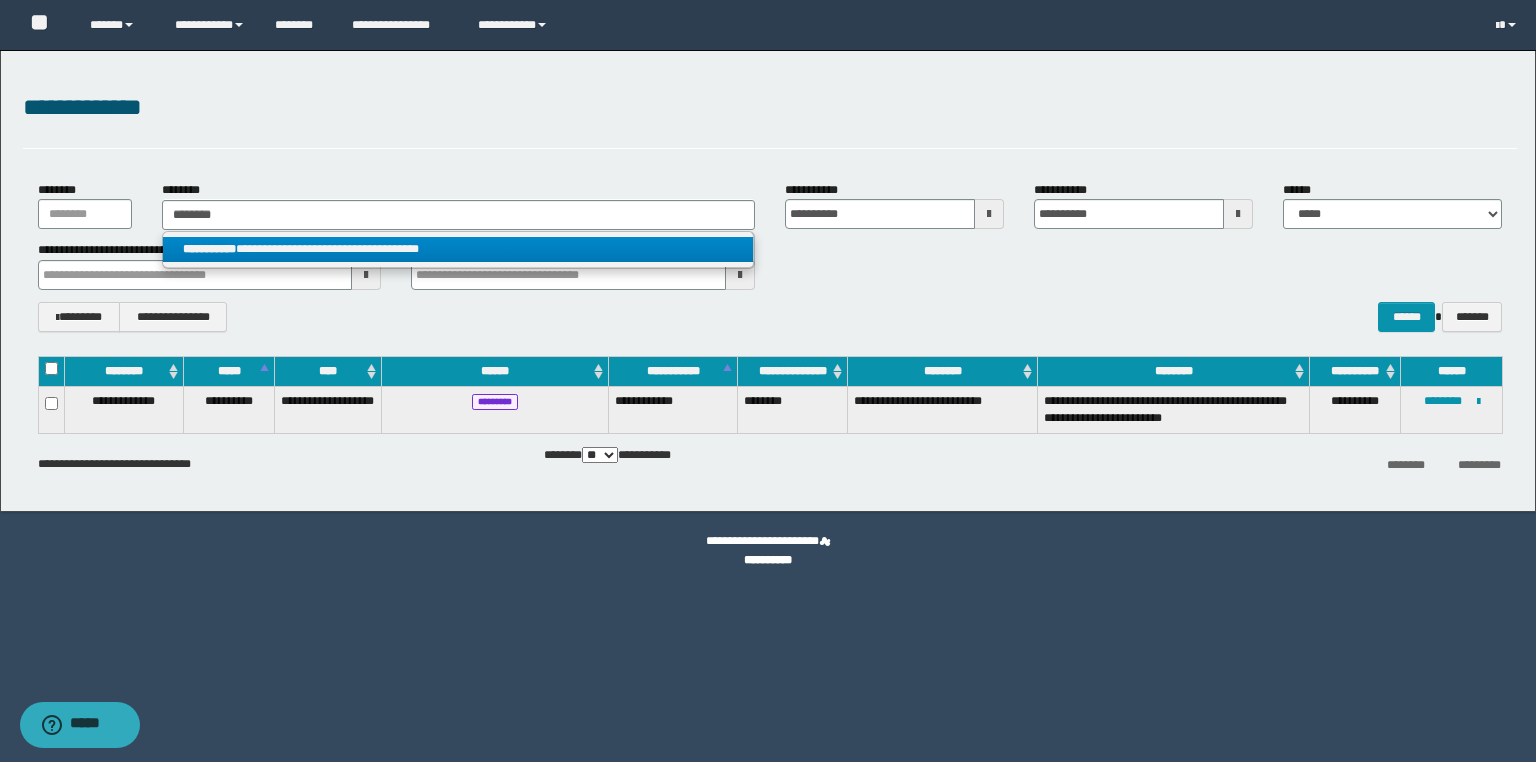 drag, startPoint x: 283, startPoint y: 244, endPoint x: 864, endPoint y: 408, distance: 603.70276 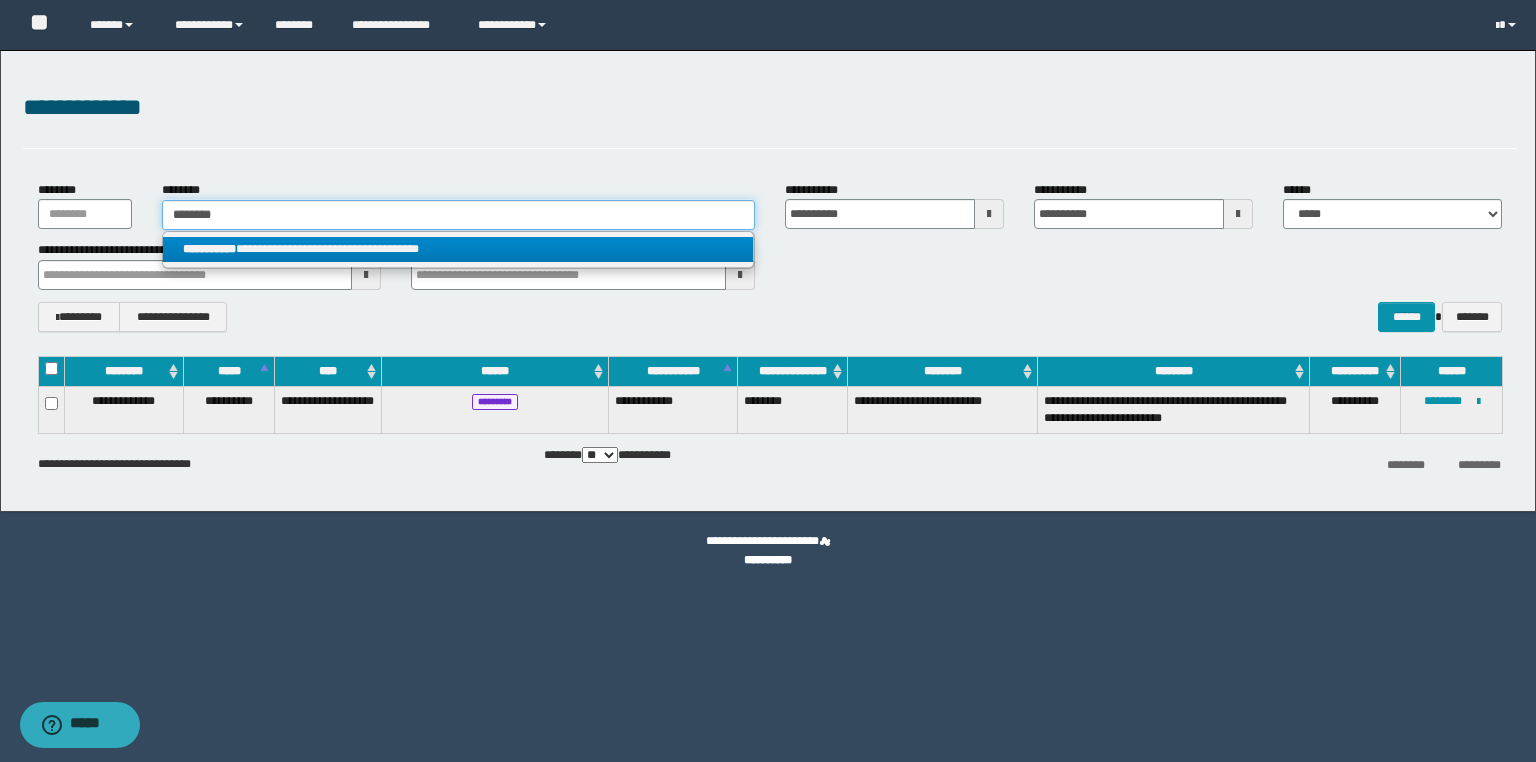 type 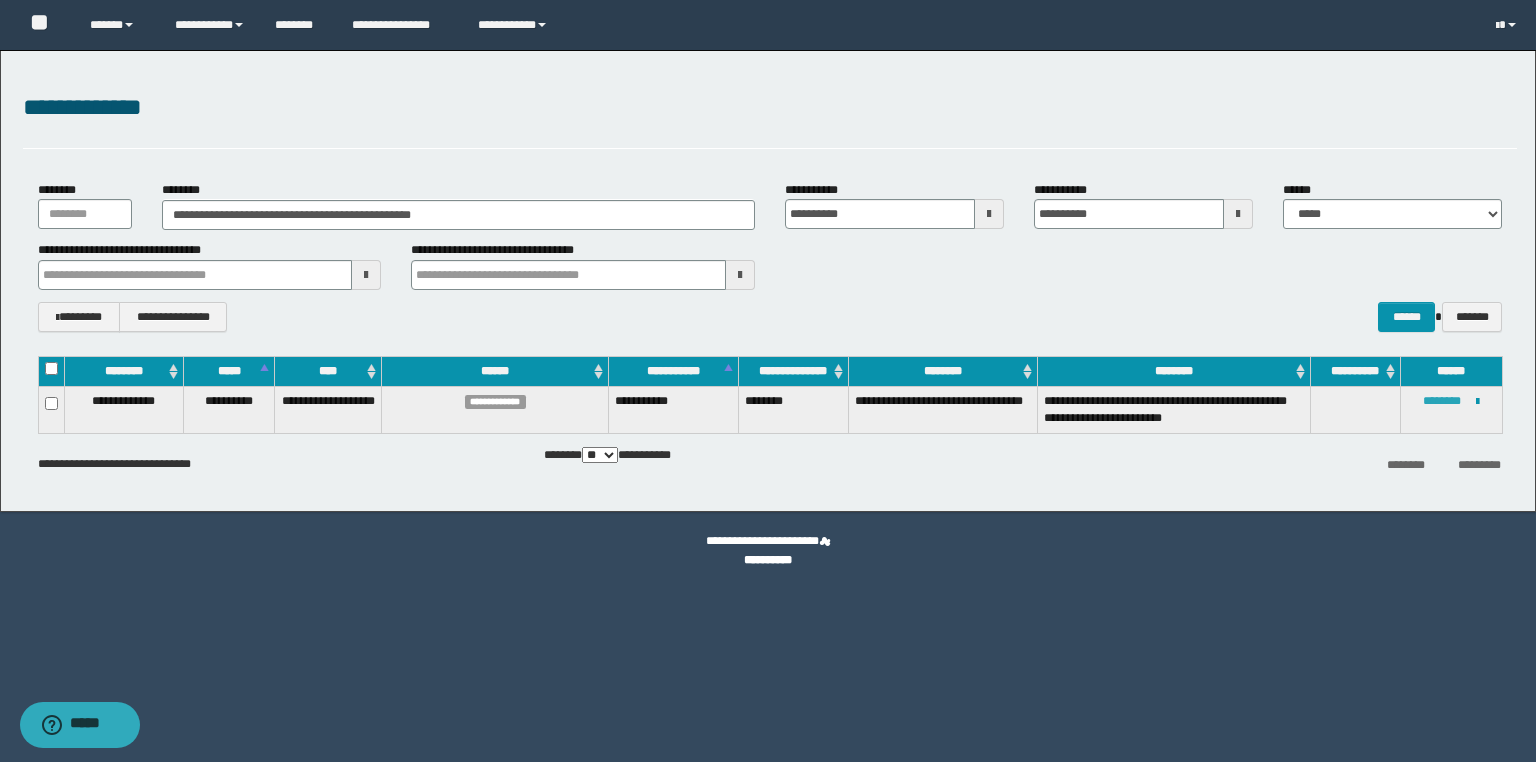 click on "********" at bounding box center (1442, 401) 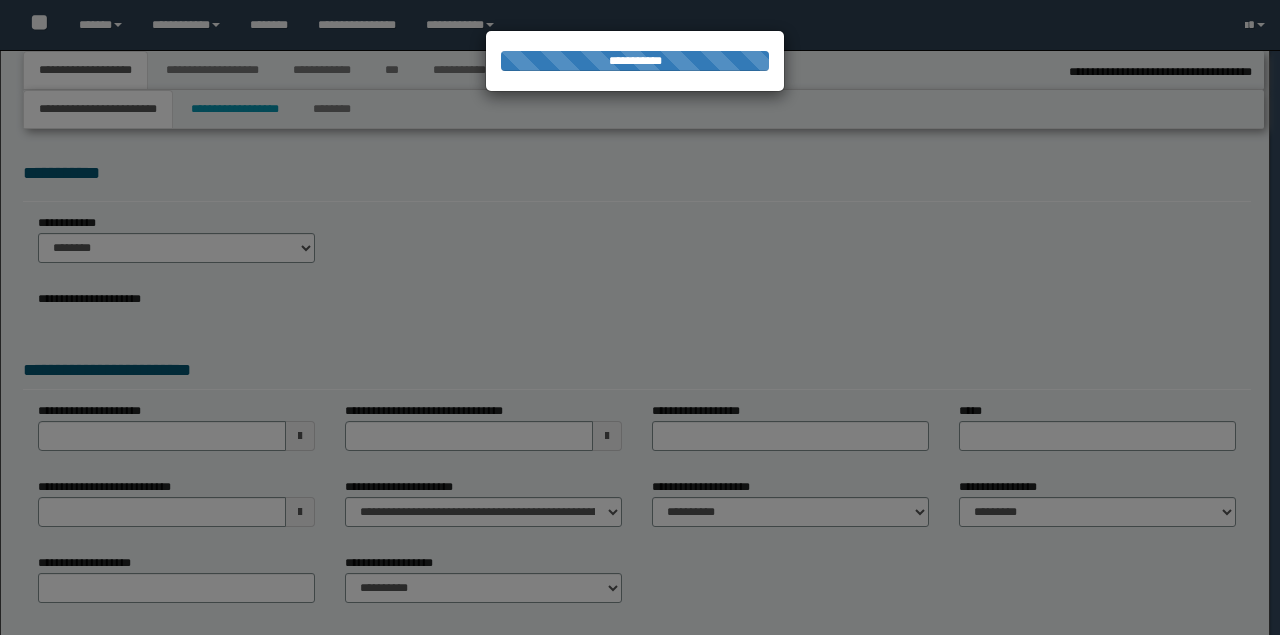 select on "*" 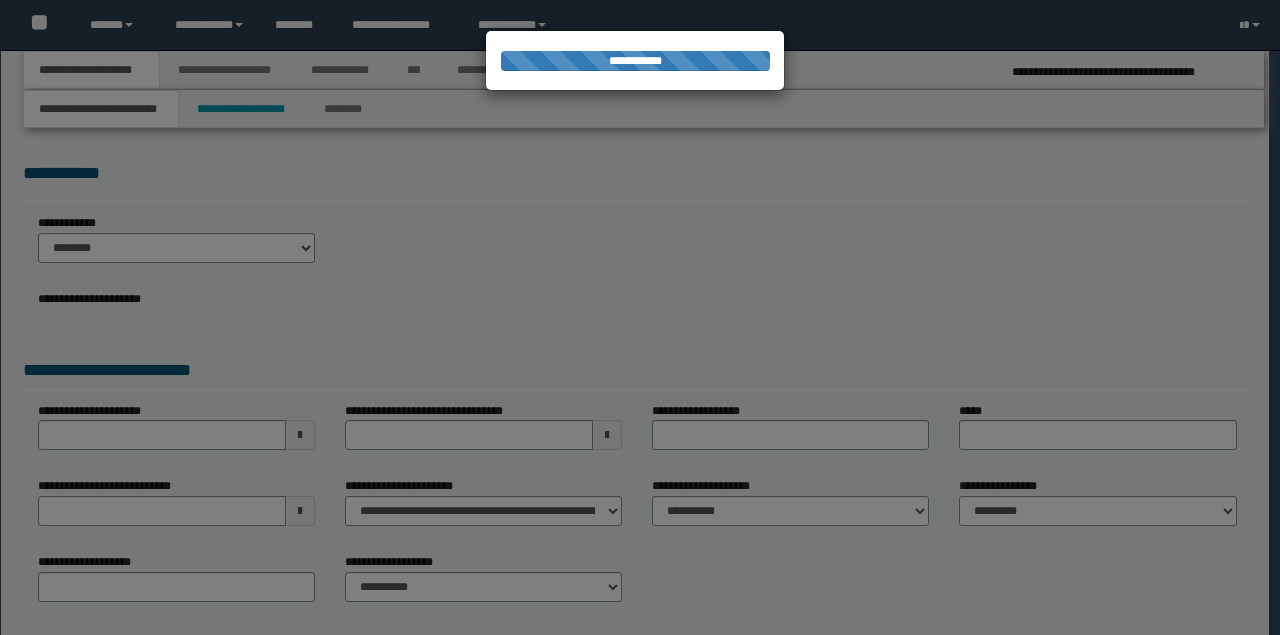 scroll, scrollTop: 0, scrollLeft: 0, axis: both 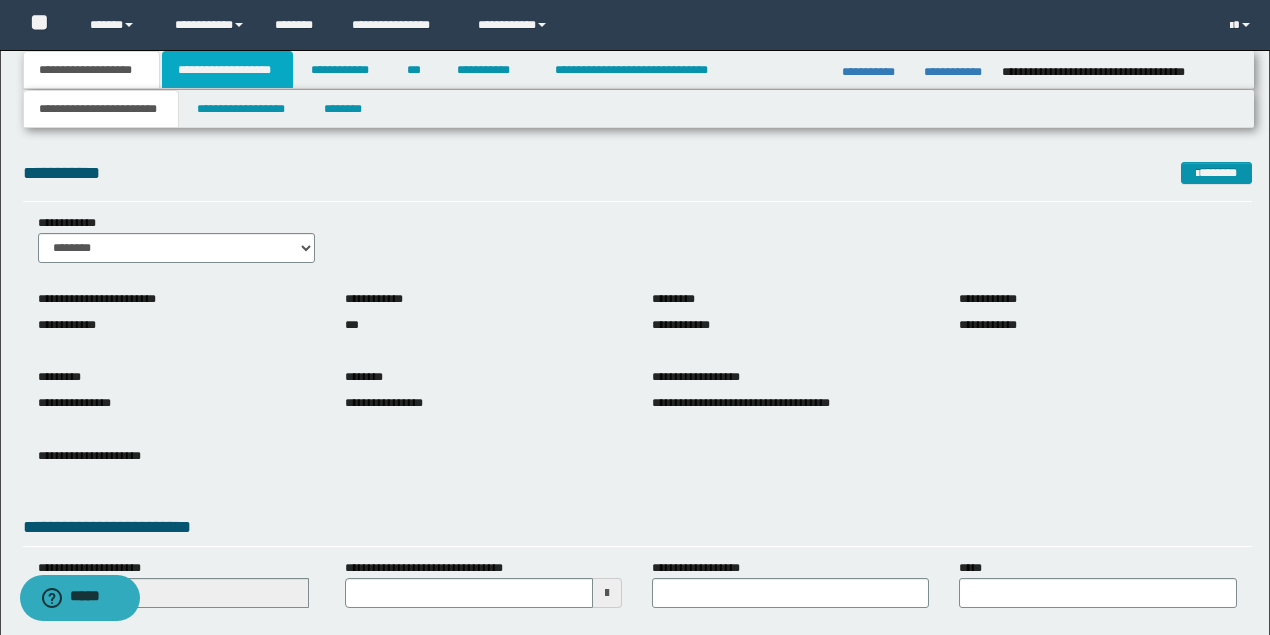 click on "**********" at bounding box center [227, 70] 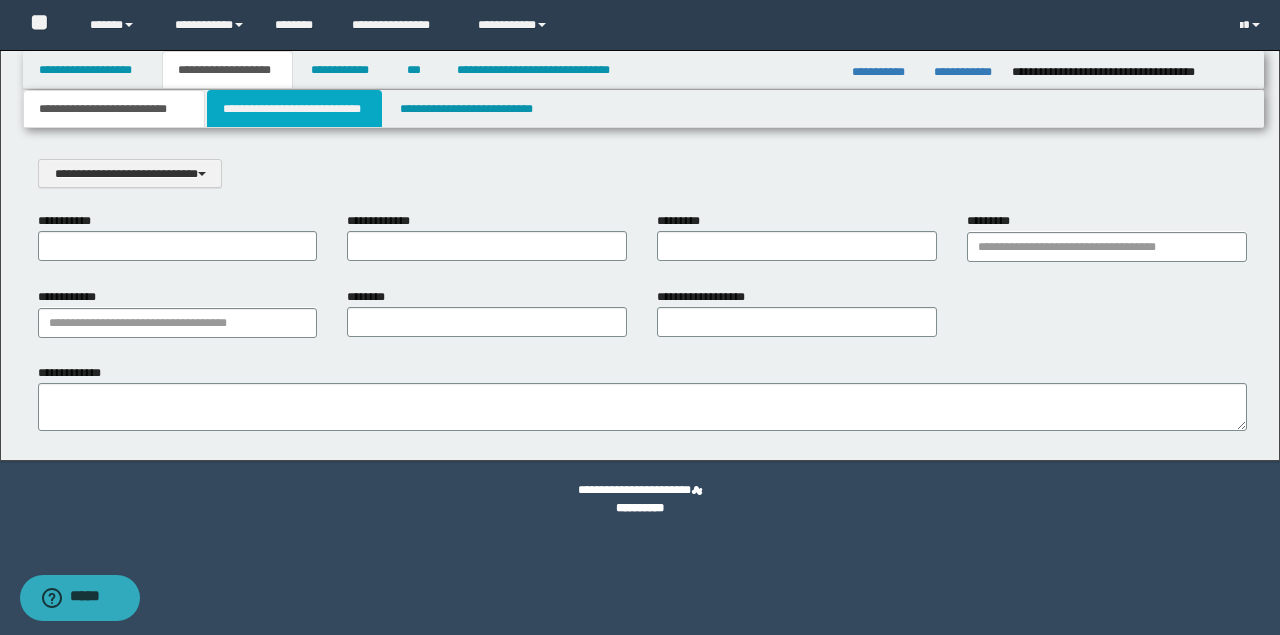 click on "**********" at bounding box center [294, 109] 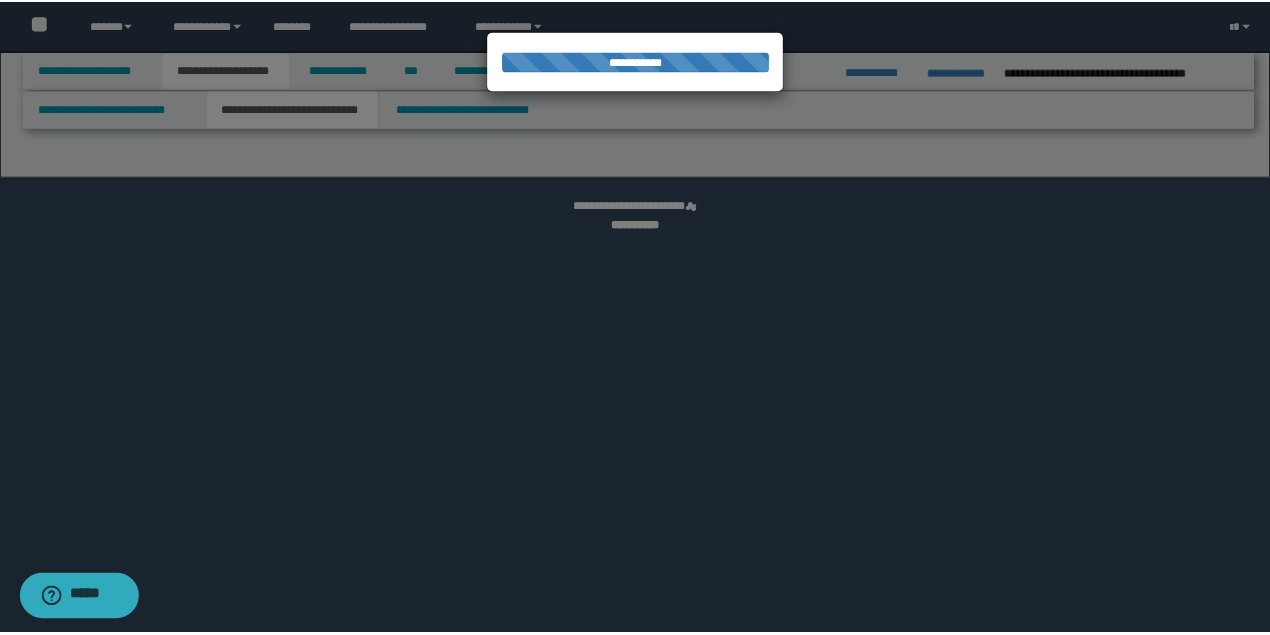 scroll, scrollTop: 0, scrollLeft: 0, axis: both 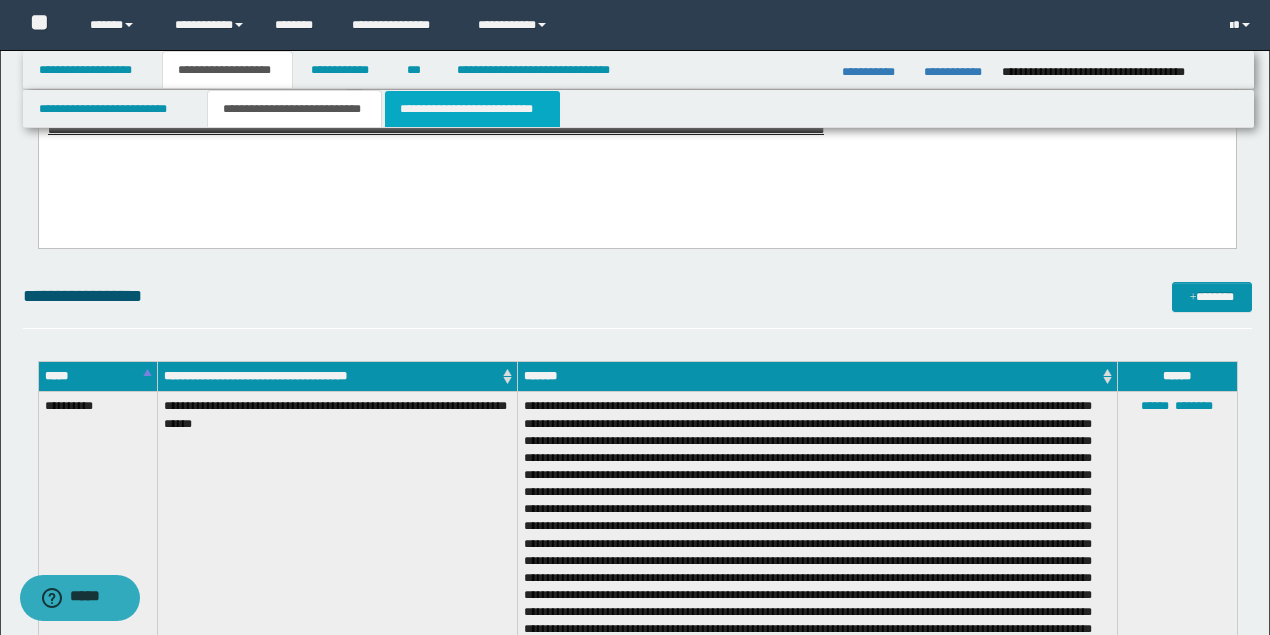 click on "**********" at bounding box center [472, 109] 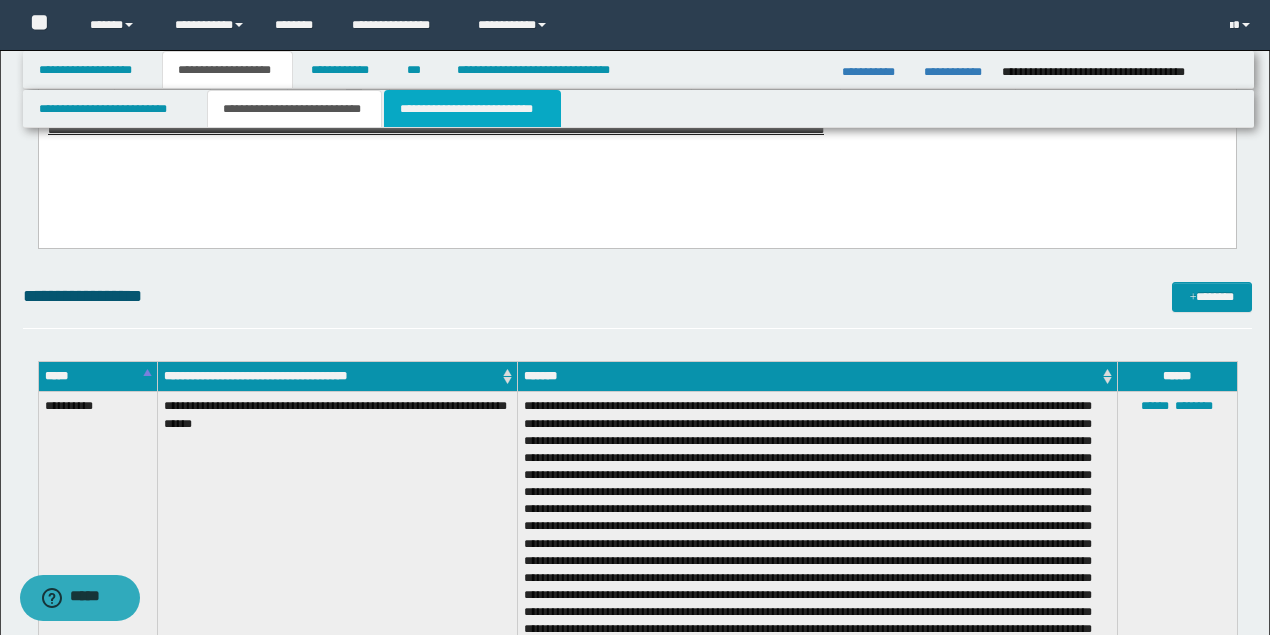 scroll, scrollTop: 0, scrollLeft: 0, axis: both 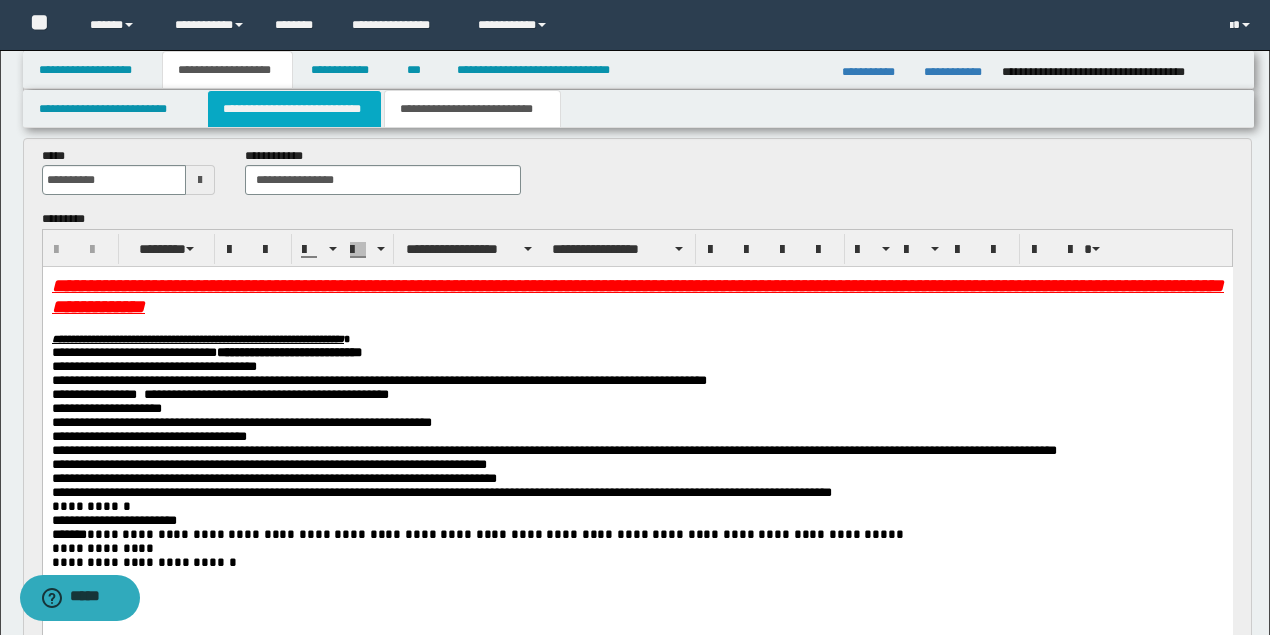 click on "**********" at bounding box center [294, 109] 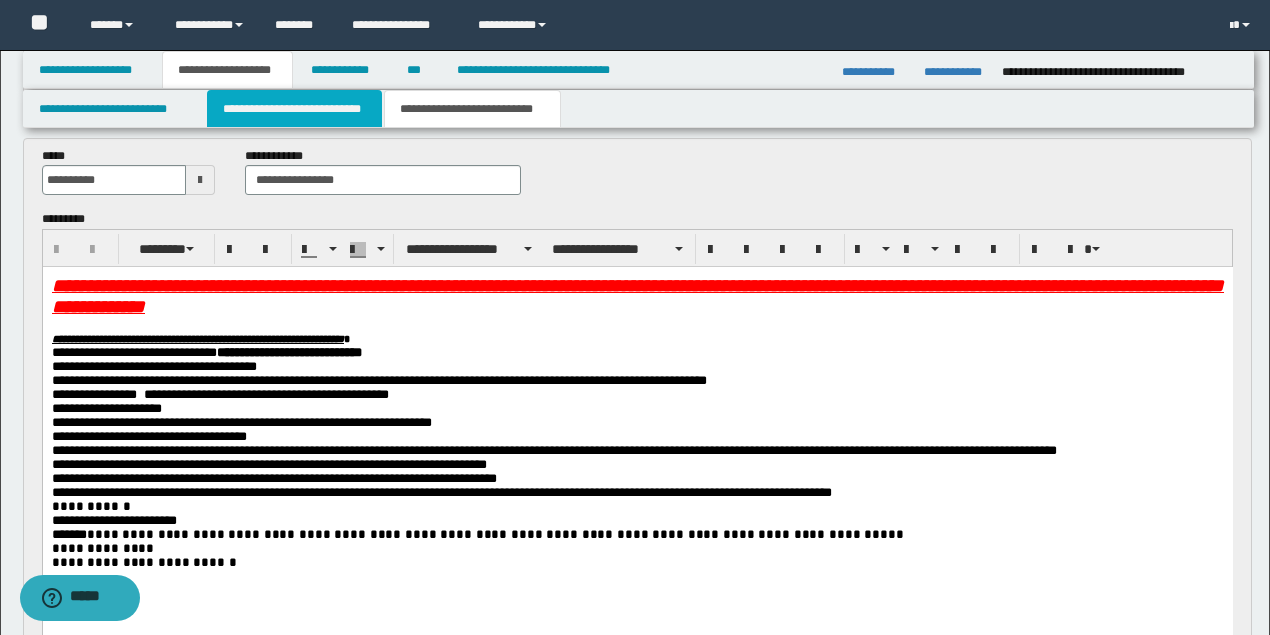 type 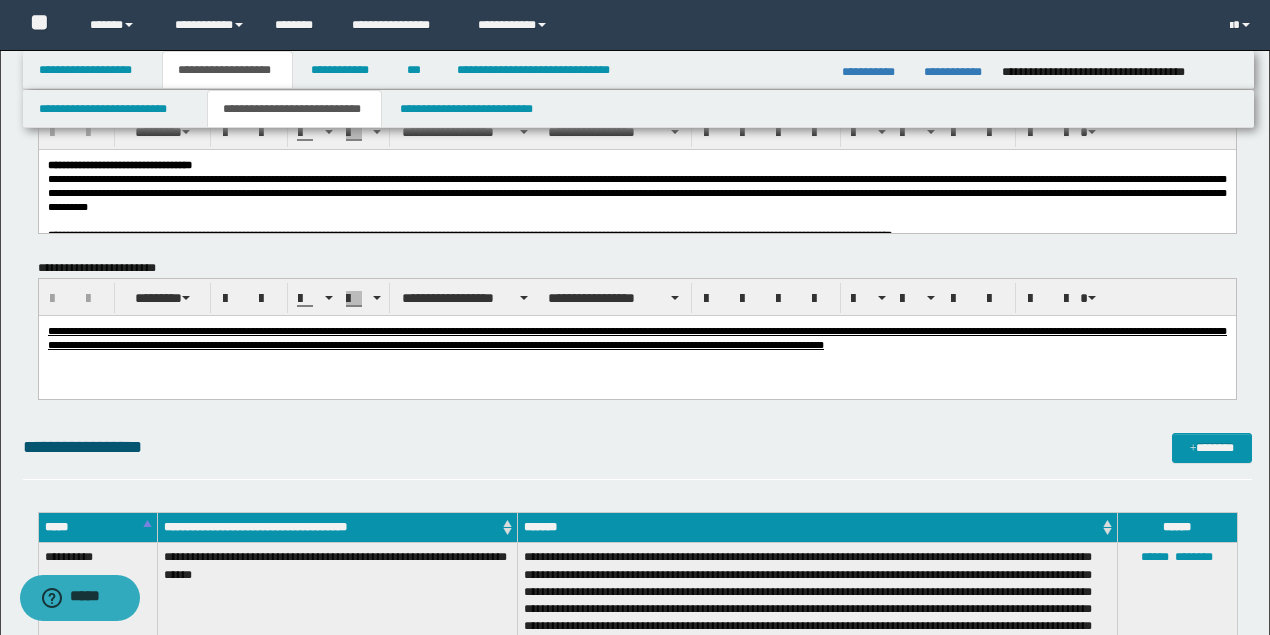 scroll, scrollTop: 0, scrollLeft: 0, axis: both 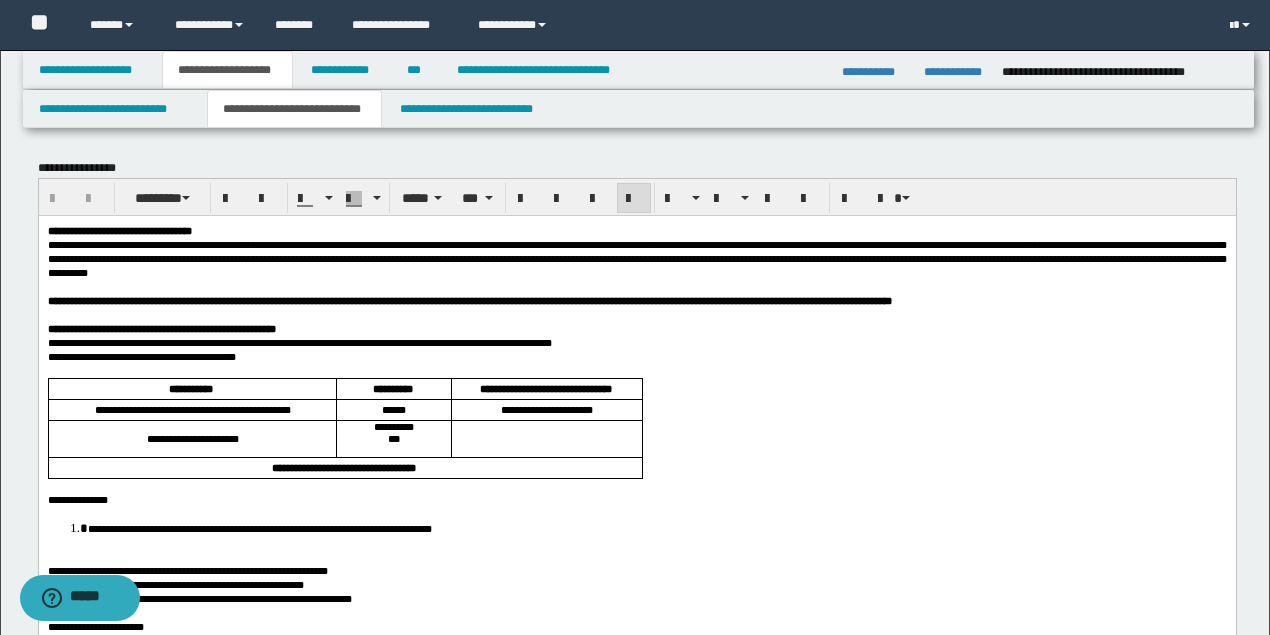 click on "**********" at bounding box center (636, 258) 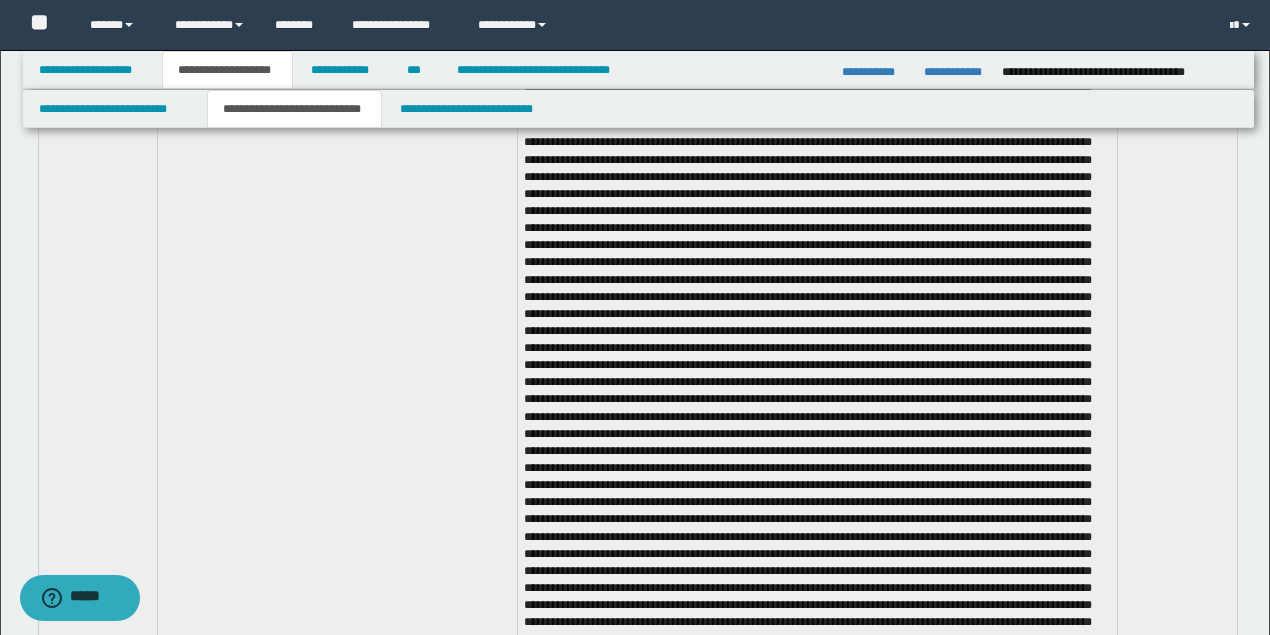 scroll, scrollTop: 2066, scrollLeft: 0, axis: vertical 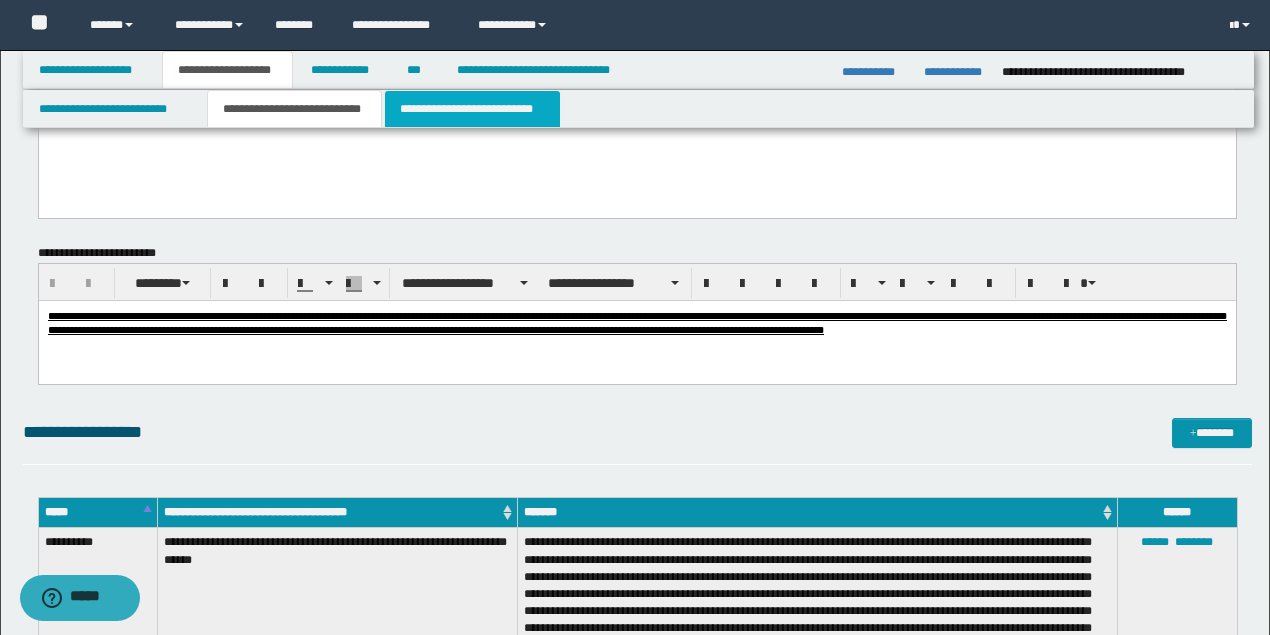 click on "**********" at bounding box center [472, 109] 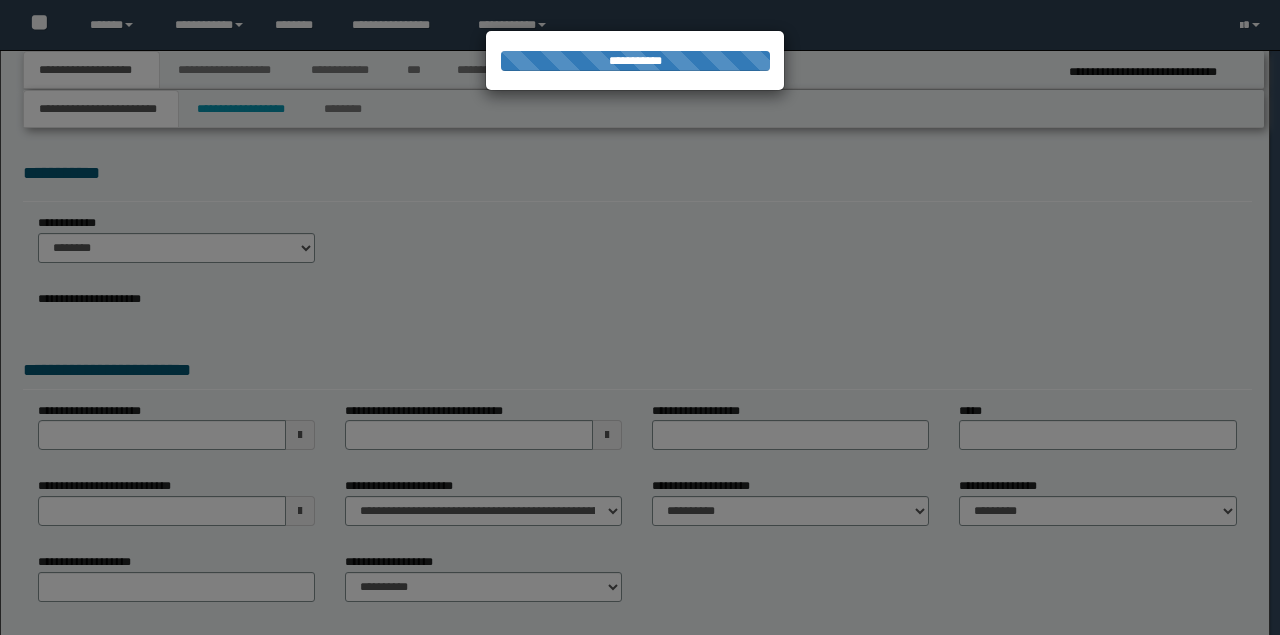 scroll, scrollTop: 0, scrollLeft: 0, axis: both 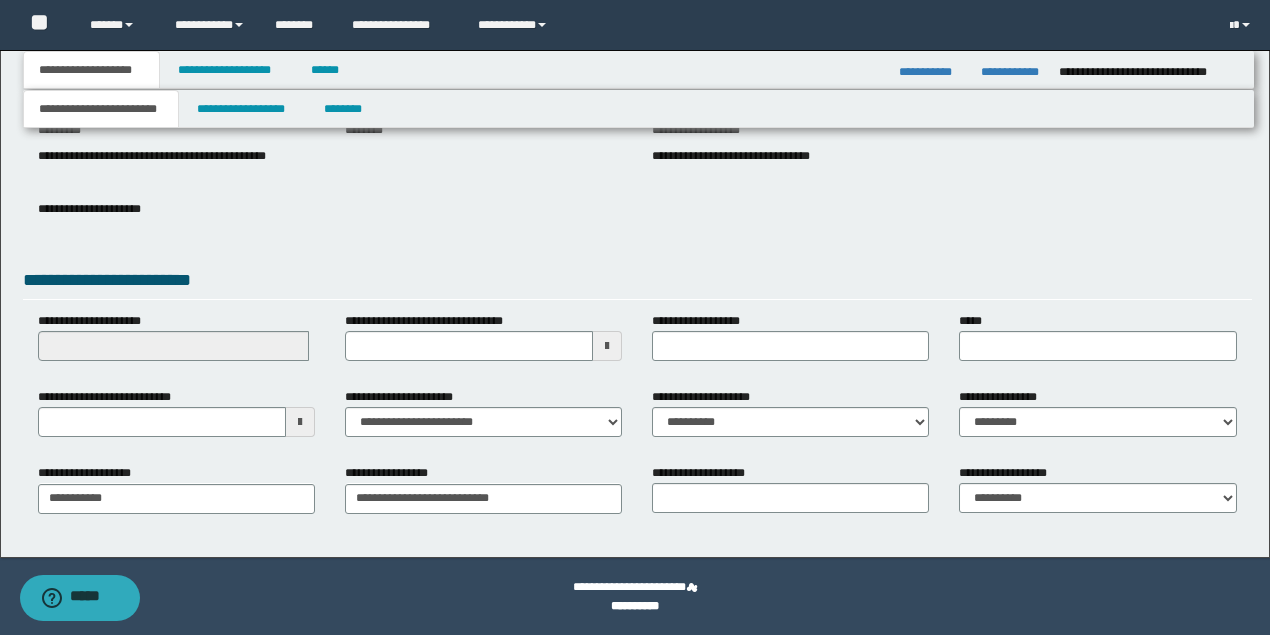 click at bounding box center [300, 422] 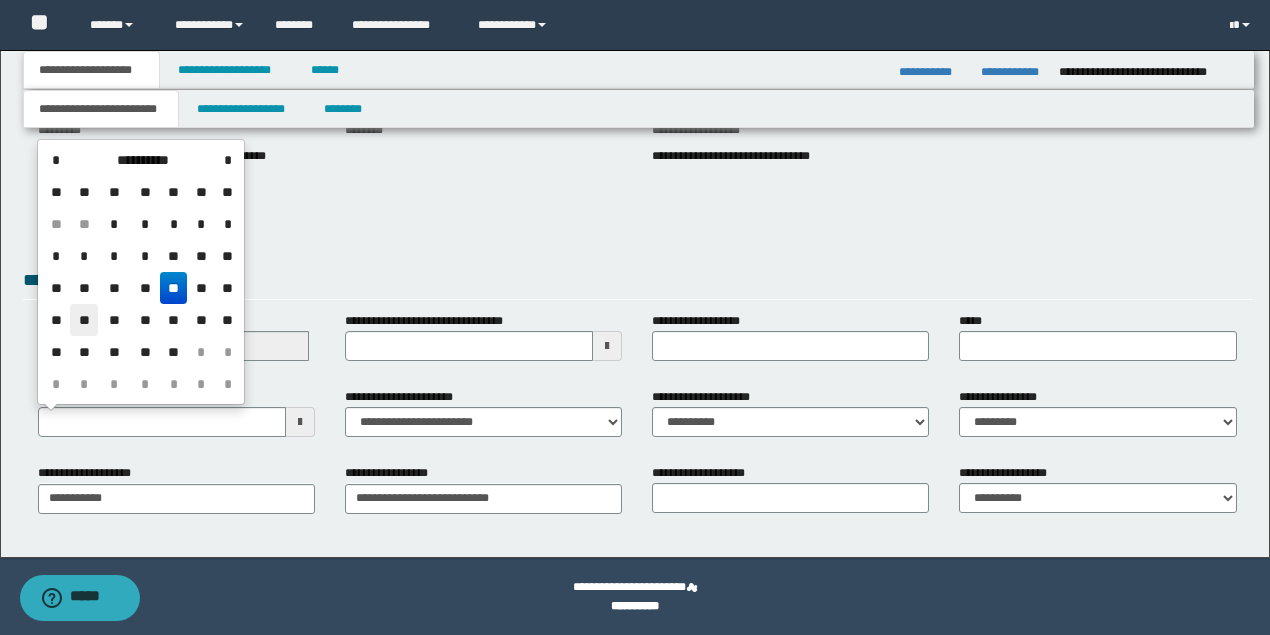 click on "**" at bounding box center (84, 320) 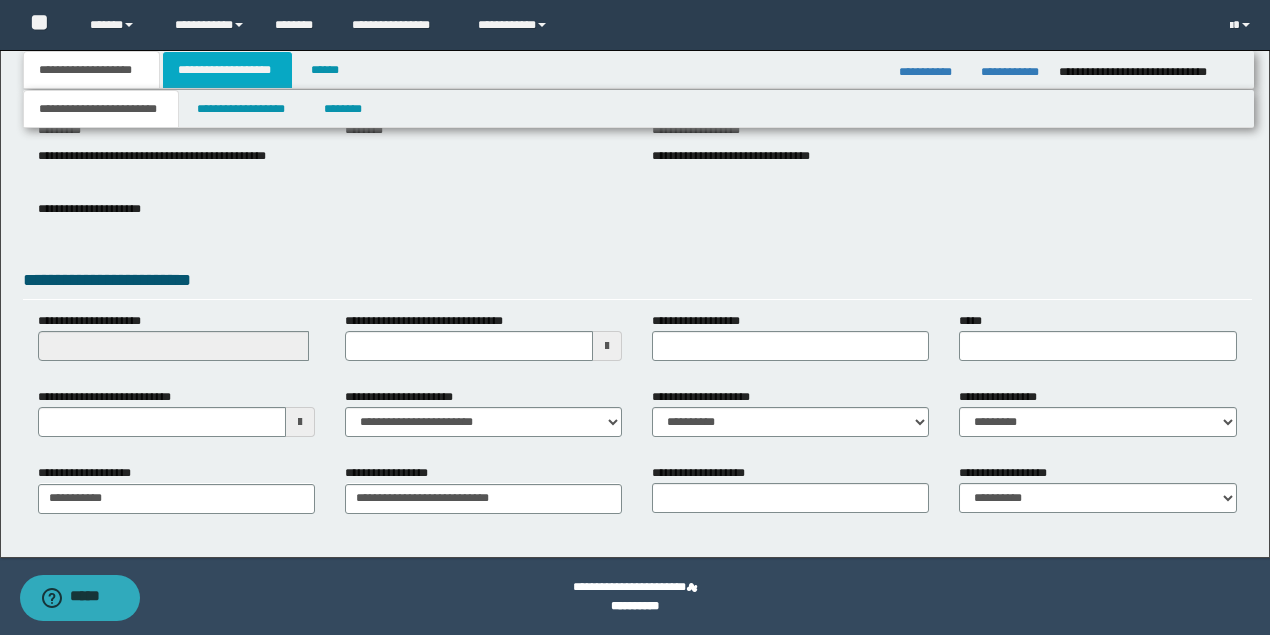 click on "**********" at bounding box center (227, 70) 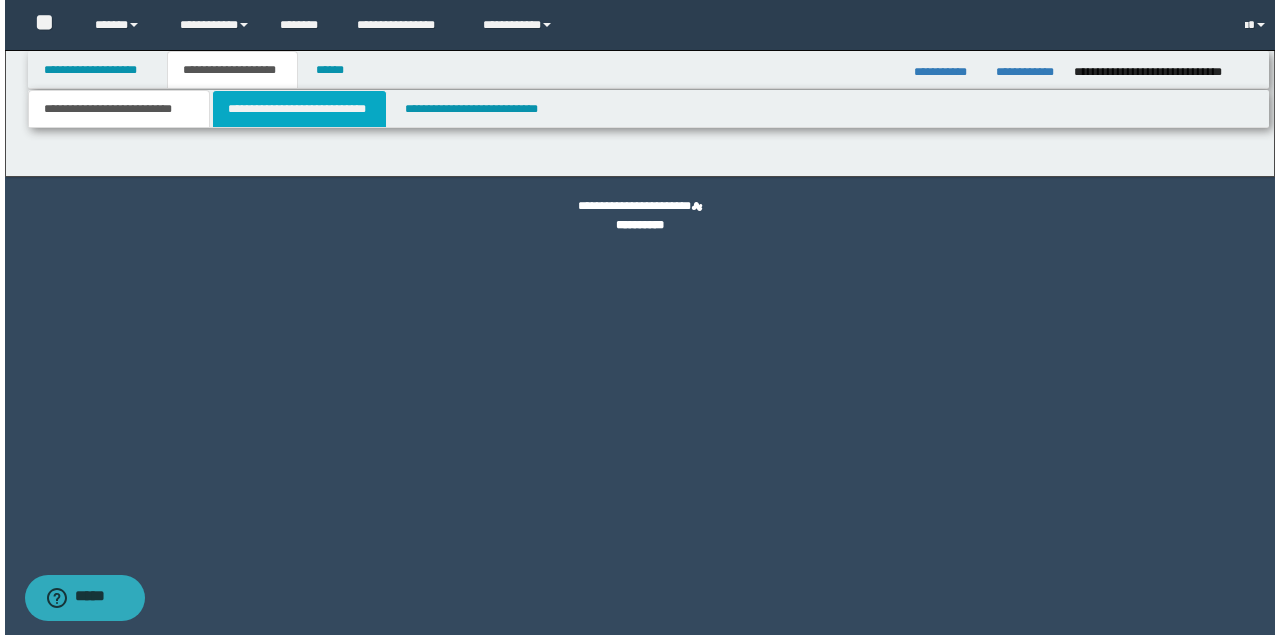 scroll, scrollTop: 0, scrollLeft: 0, axis: both 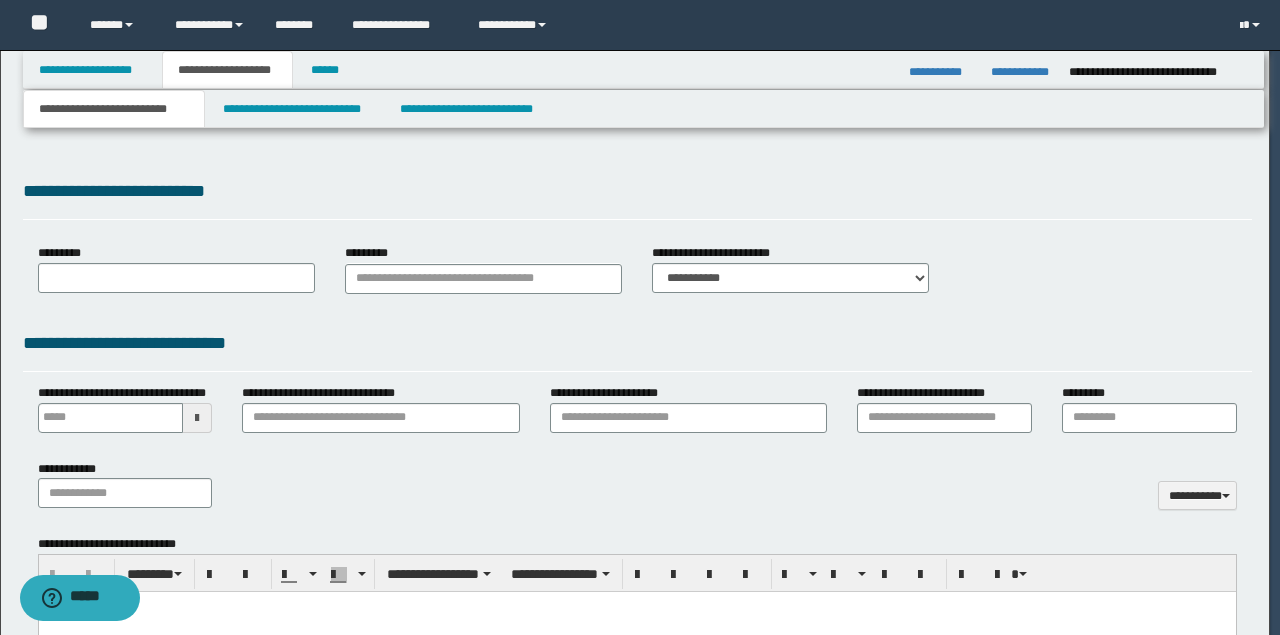 type 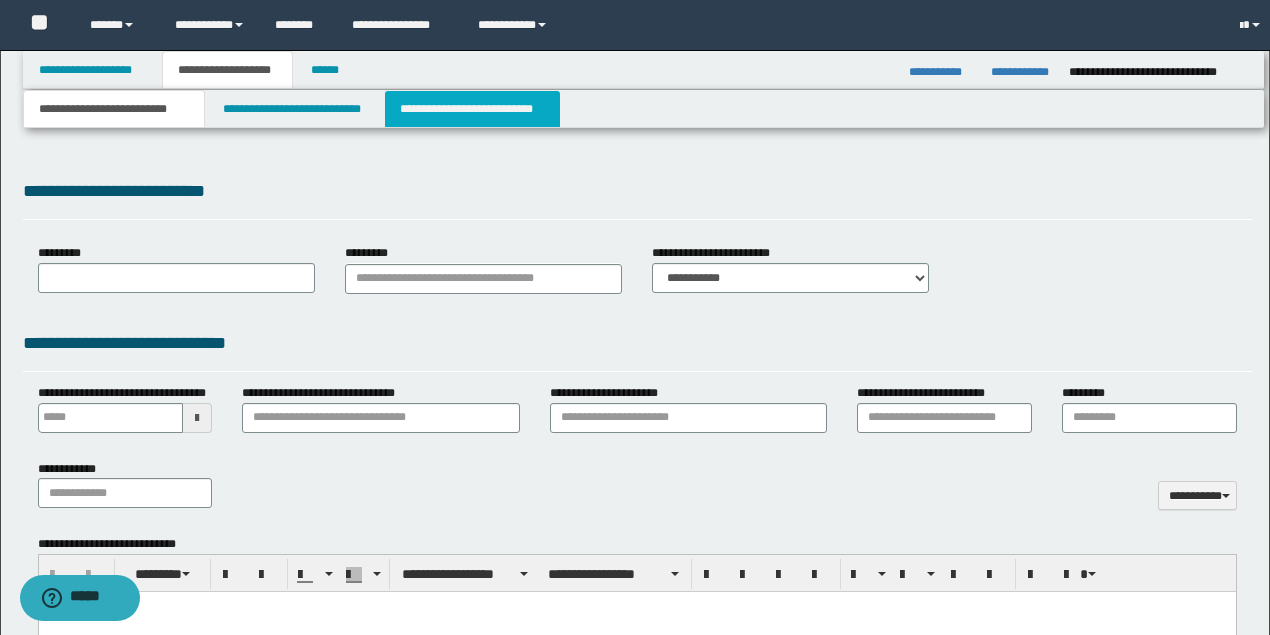 click on "**********" at bounding box center [472, 109] 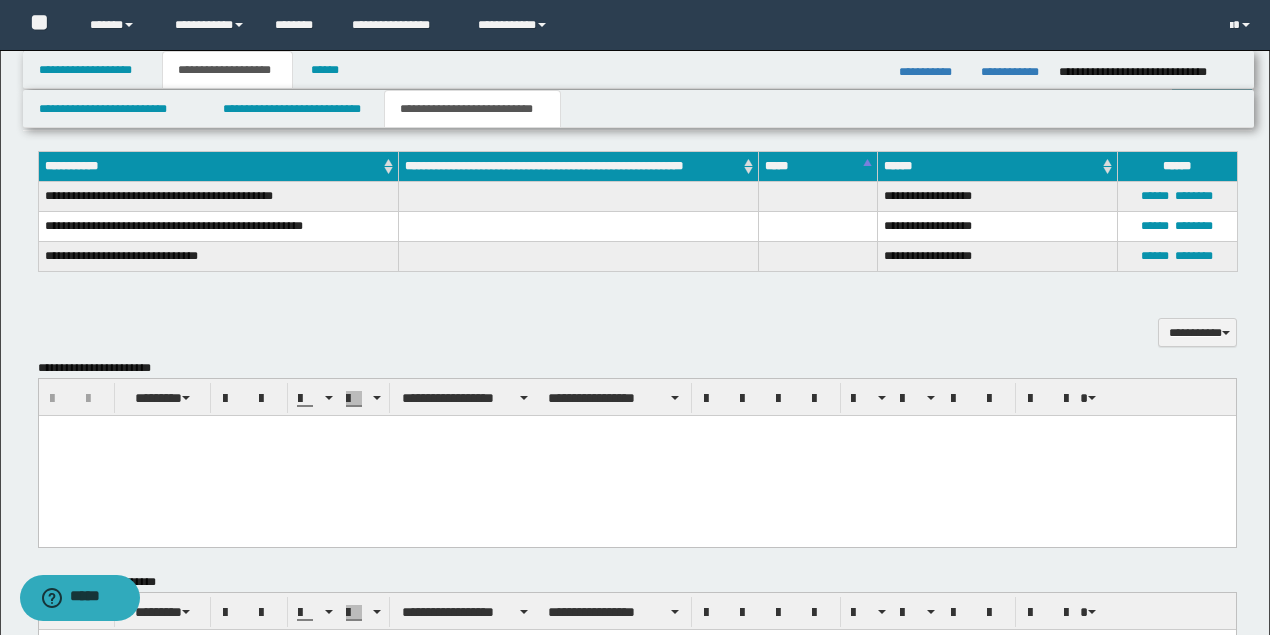 scroll, scrollTop: 1126, scrollLeft: 0, axis: vertical 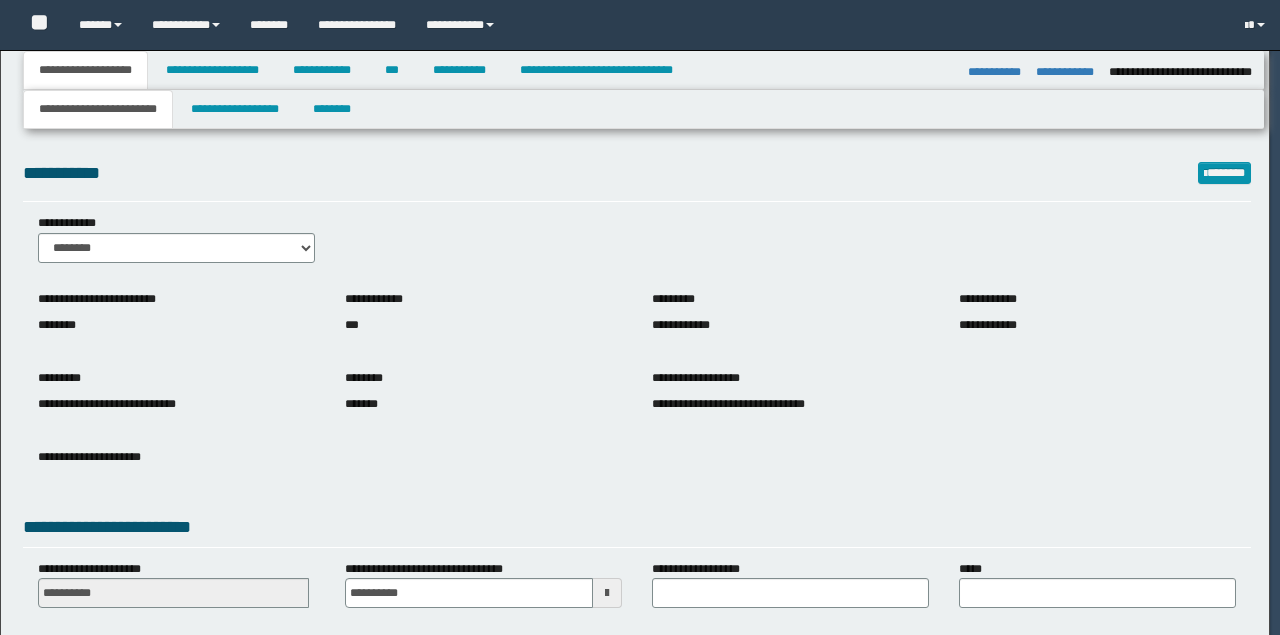 select on "*" 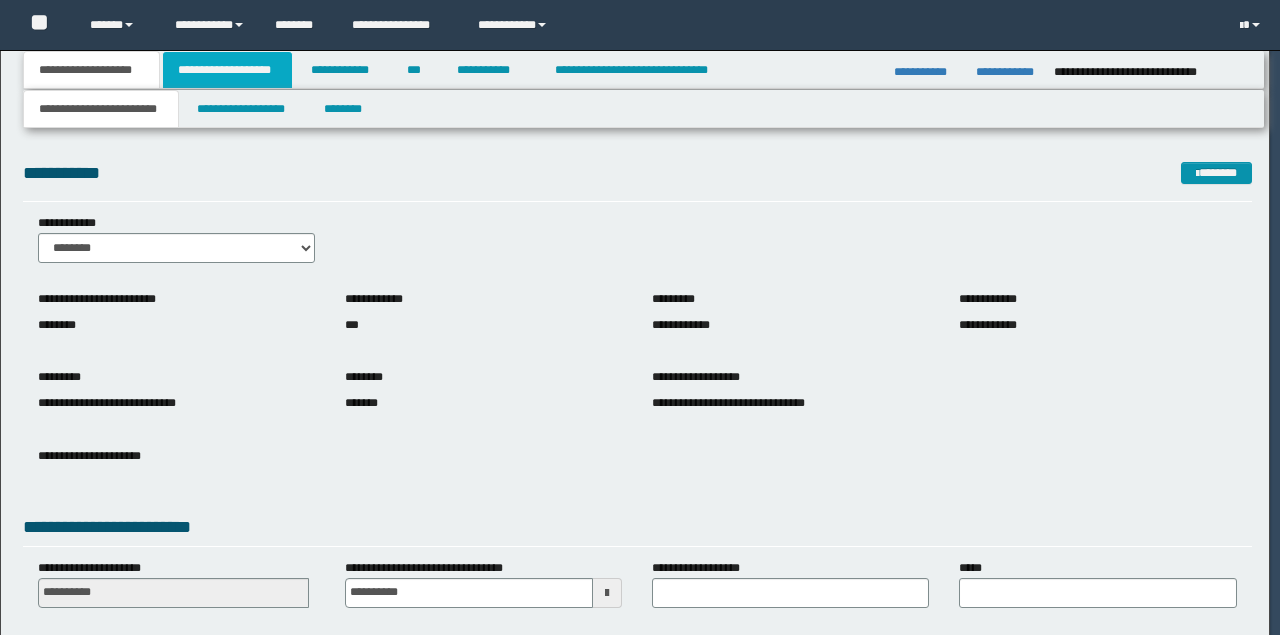 scroll, scrollTop: 0, scrollLeft: 0, axis: both 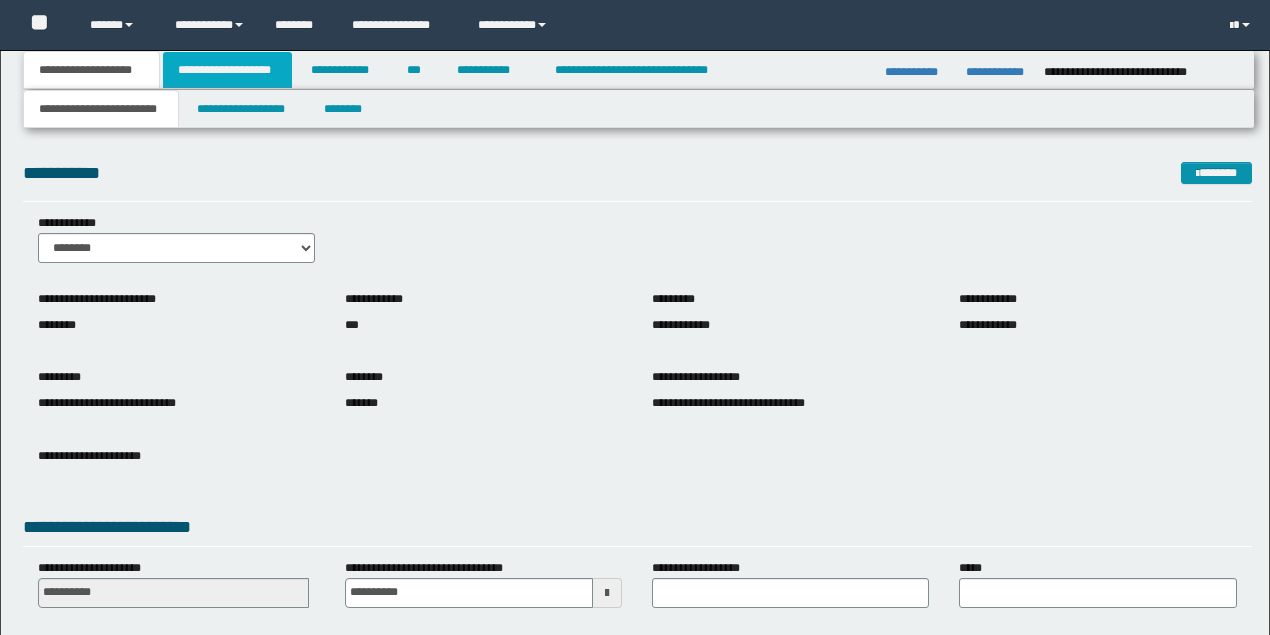 click on "**********" at bounding box center (227, 70) 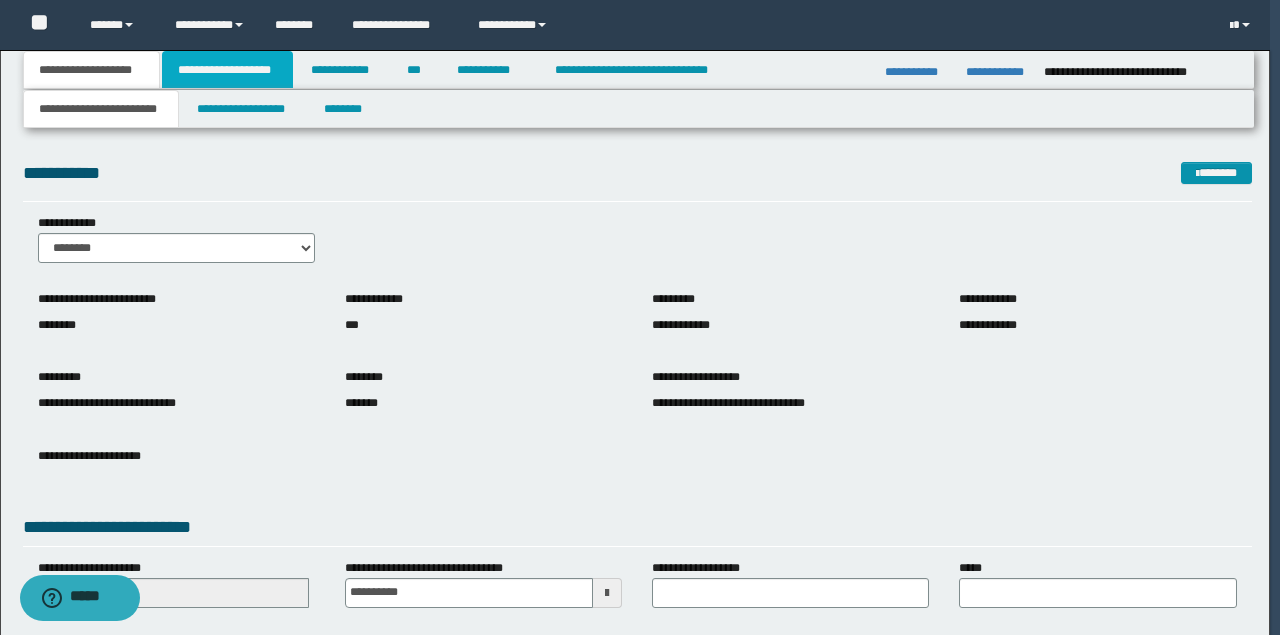 scroll, scrollTop: 0, scrollLeft: 0, axis: both 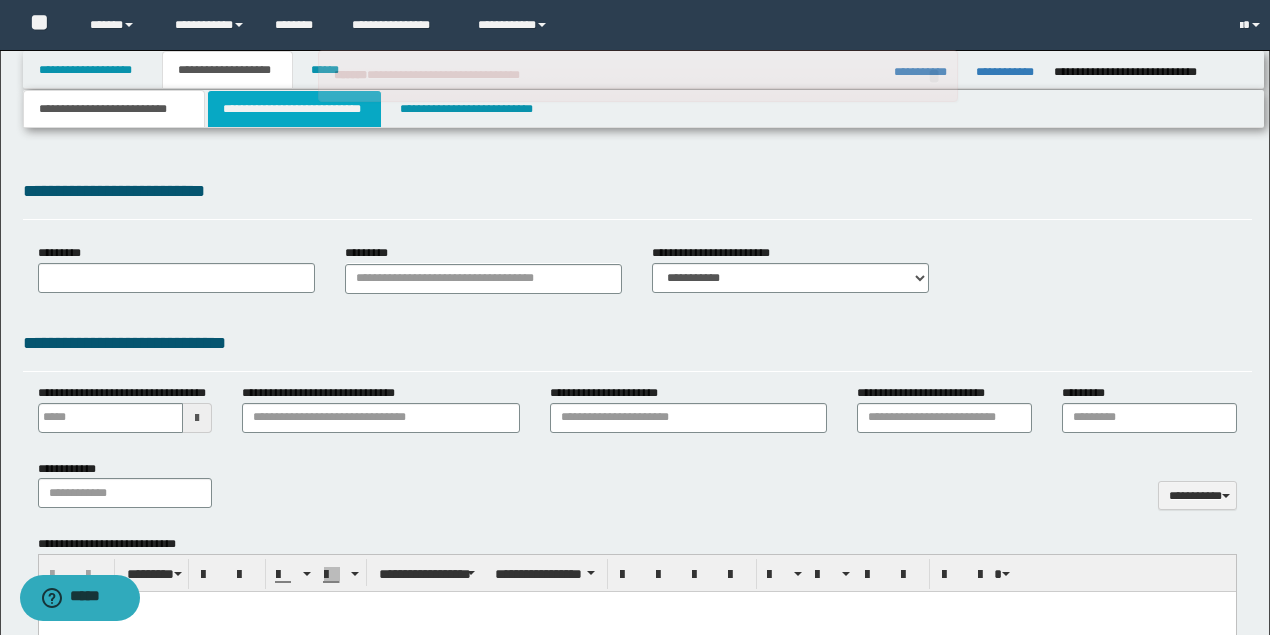 click on "**********" at bounding box center (294, 109) 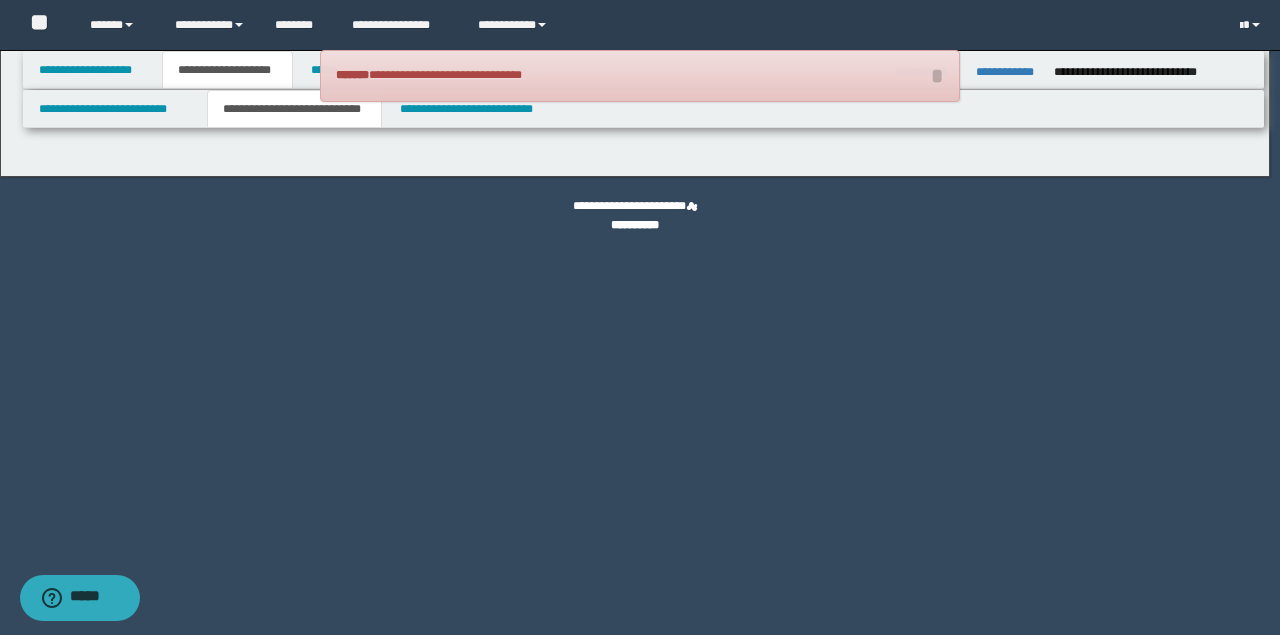 scroll, scrollTop: 0, scrollLeft: 0, axis: both 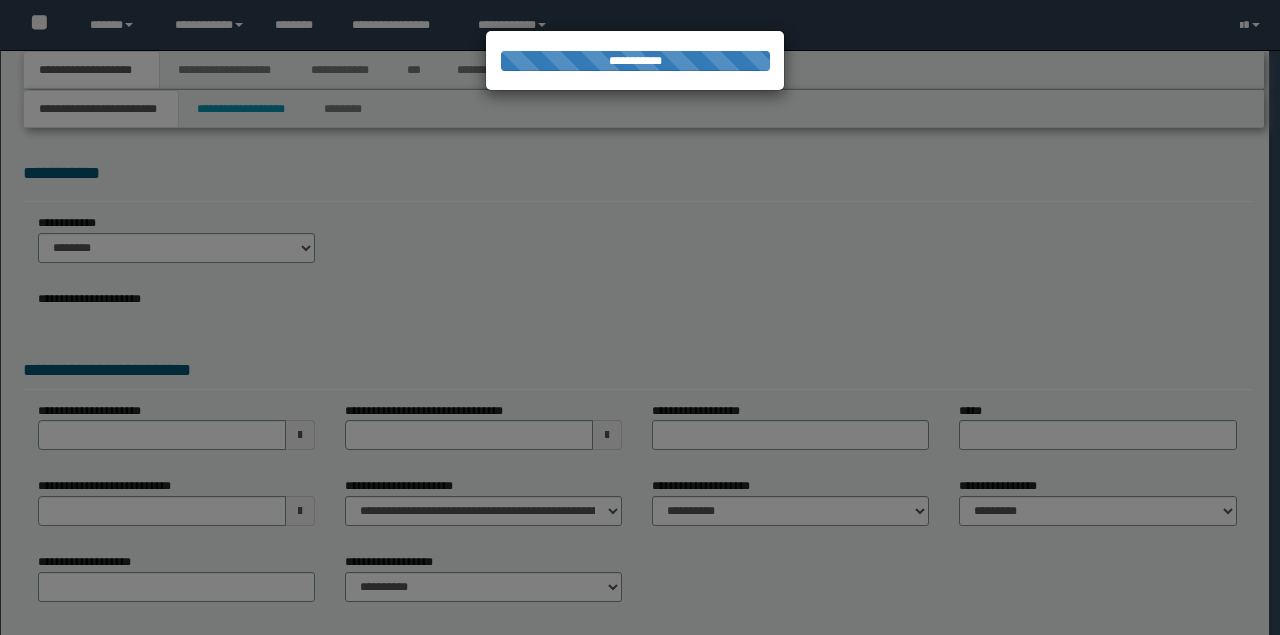 select on "*" 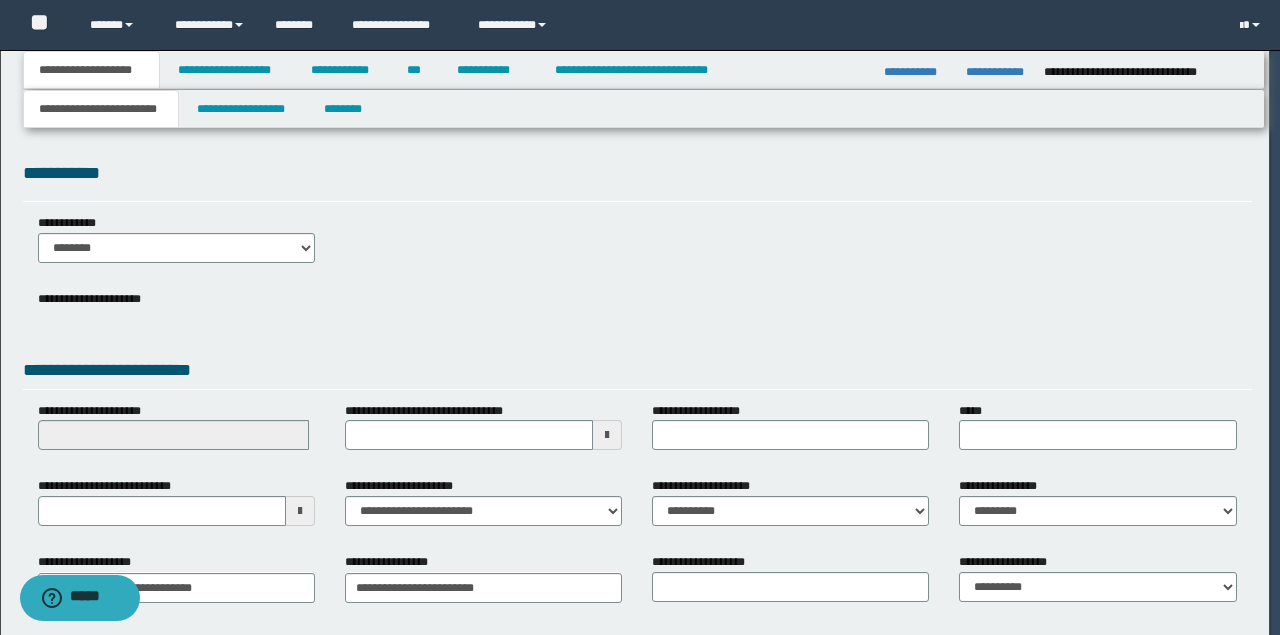 scroll, scrollTop: 0, scrollLeft: 0, axis: both 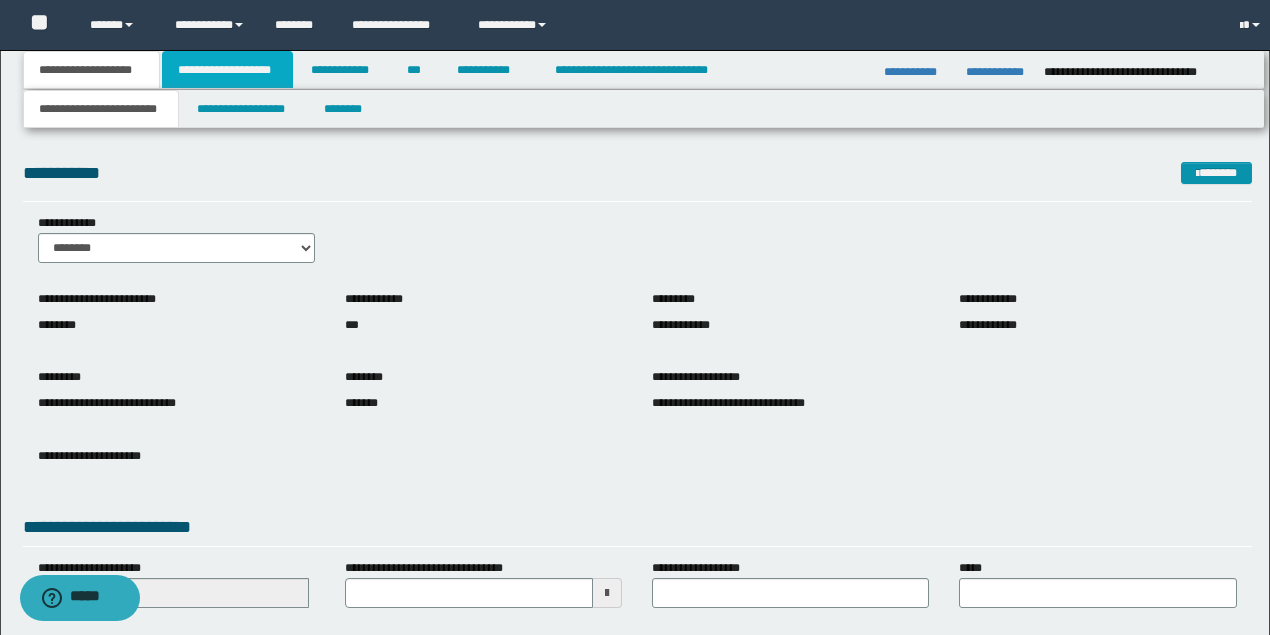click on "**********" at bounding box center (227, 70) 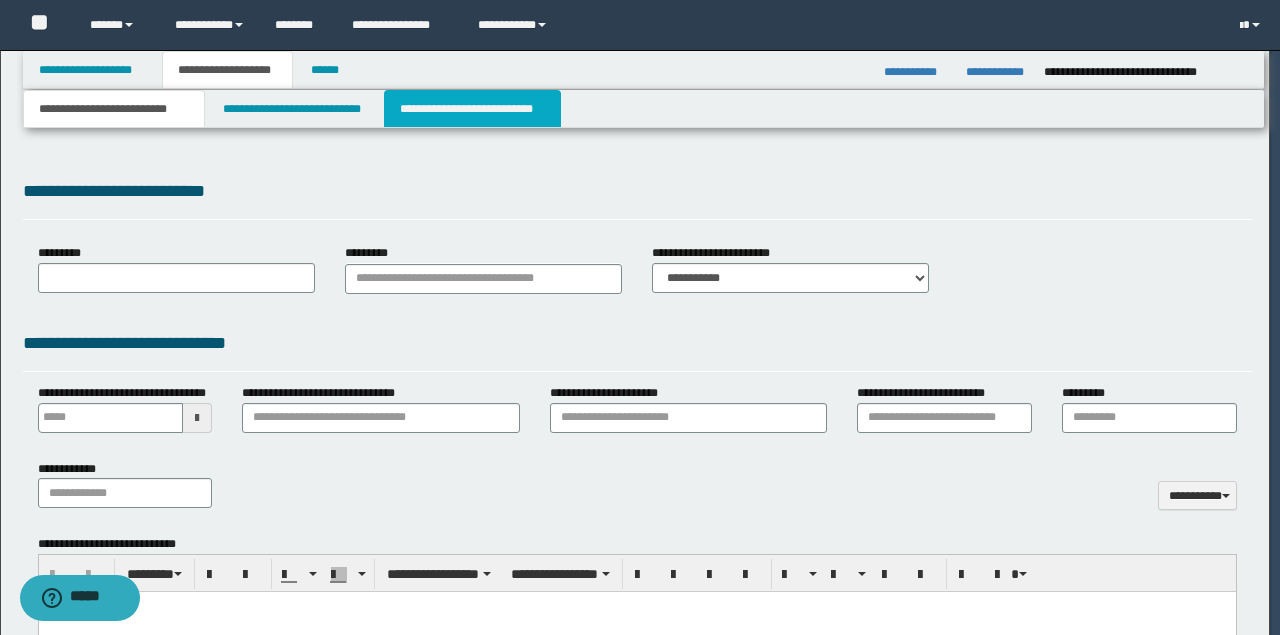 click on "**********" at bounding box center [472, 109] 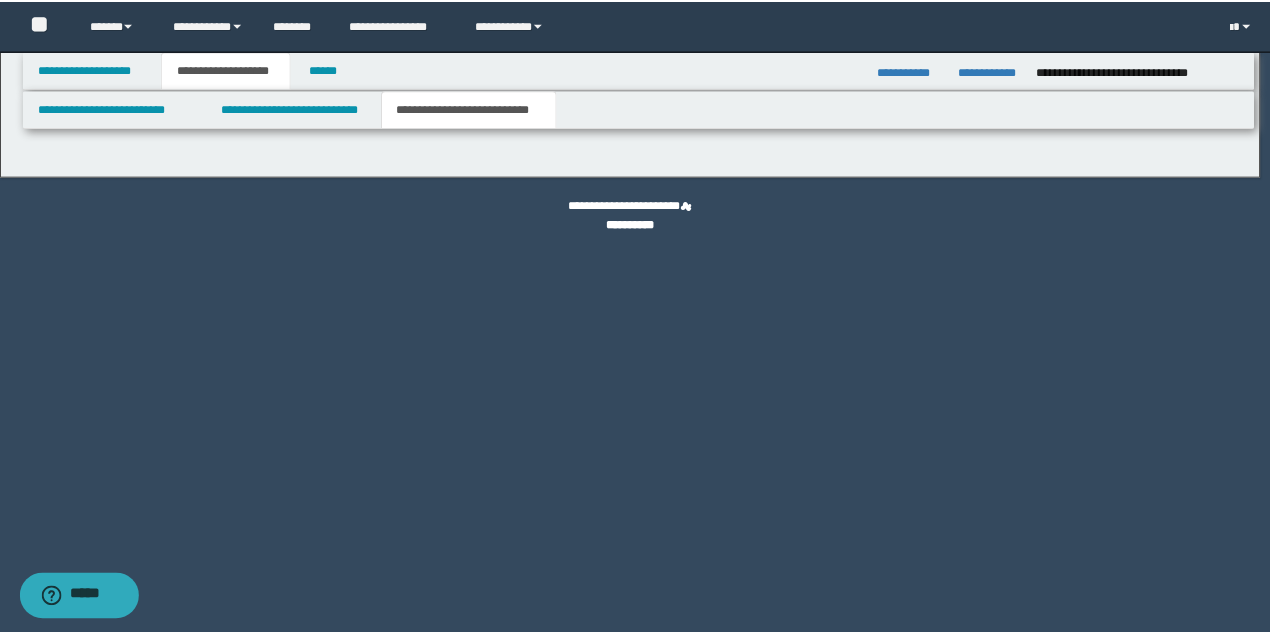 scroll, scrollTop: 0, scrollLeft: 0, axis: both 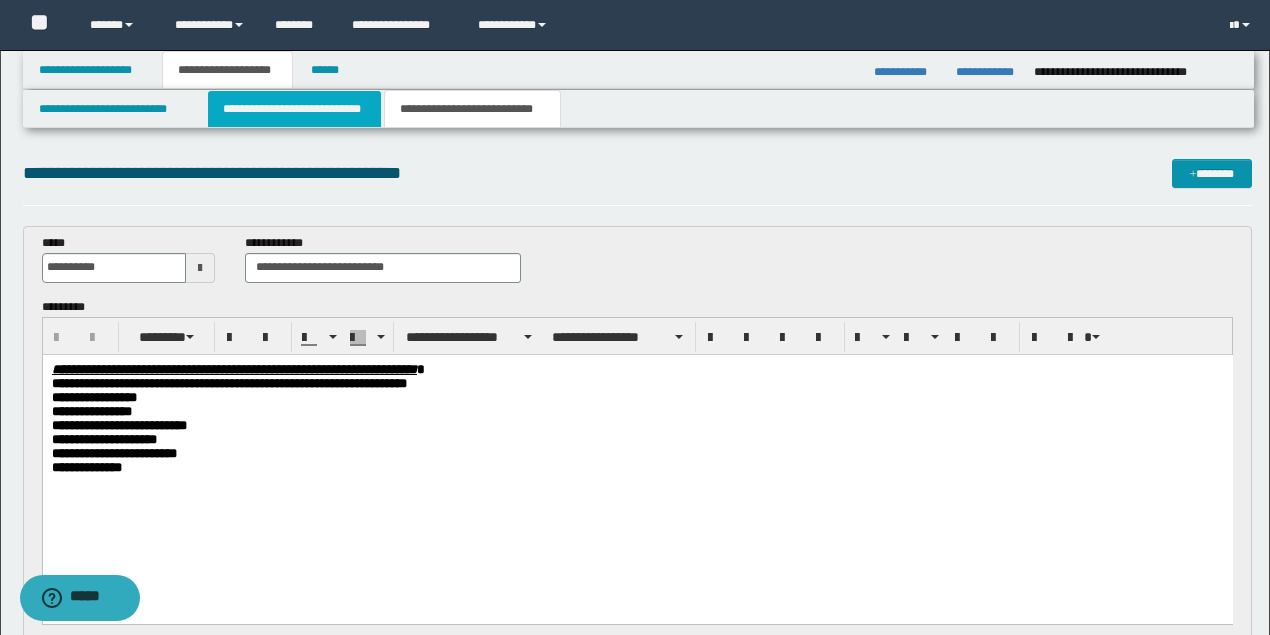 click on "**********" at bounding box center (294, 109) 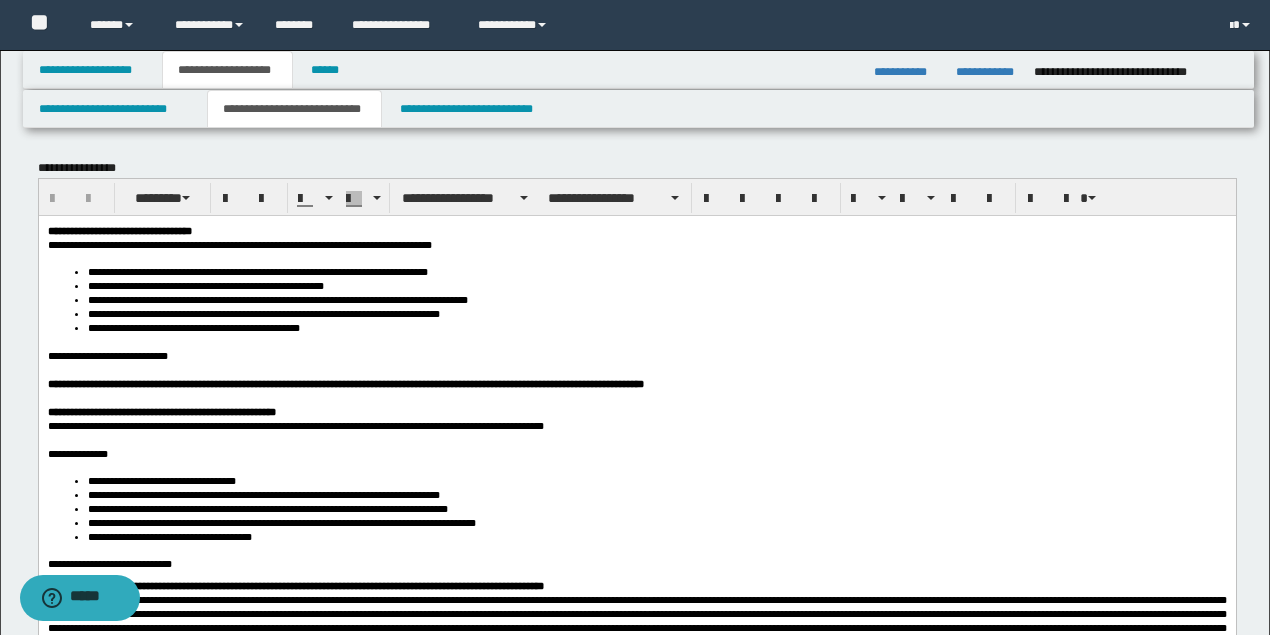 scroll, scrollTop: 0, scrollLeft: 0, axis: both 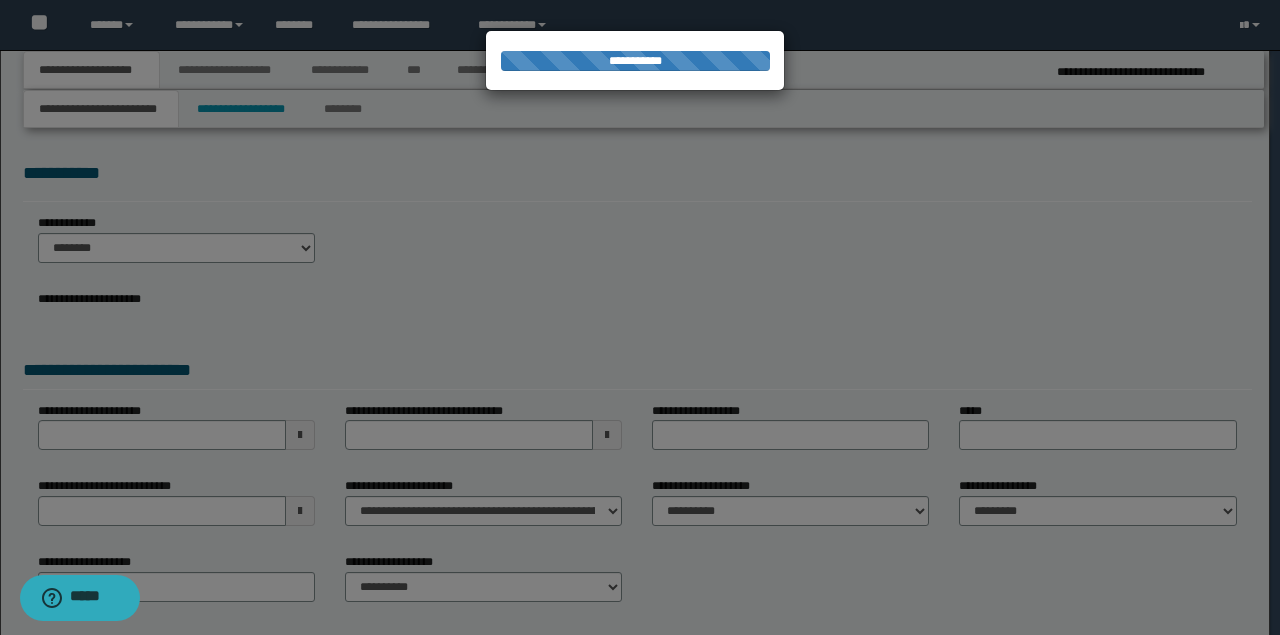 select on "*" 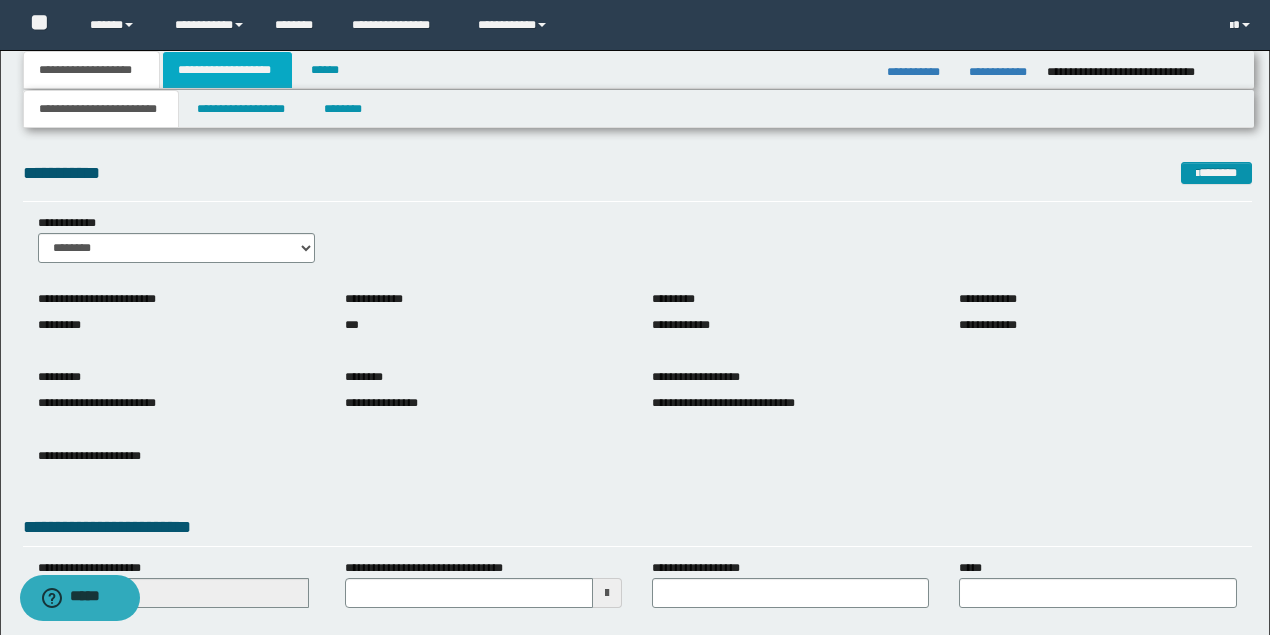 click on "**********" at bounding box center (227, 70) 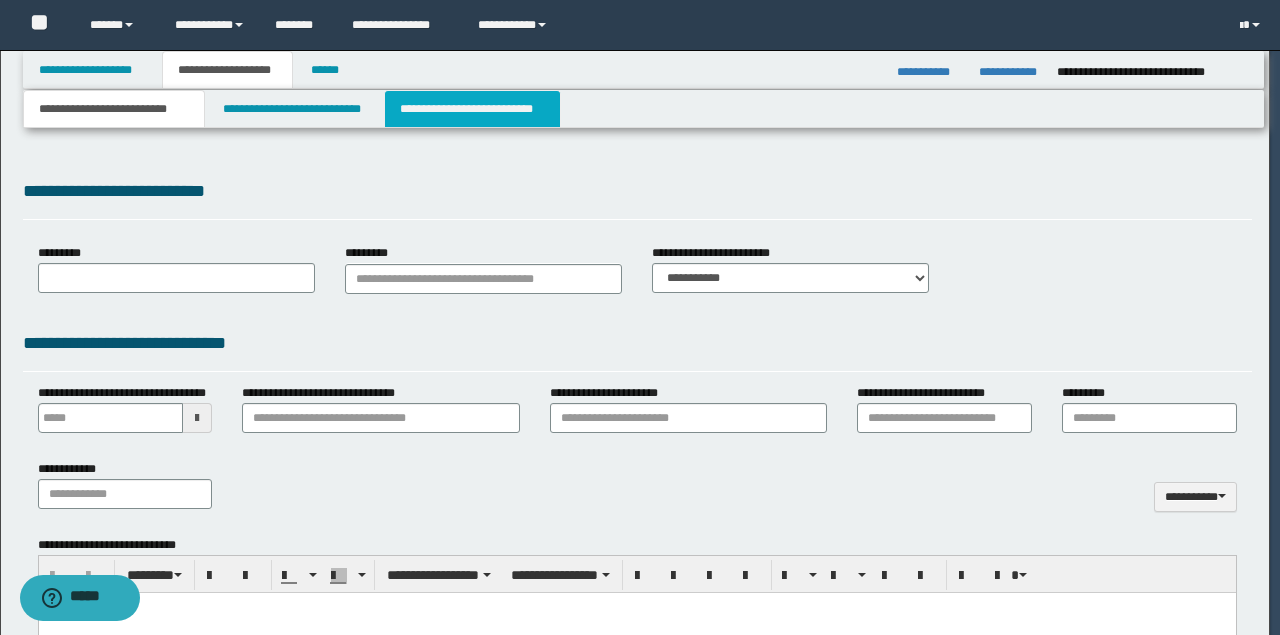 click on "**********" at bounding box center (472, 109) 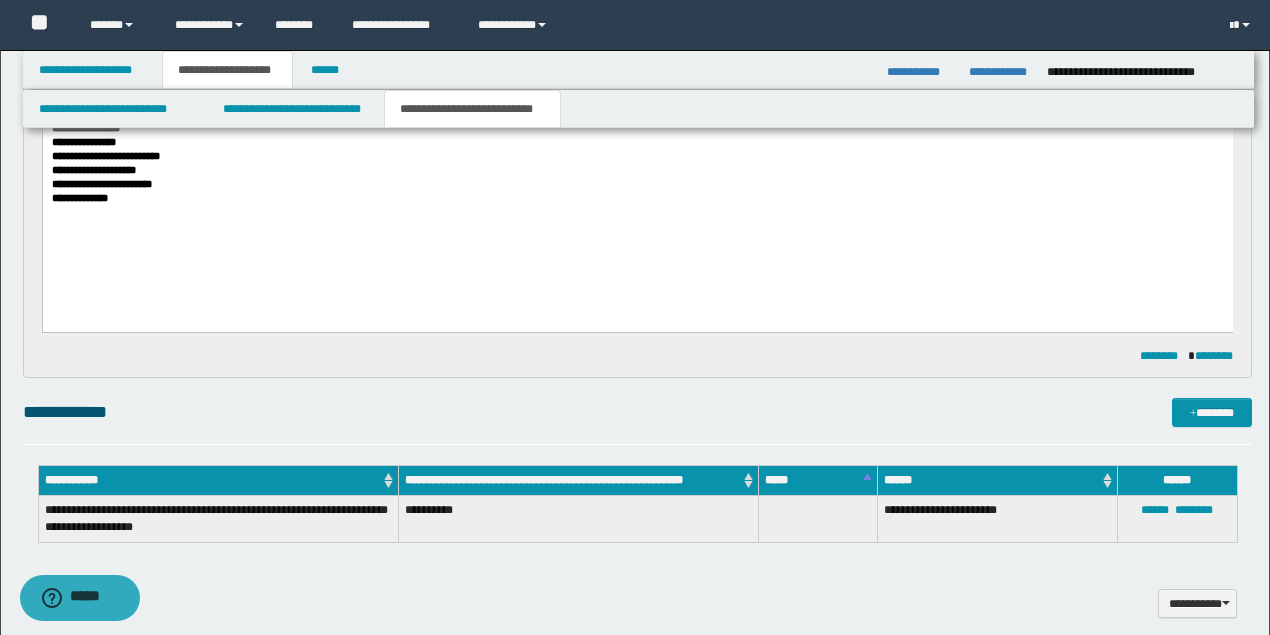scroll, scrollTop: 1066, scrollLeft: 0, axis: vertical 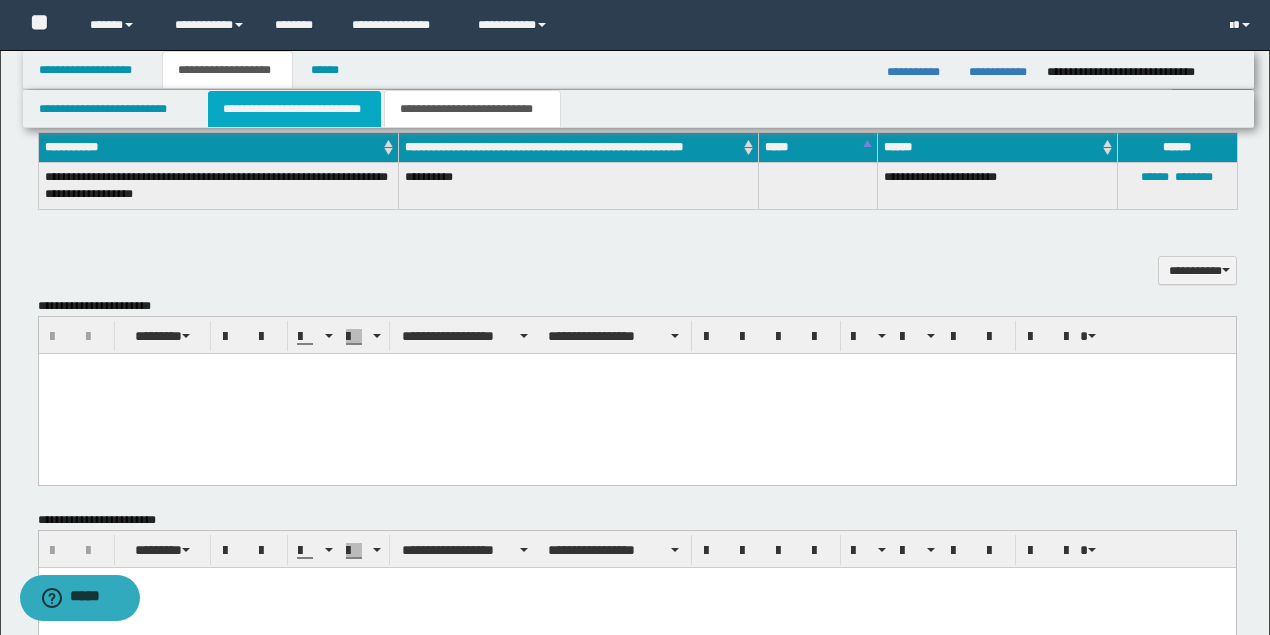 click on "**********" at bounding box center [294, 109] 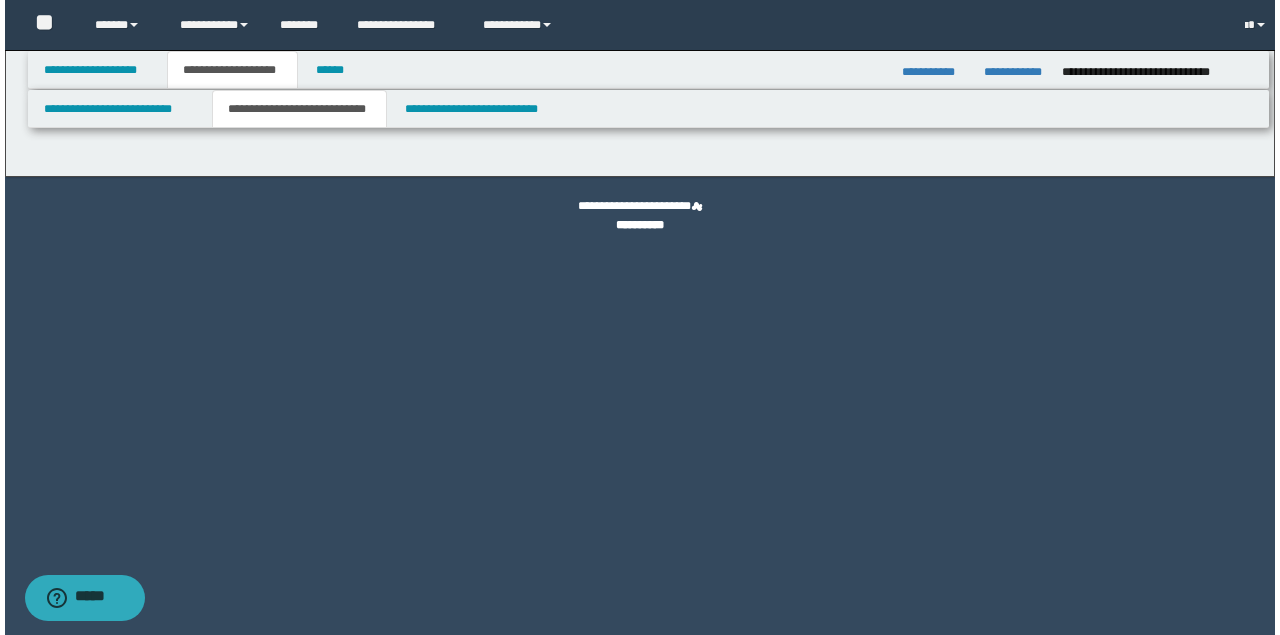 scroll, scrollTop: 0, scrollLeft: 0, axis: both 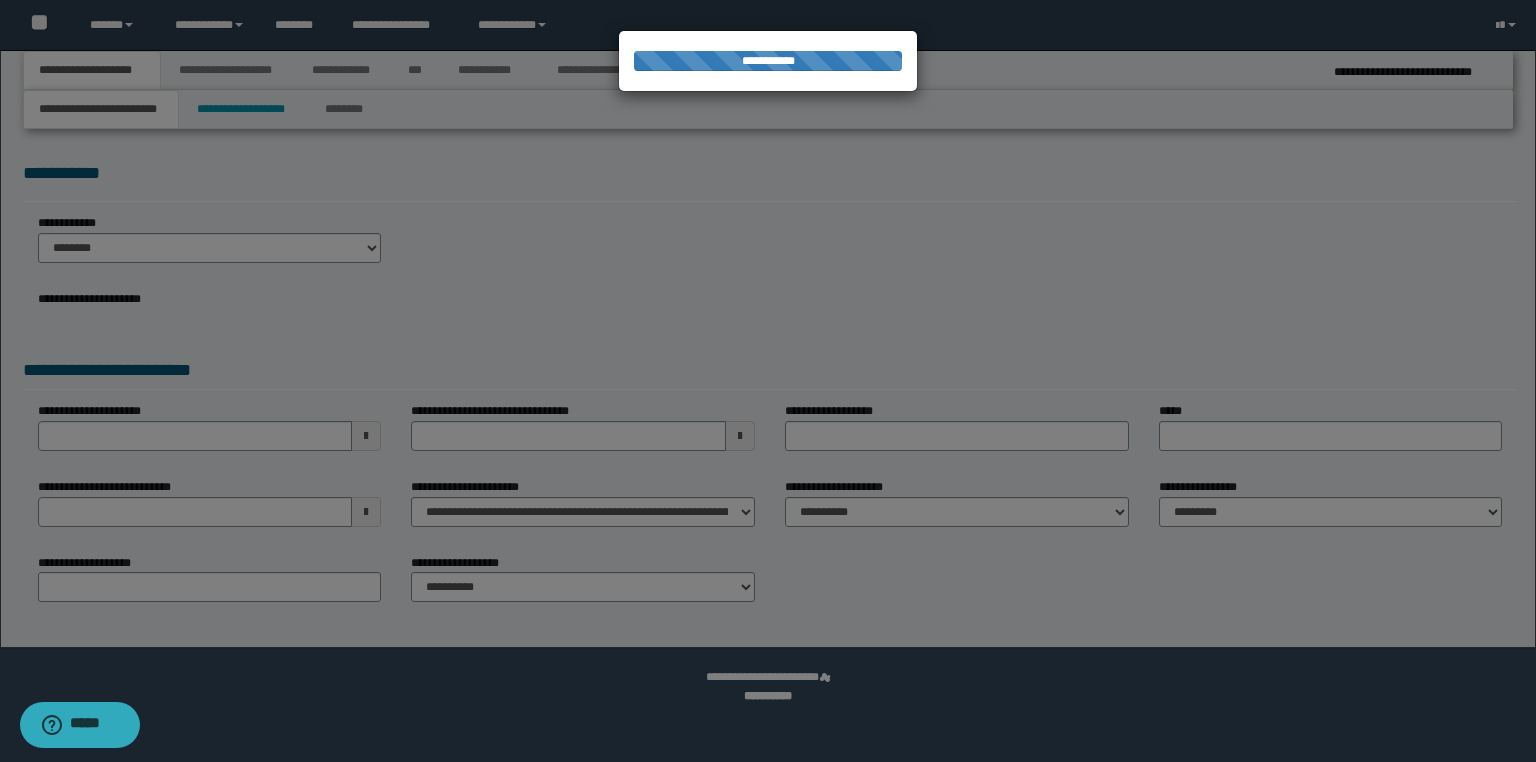 select on "*" 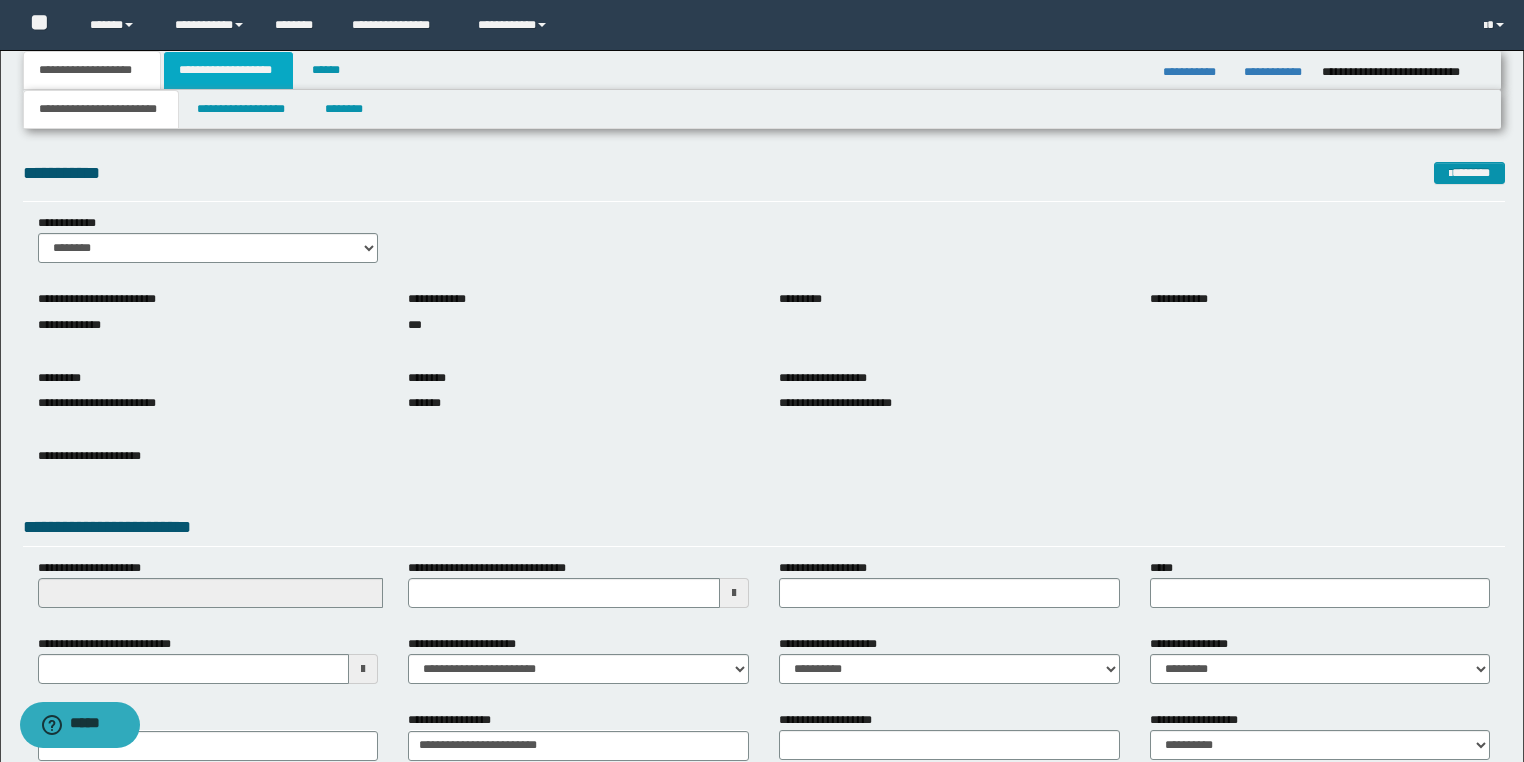 click on "**********" at bounding box center [228, 70] 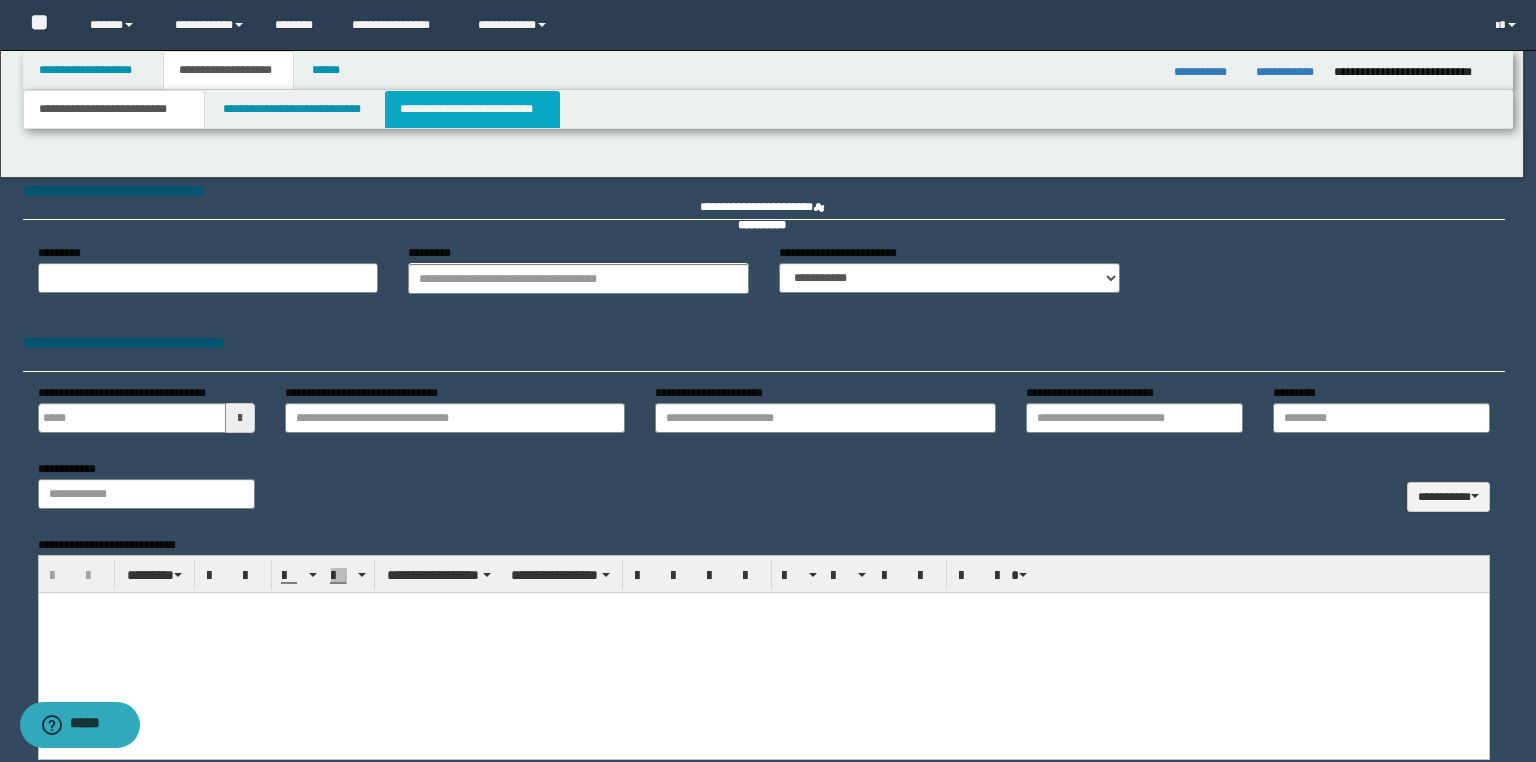 click on "**********" at bounding box center (472, 109) 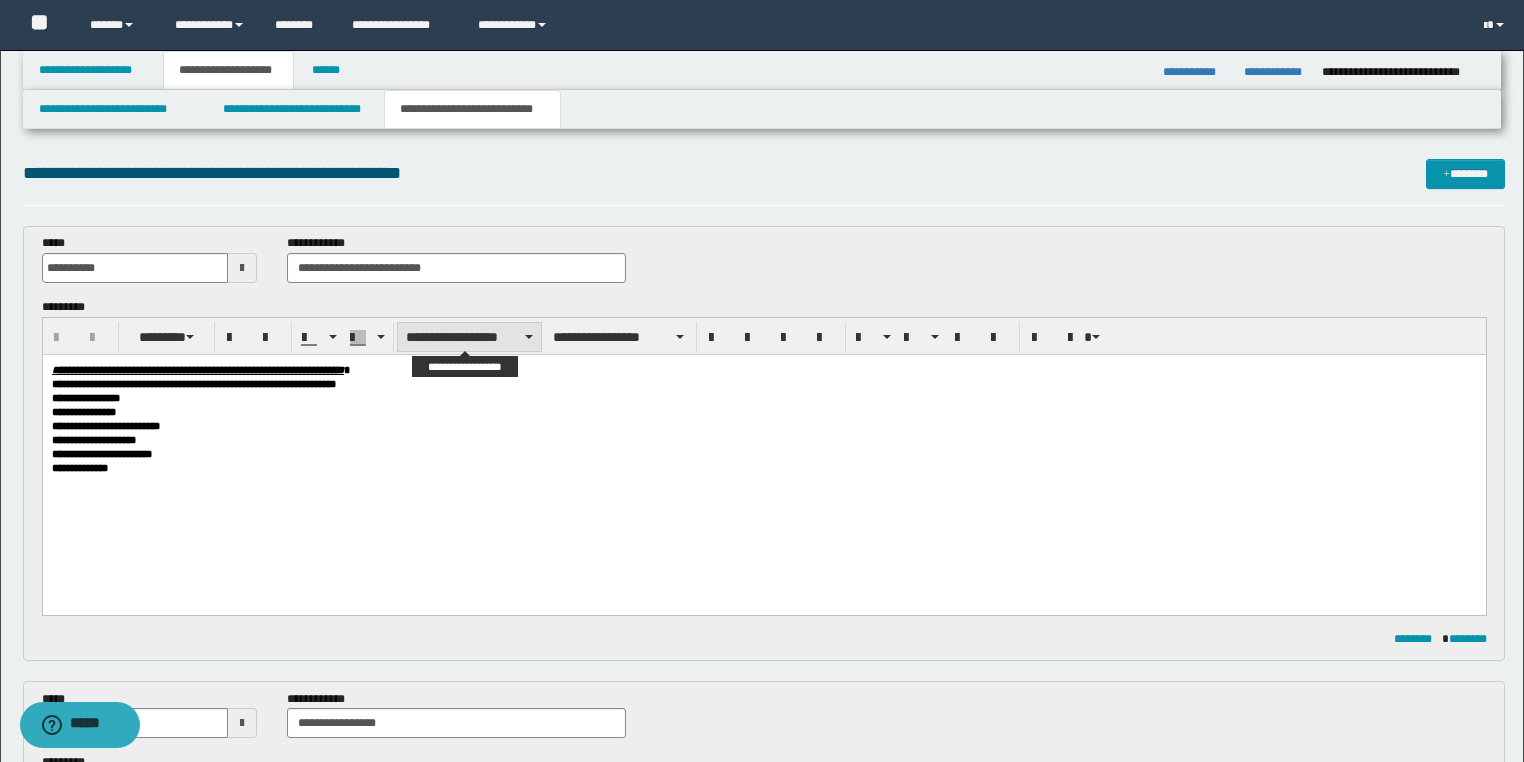 scroll, scrollTop: 400, scrollLeft: 0, axis: vertical 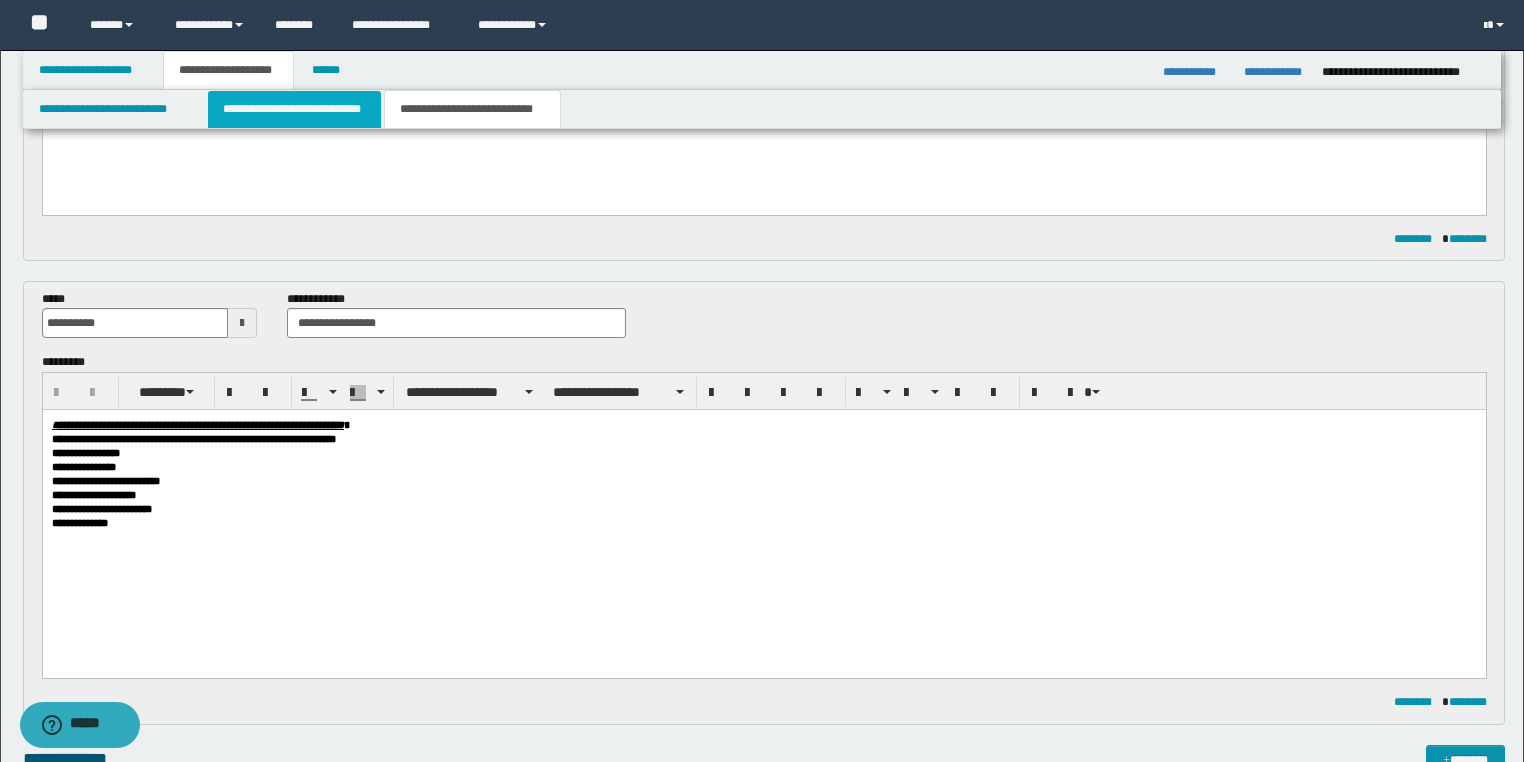 click on "**********" at bounding box center [294, 109] 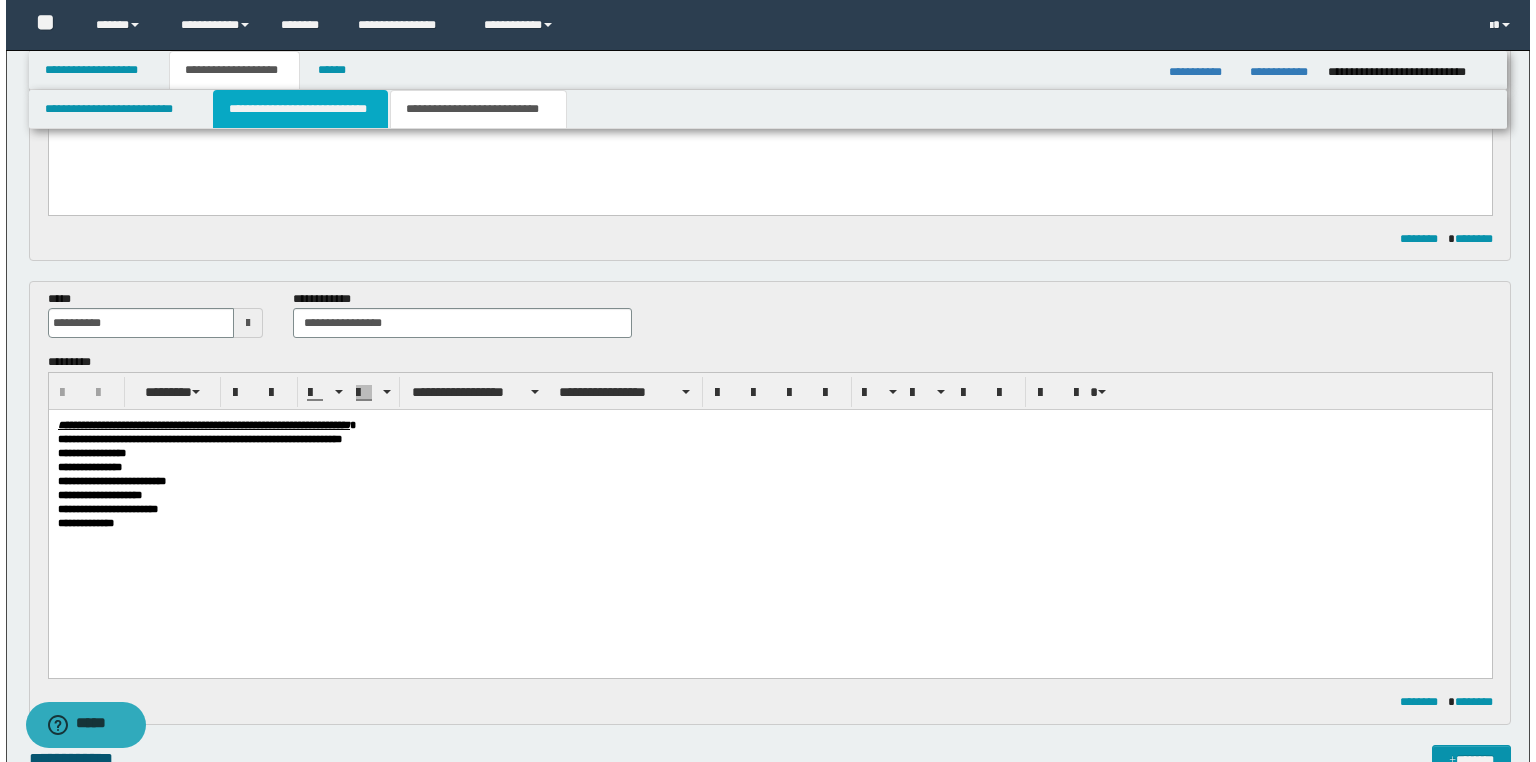 scroll, scrollTop: 0, scrollLeft: 0, axis: both 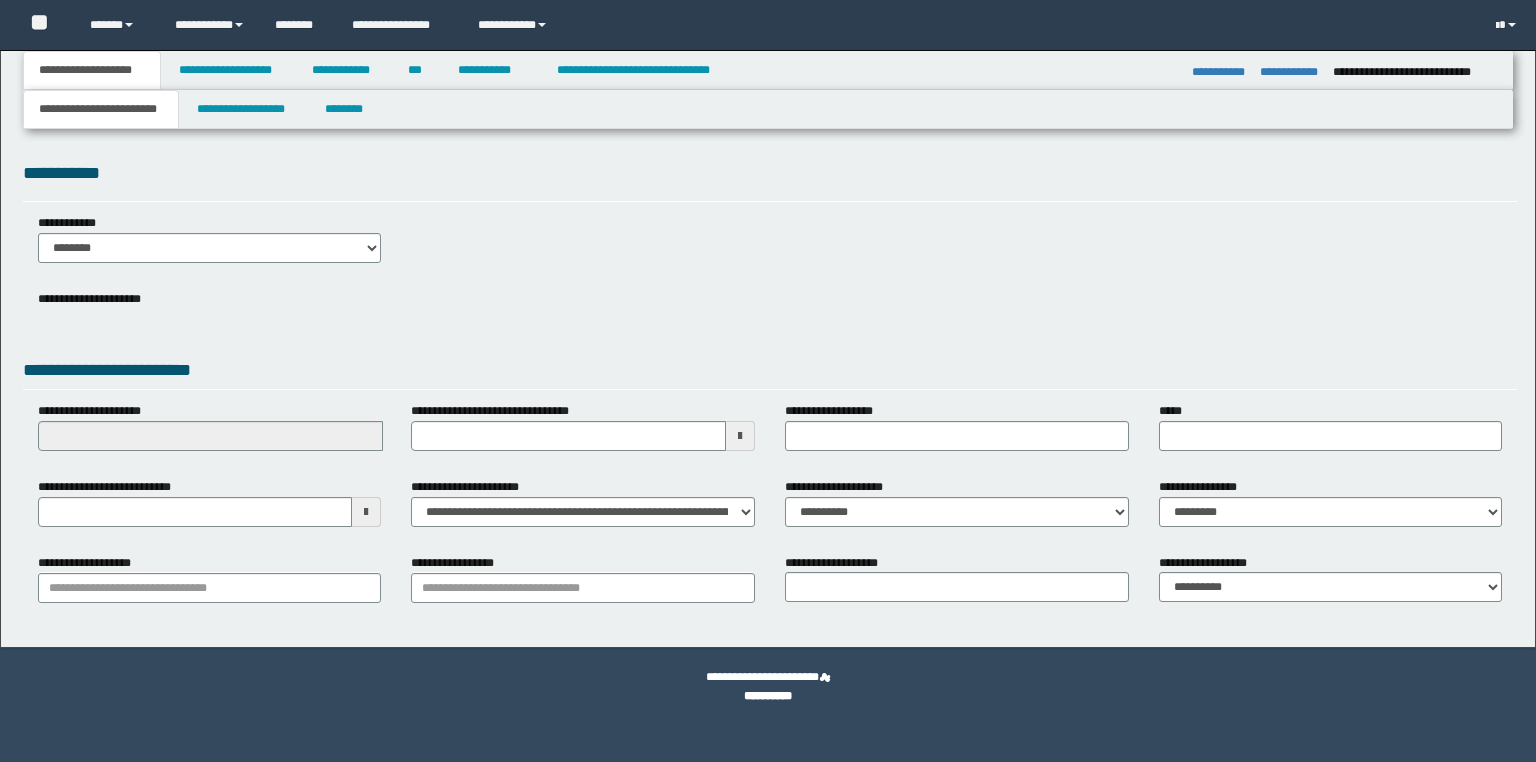 select on "*" 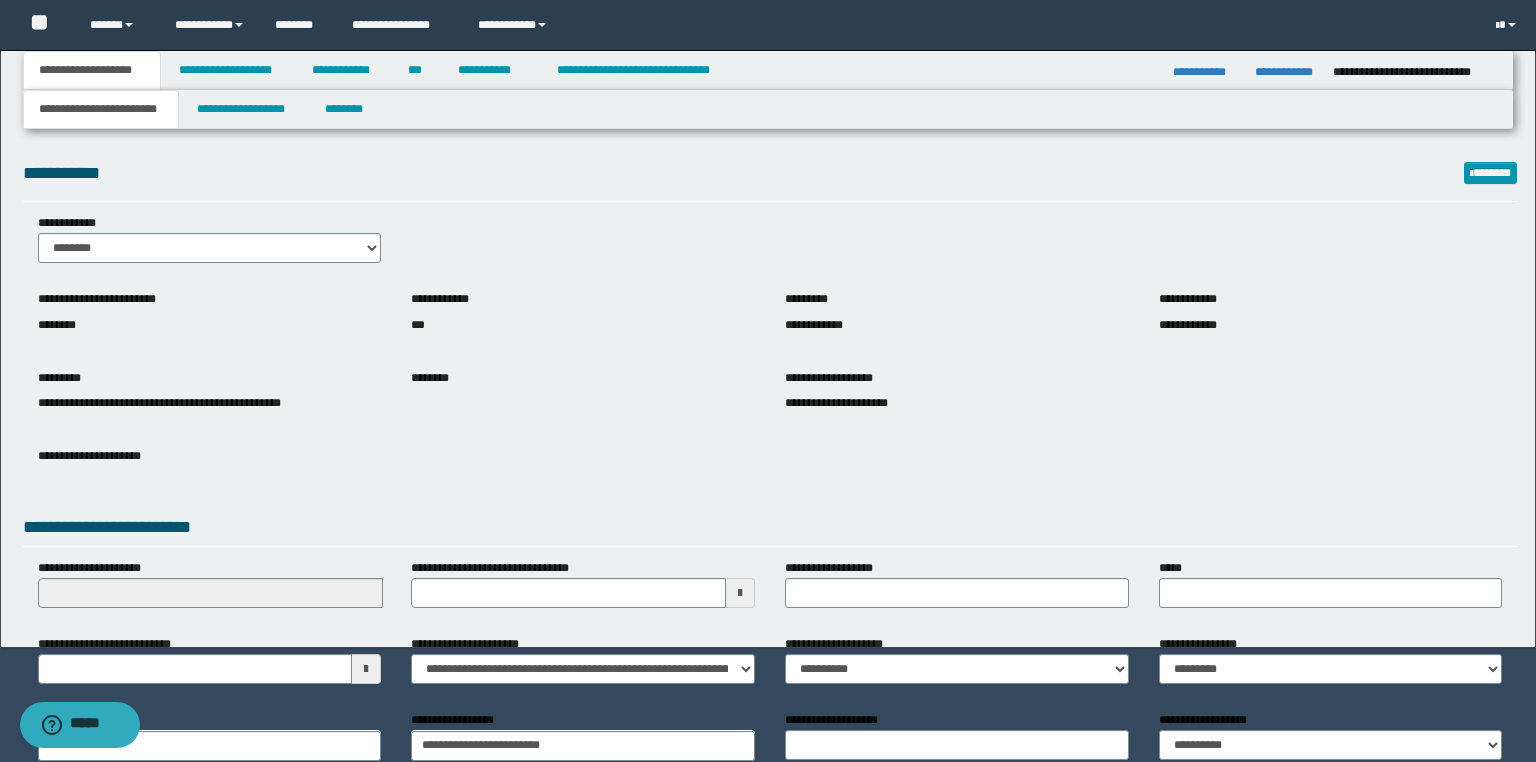scroll, scrollTop: 0, scrollLeft: 0, axis: both 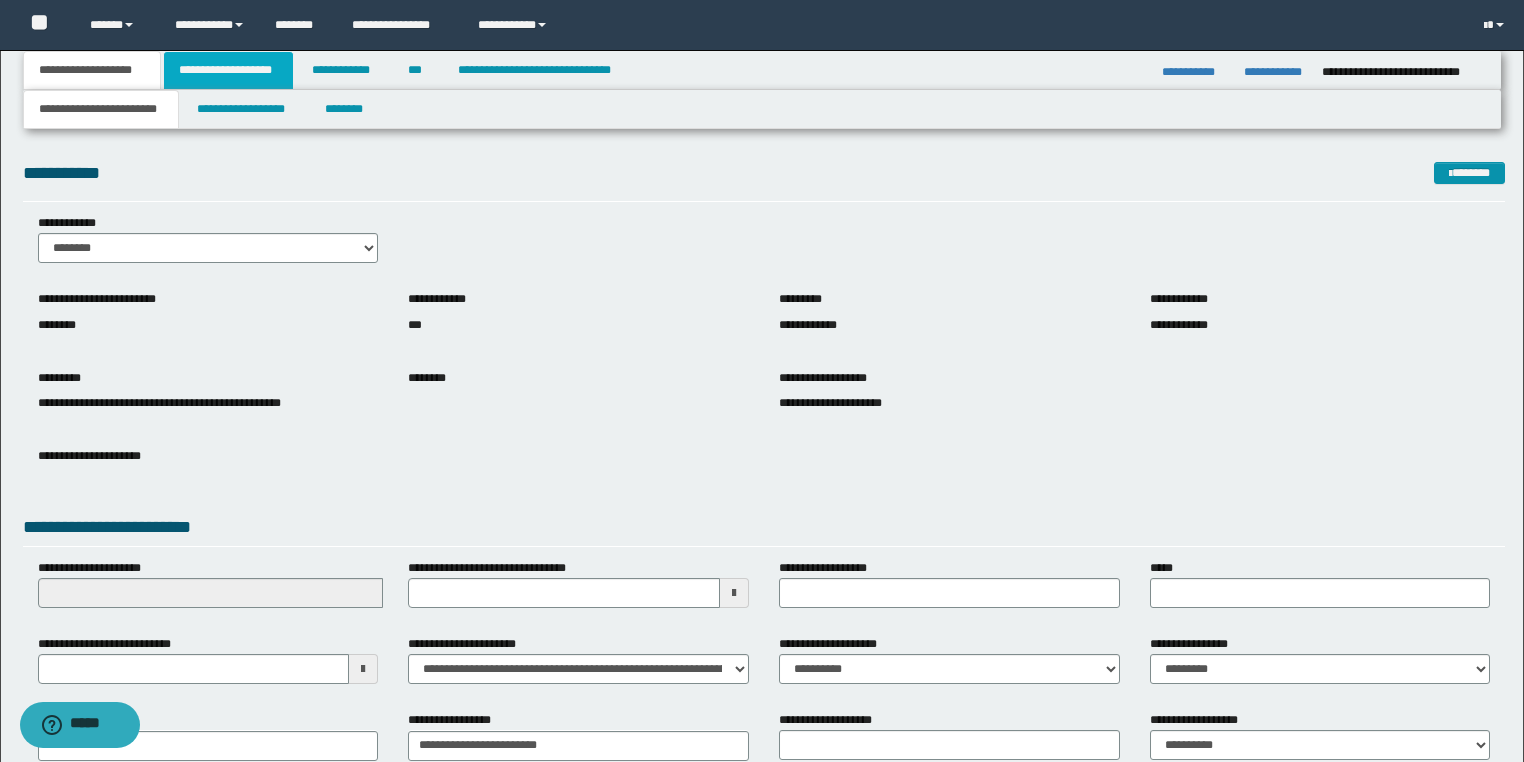 click on "**********" at bounding box center [228, 70] 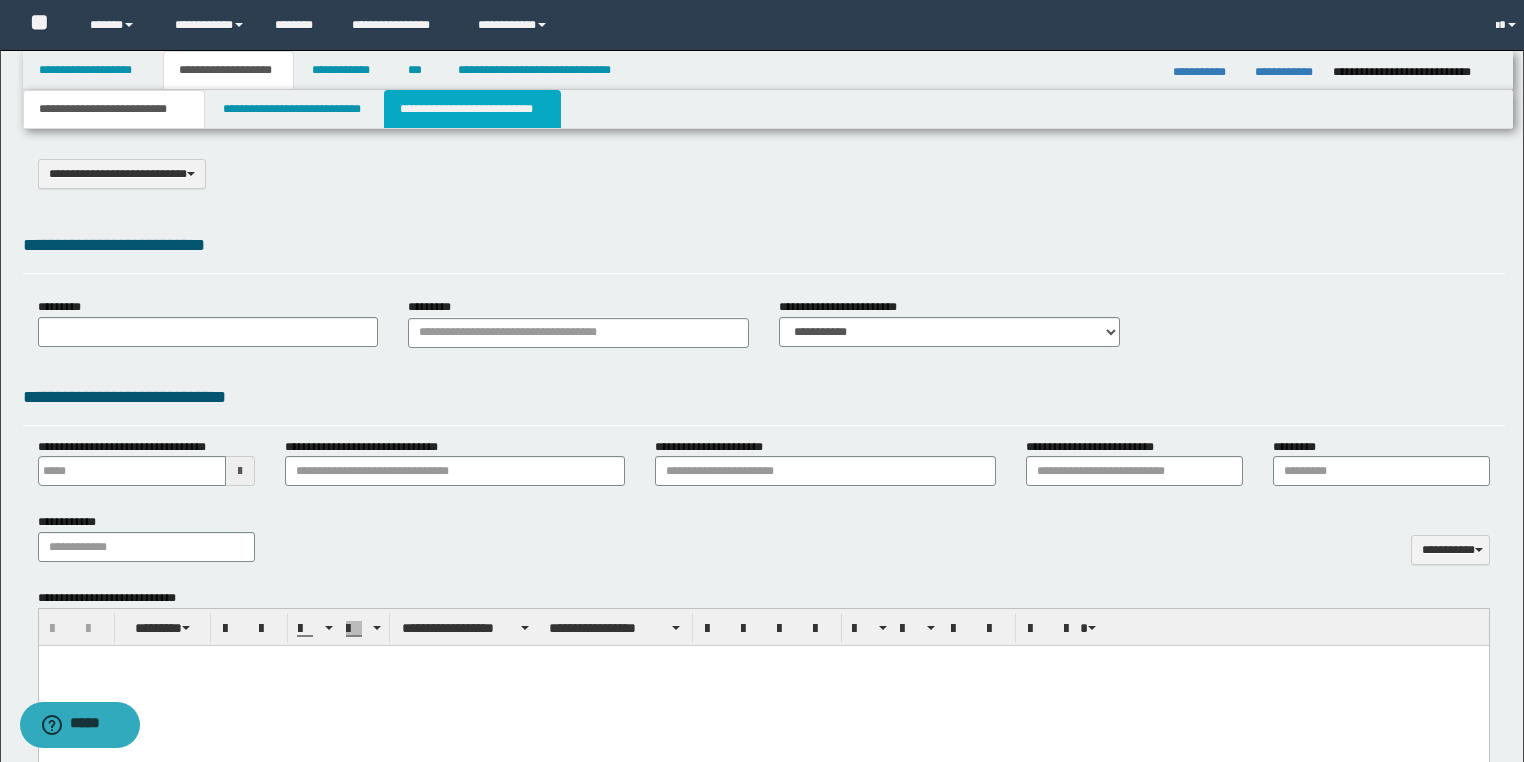 click on "**********" at bounding box center (472, 109) 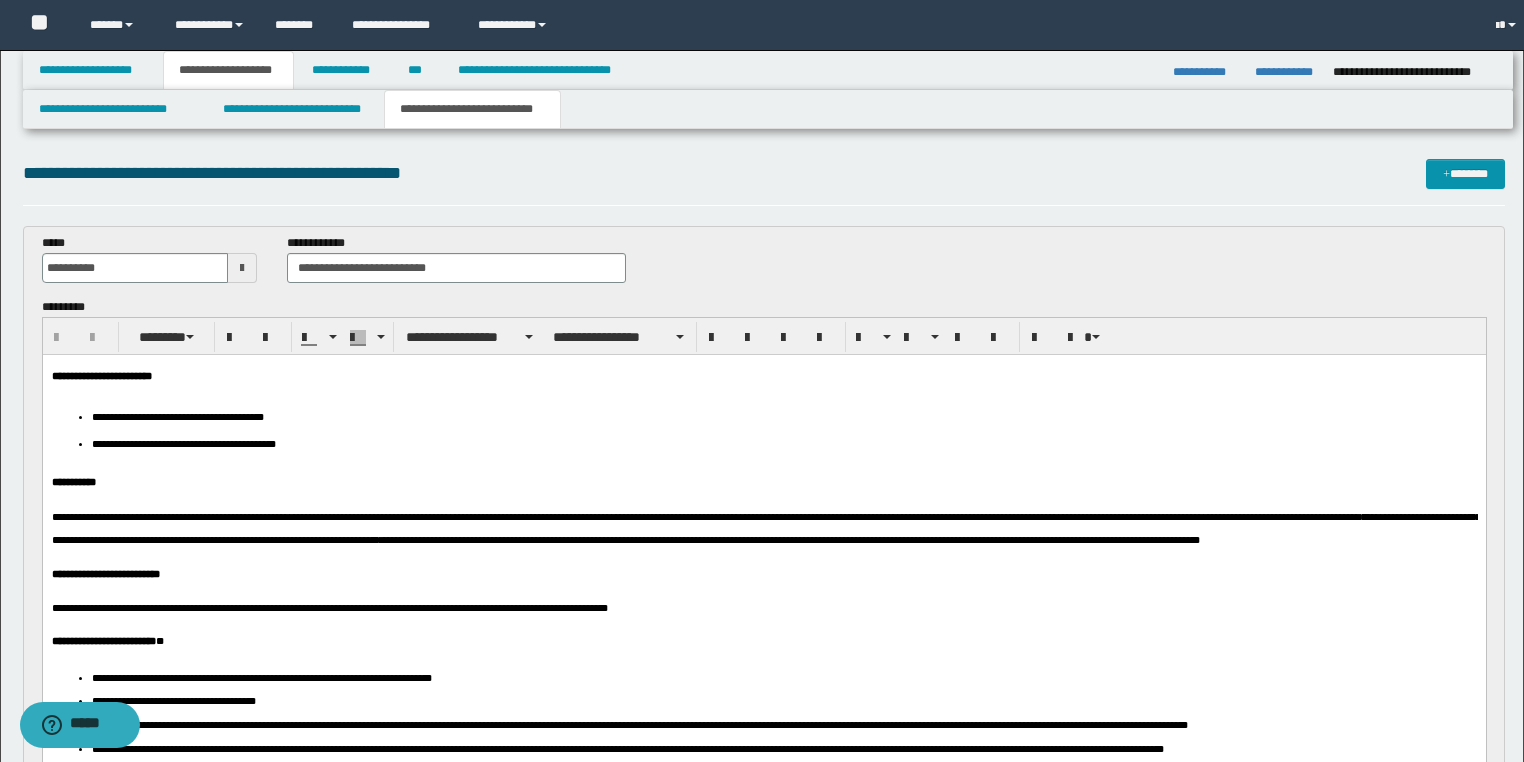 scroll, scrollTop: 0, scrollLeft: 0, axis: both 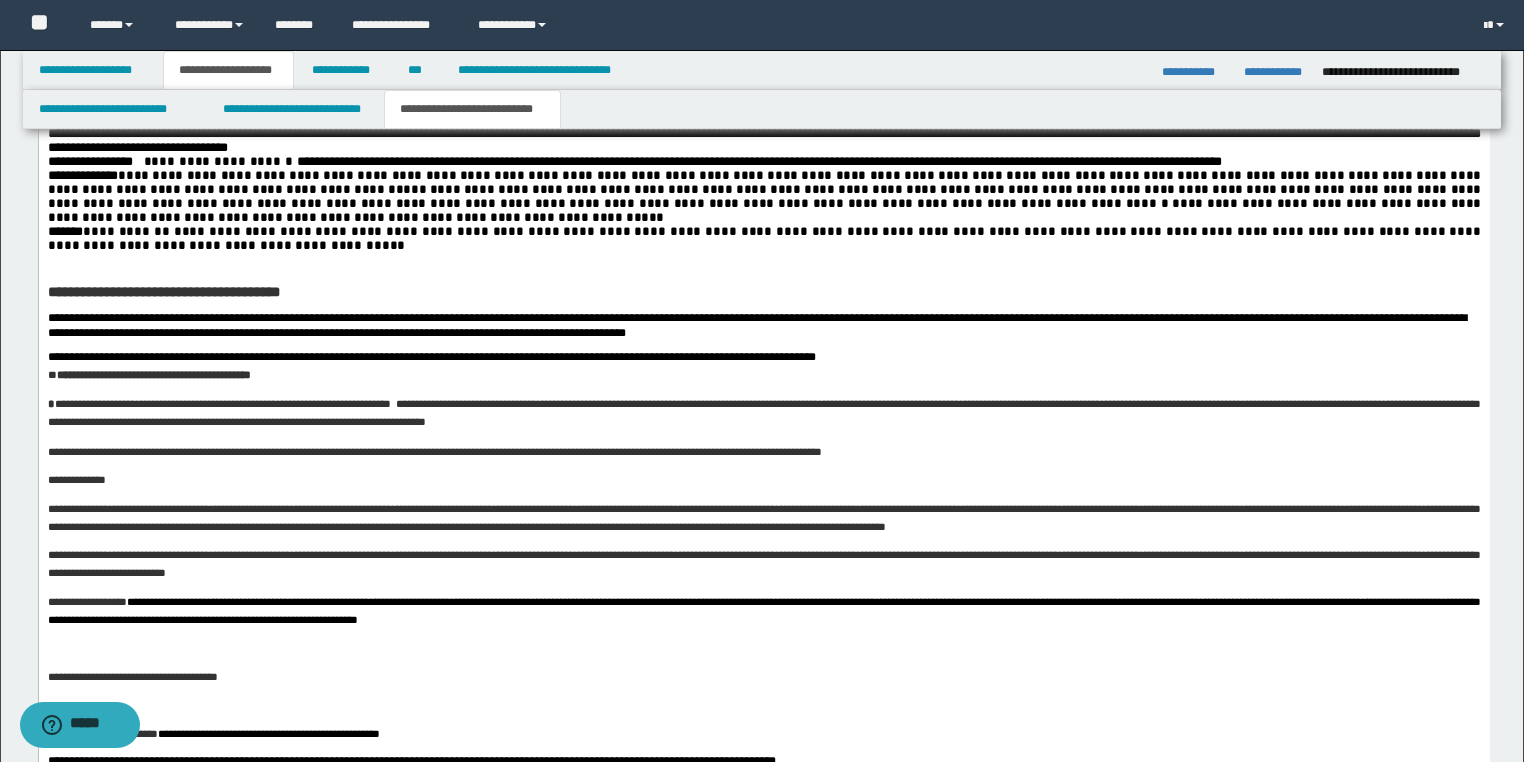 click on "**********" at bounding box center (148, 374) 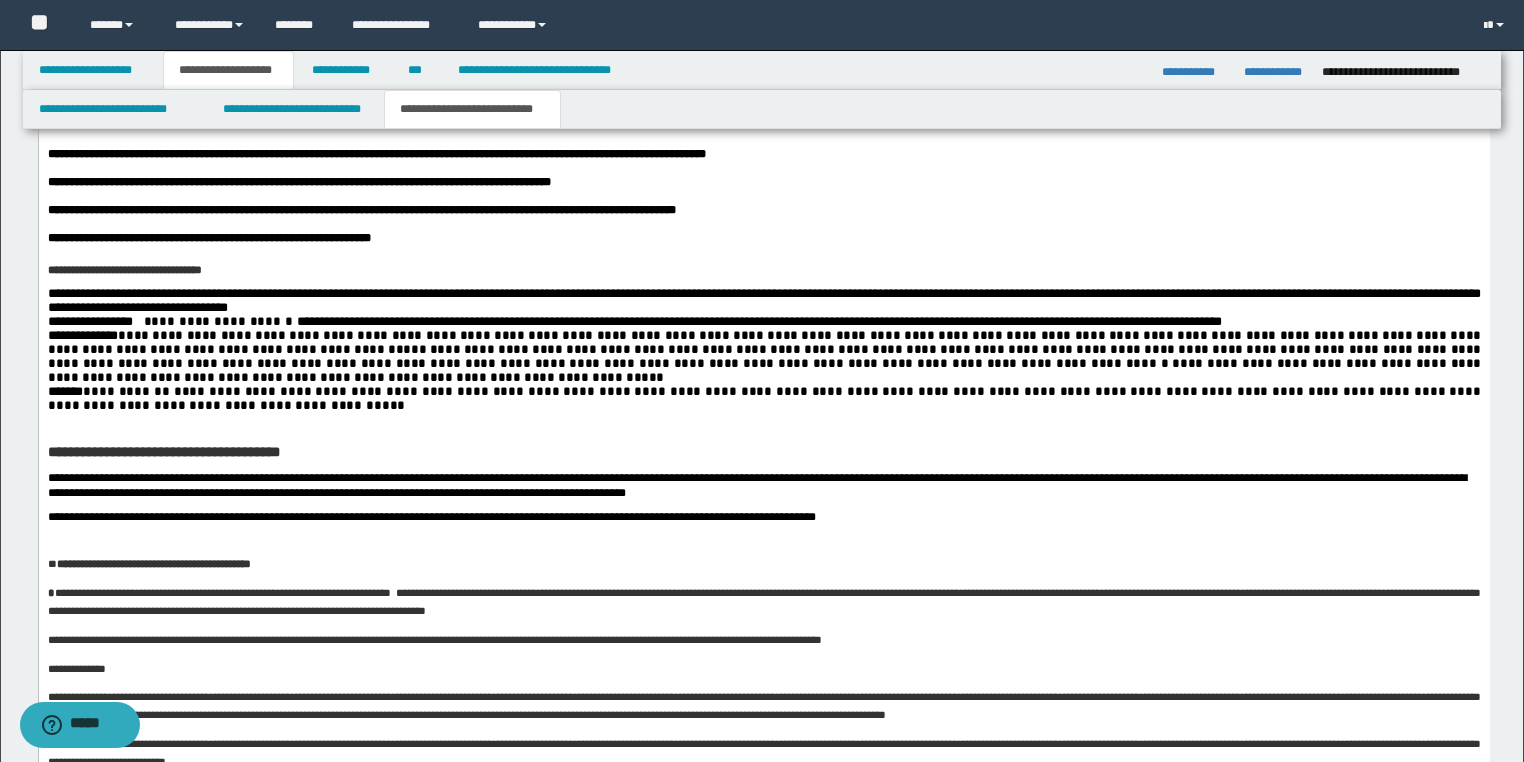 scroll, scrollTop: 2240, scrollLeft: 0, axis: vertical 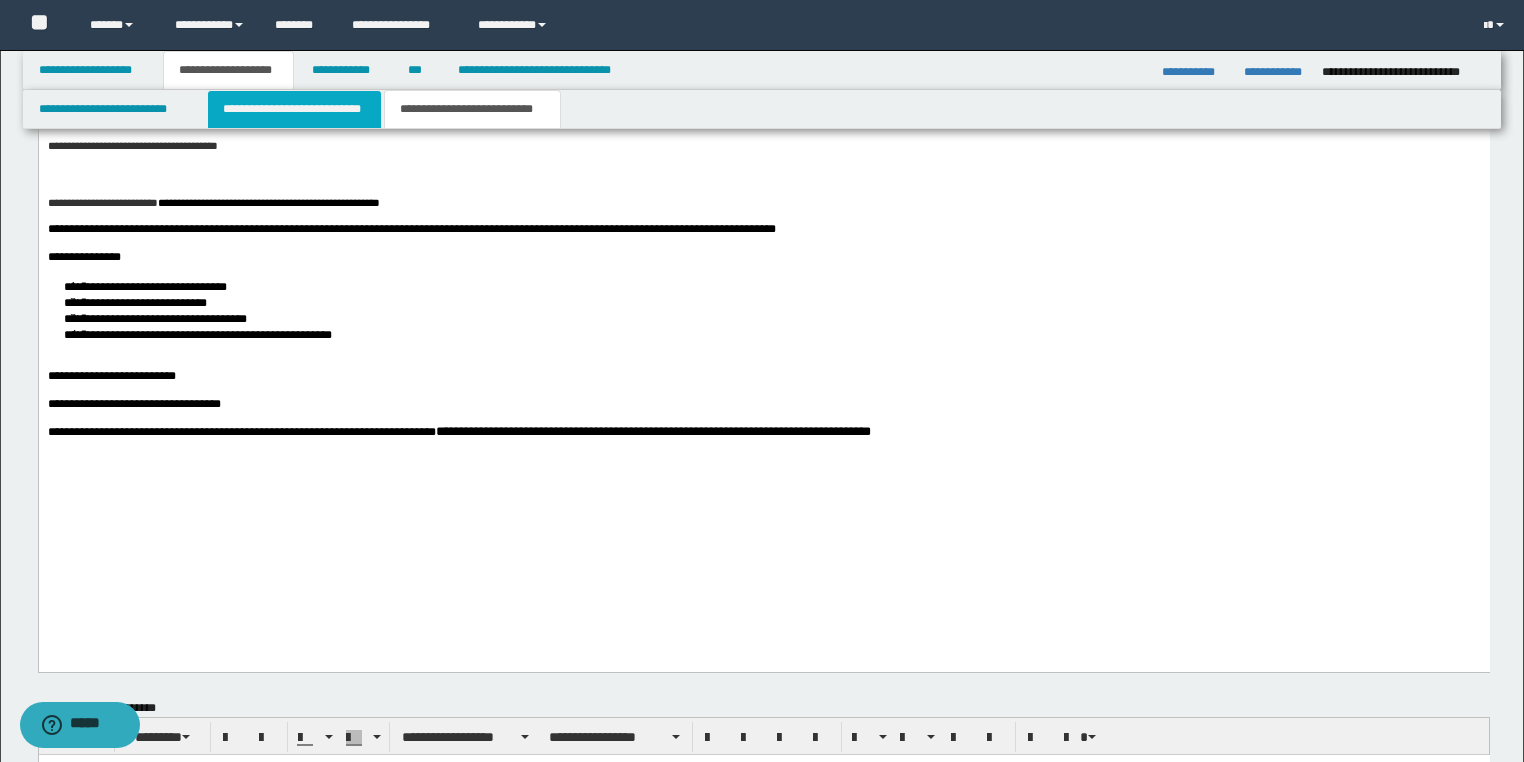 click on "**********" at bounding box center [294, 109] 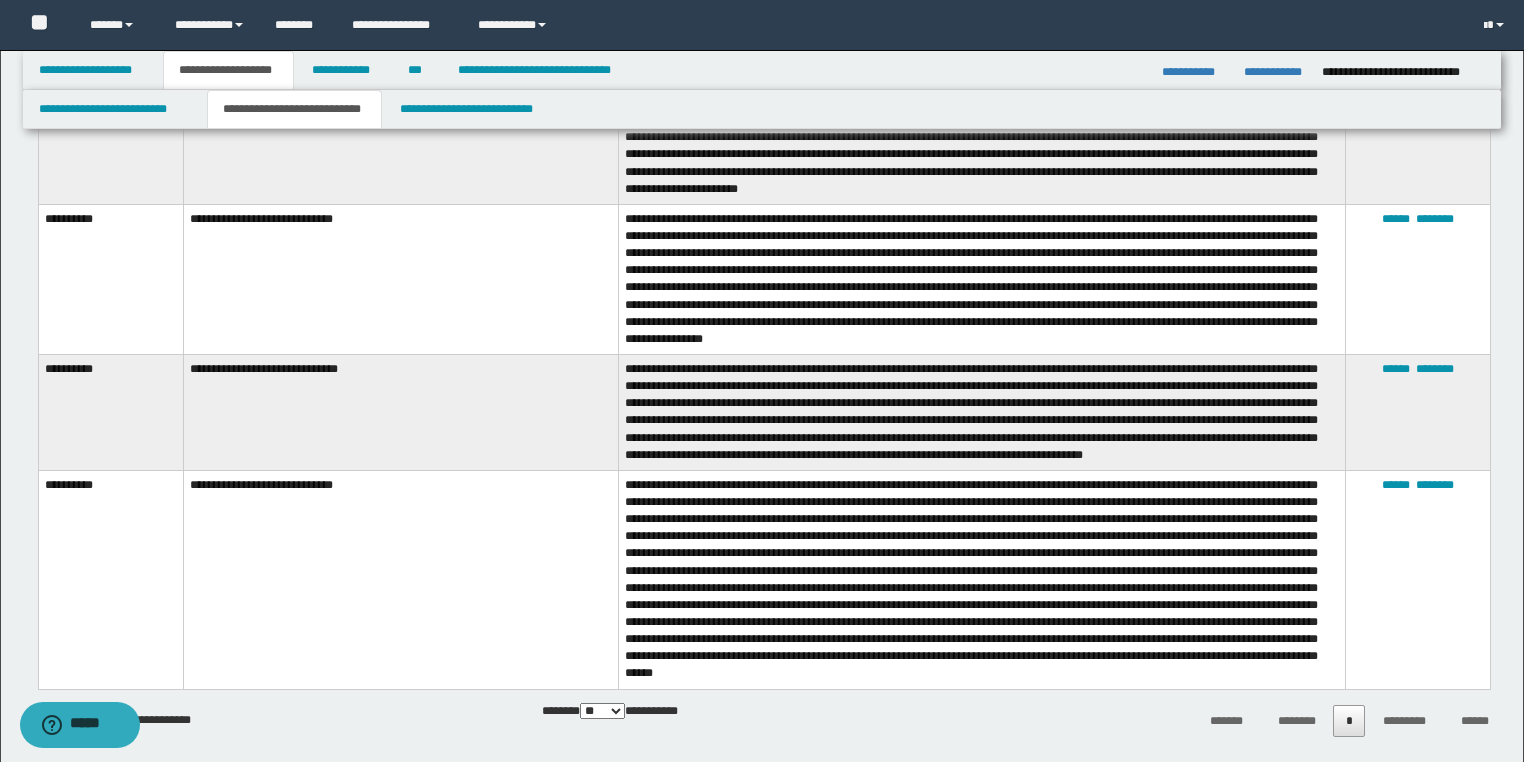 scroll, scrollTop: 1972, scrollLeft: 0, axis: vertical 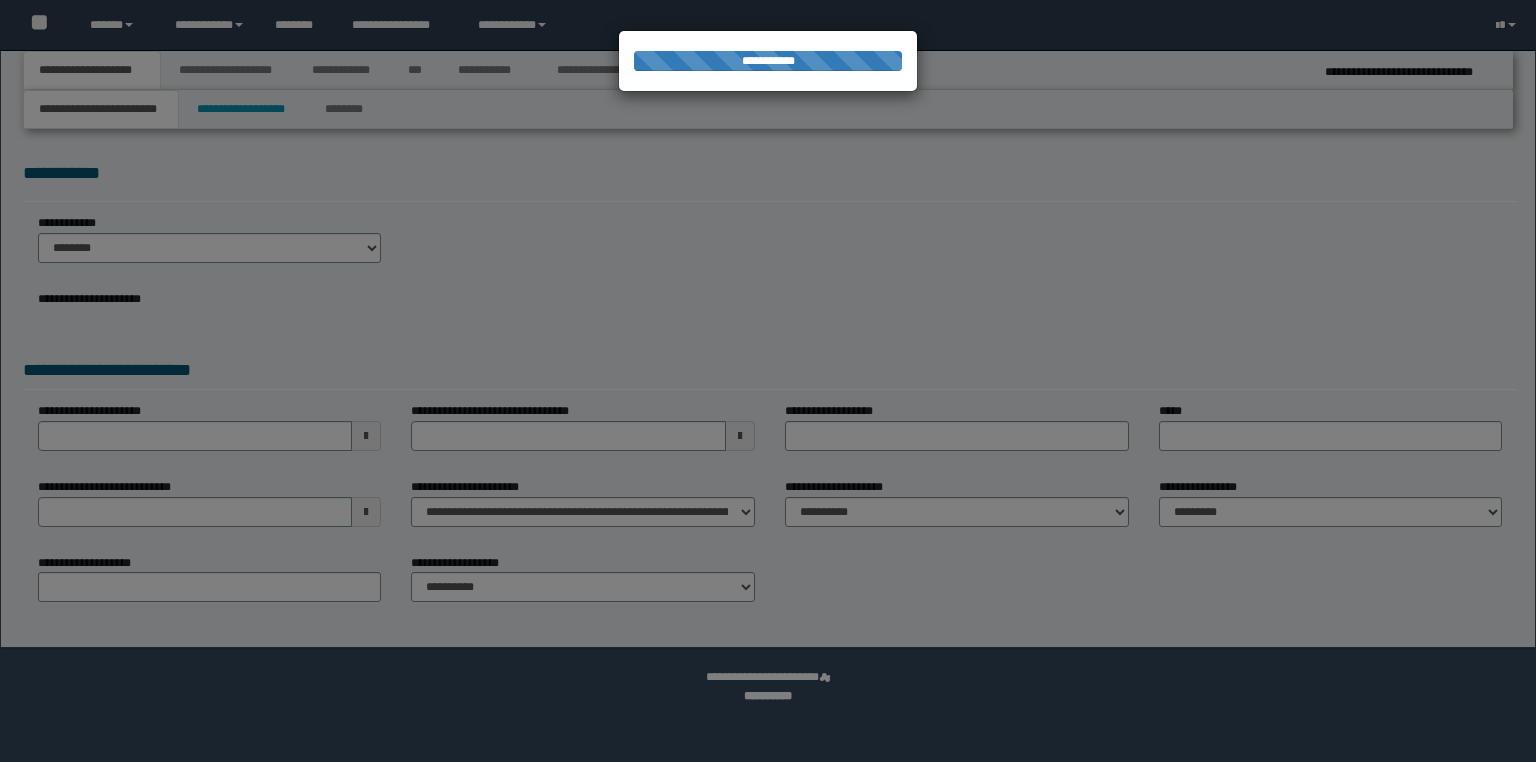 select on "*" 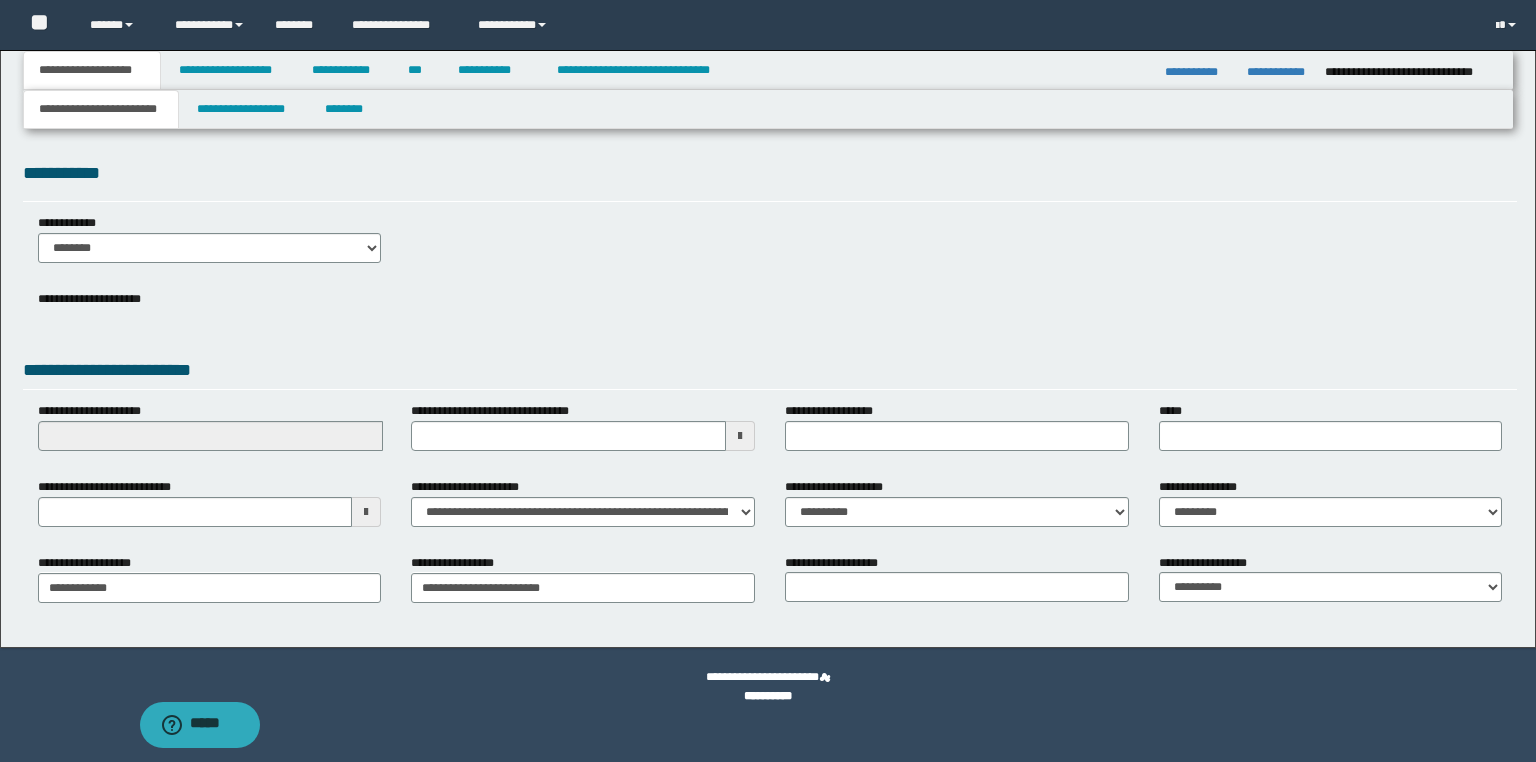 scroll, scrollTop: 0, scrollLeft: 0, axis: both 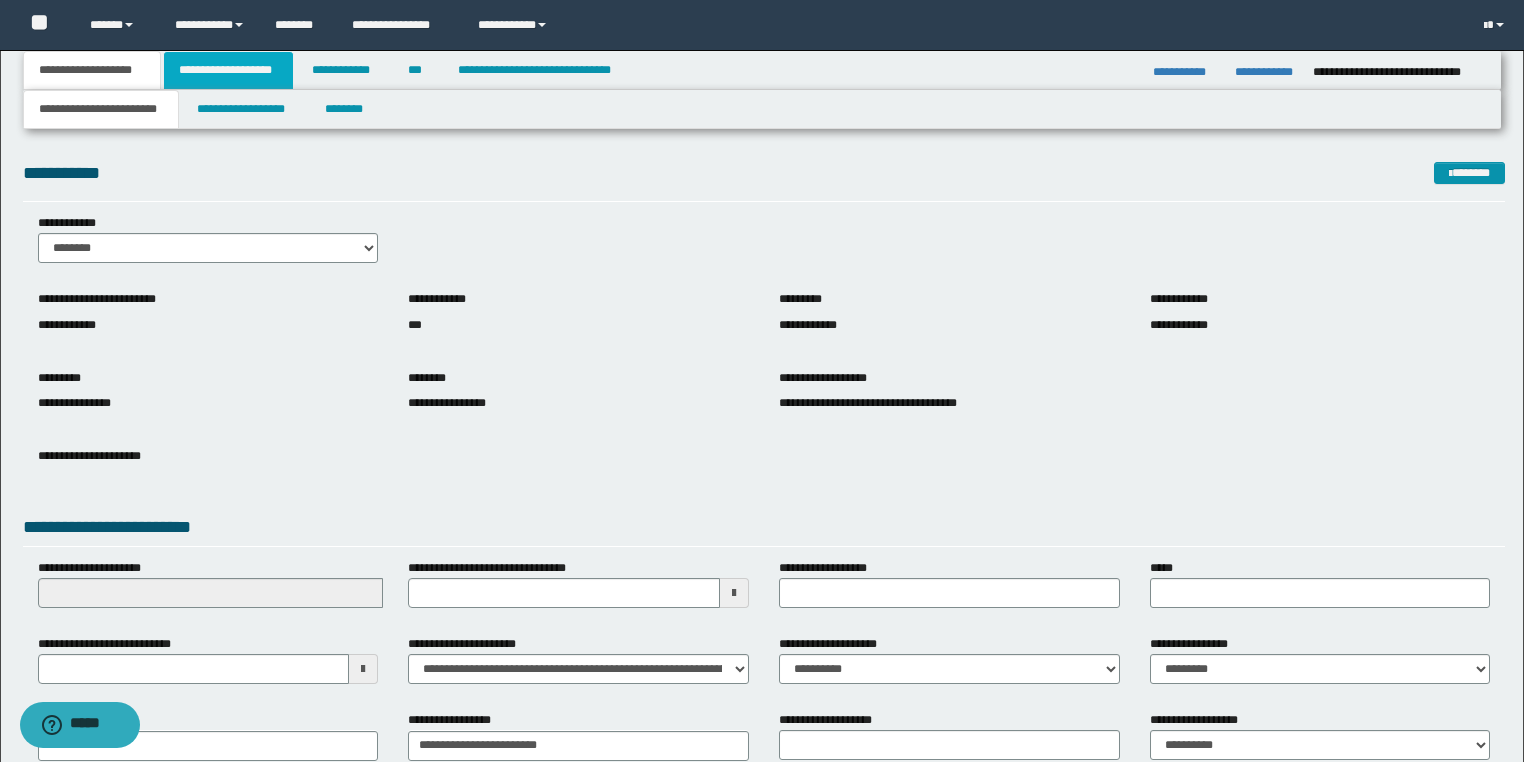 click on "**********" at bounding box center [228, 70] 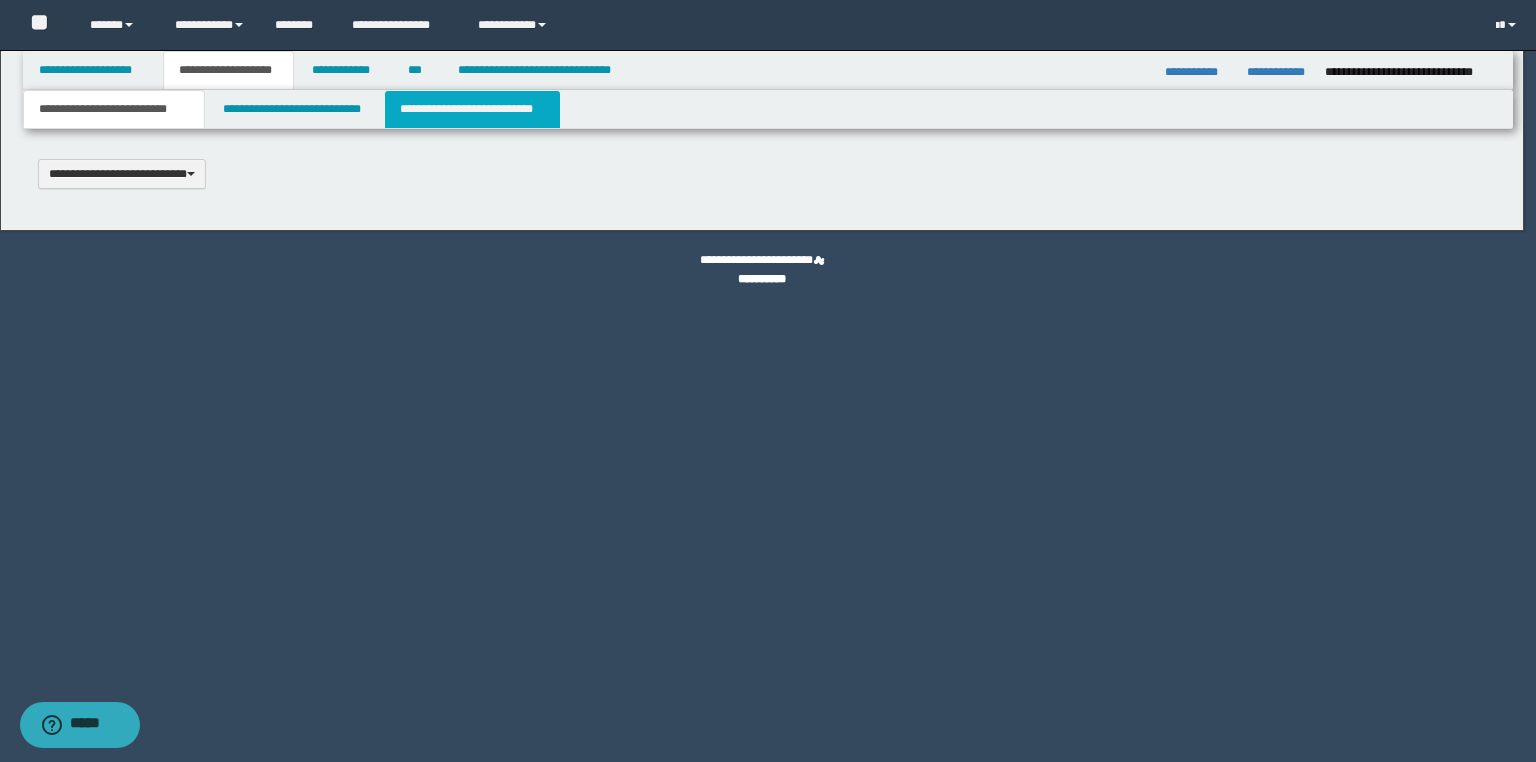 click on "**********" at bounding box center (472, 109) 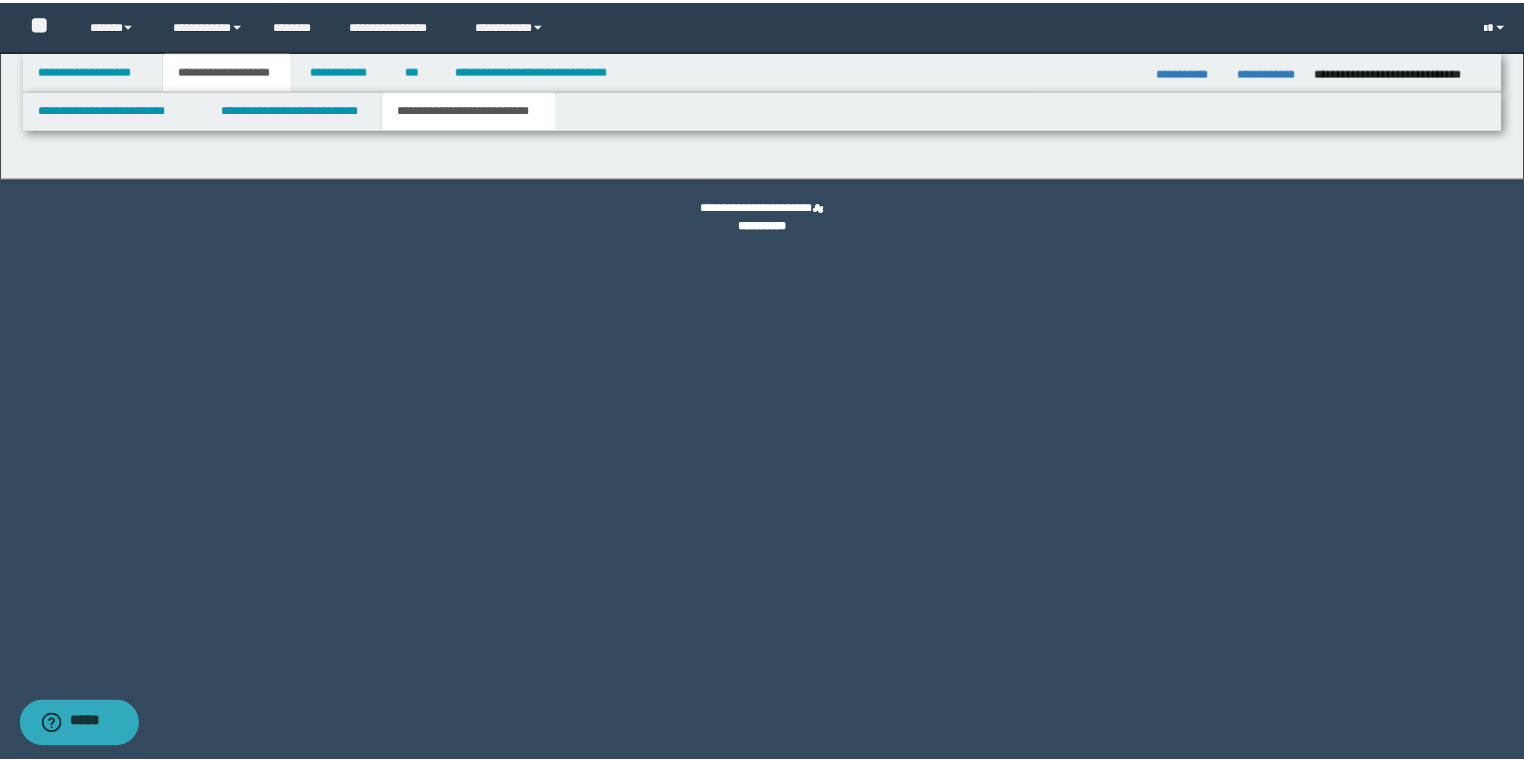 scroll, scrollTop: 0, scrollLeft: 0, axis: both 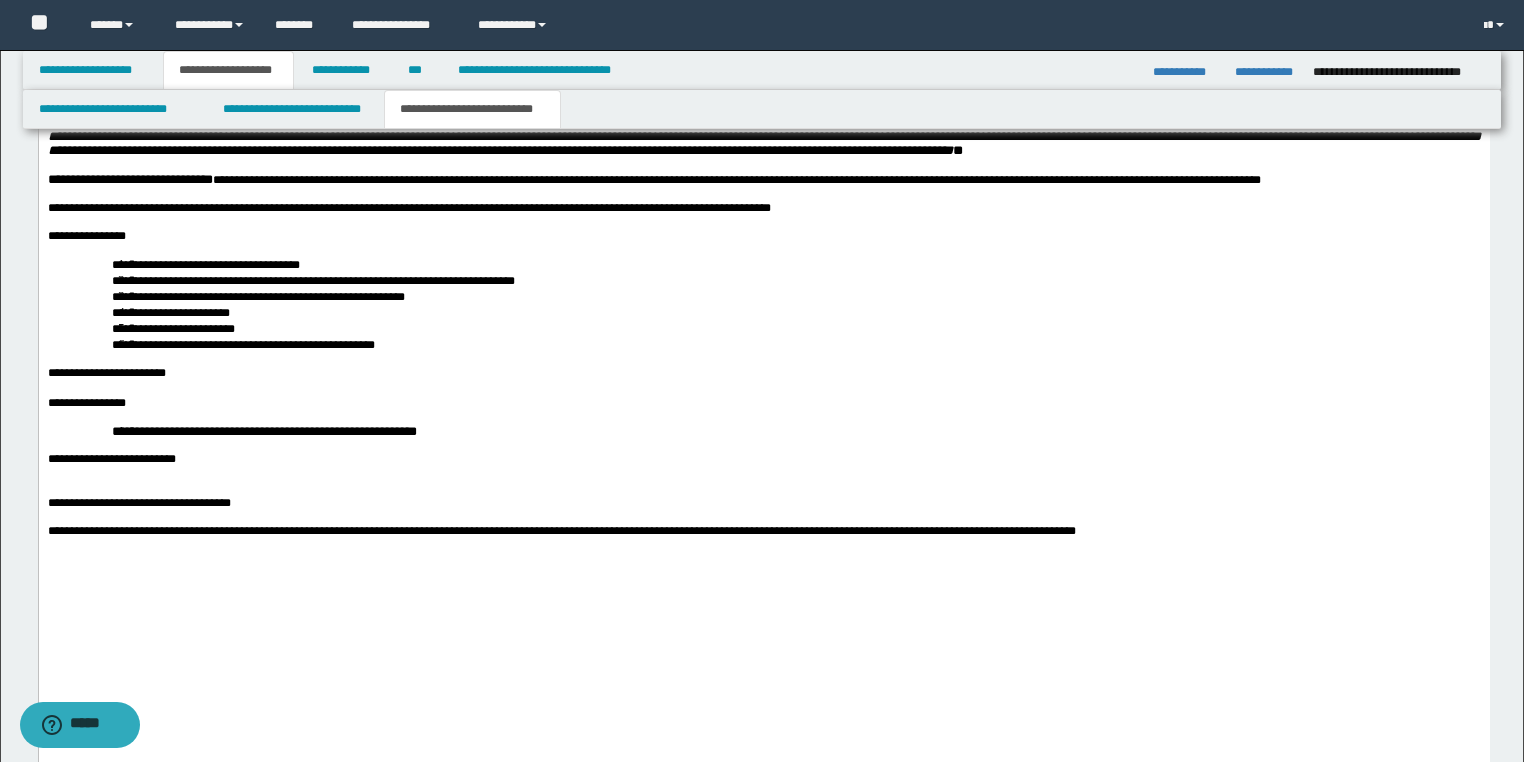 click at bounding box center [763, 9] 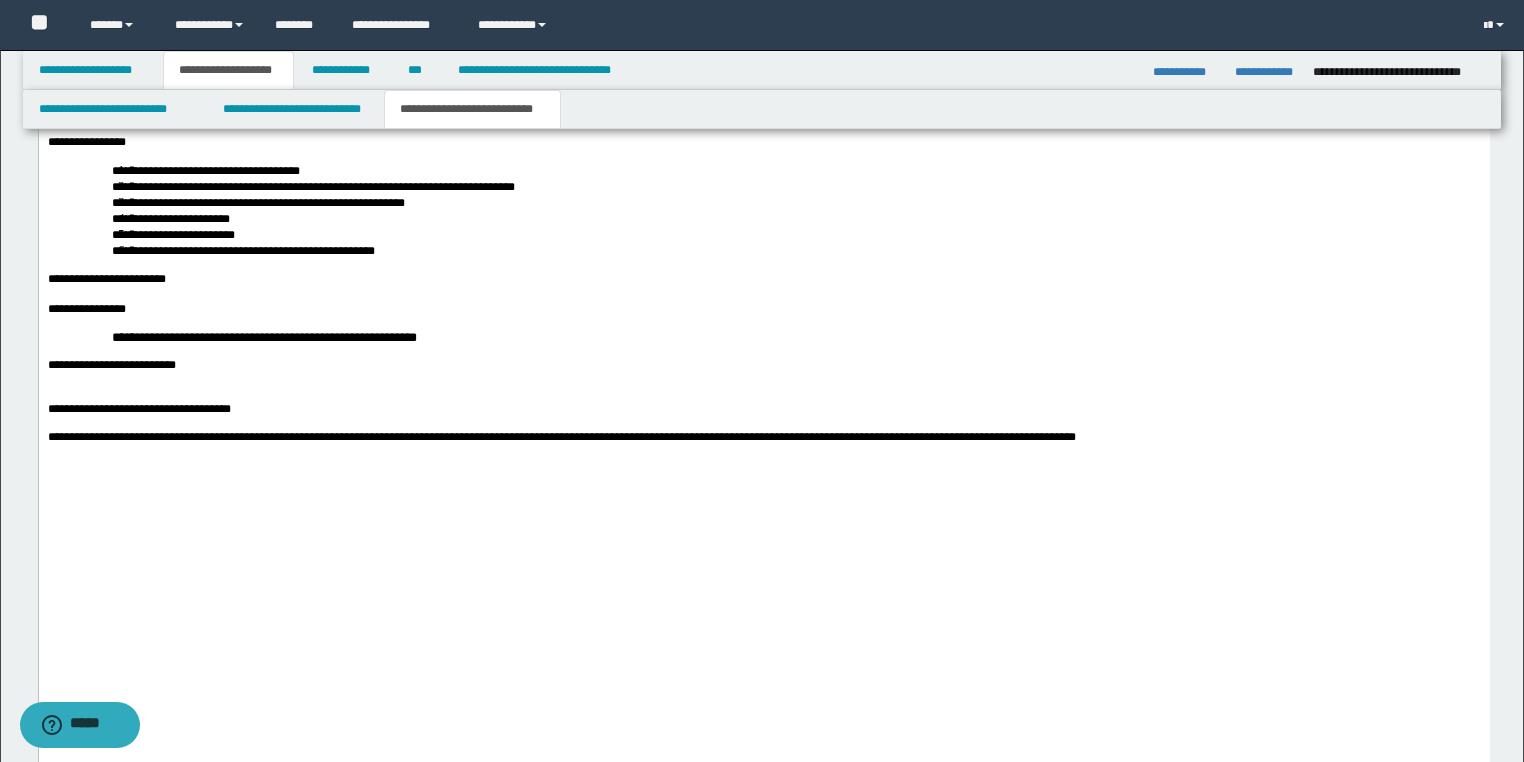 scroll, scrollTop: 4000, scrollLeft: 0, axis: vertical 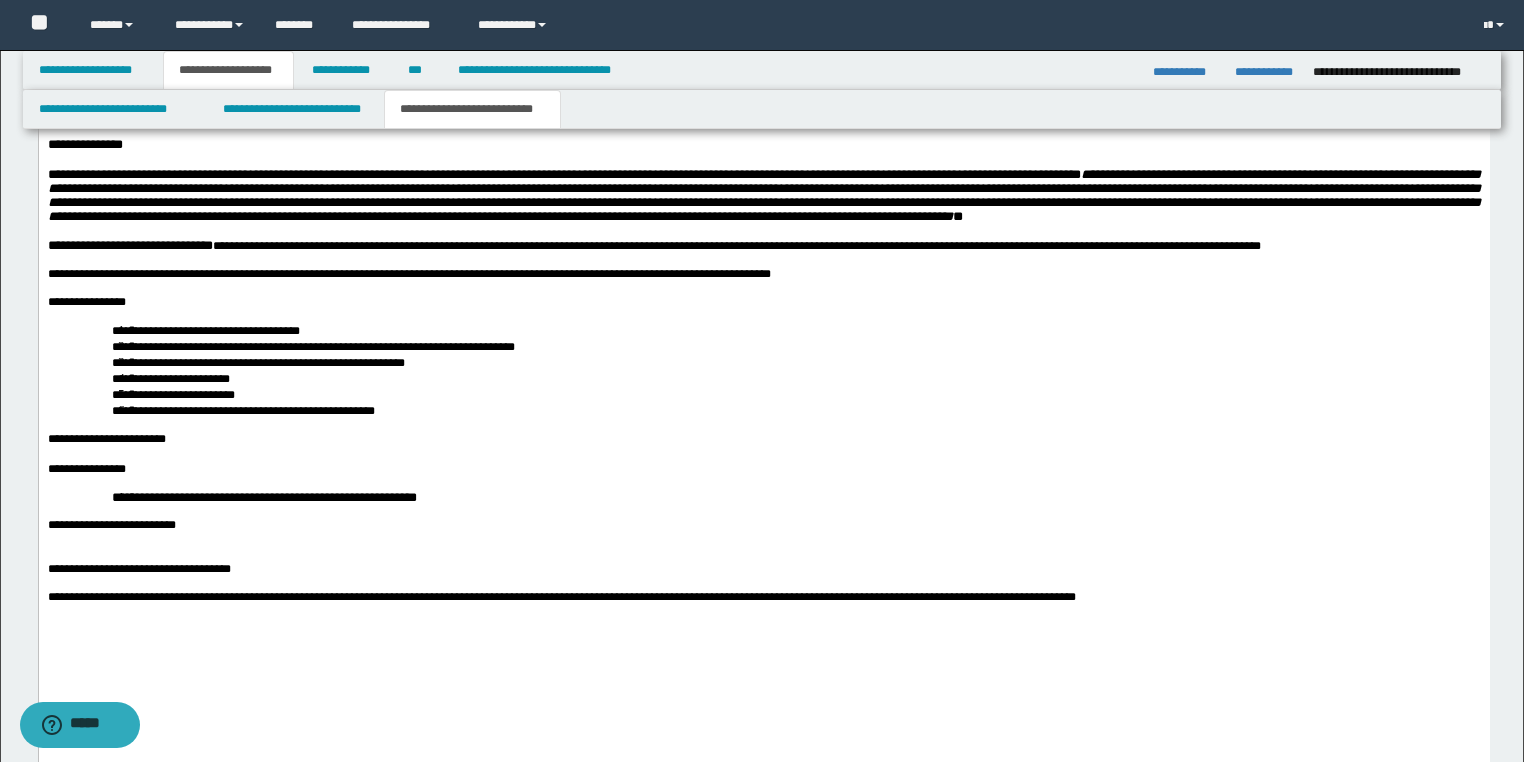 click at bounding box center [763, 131] 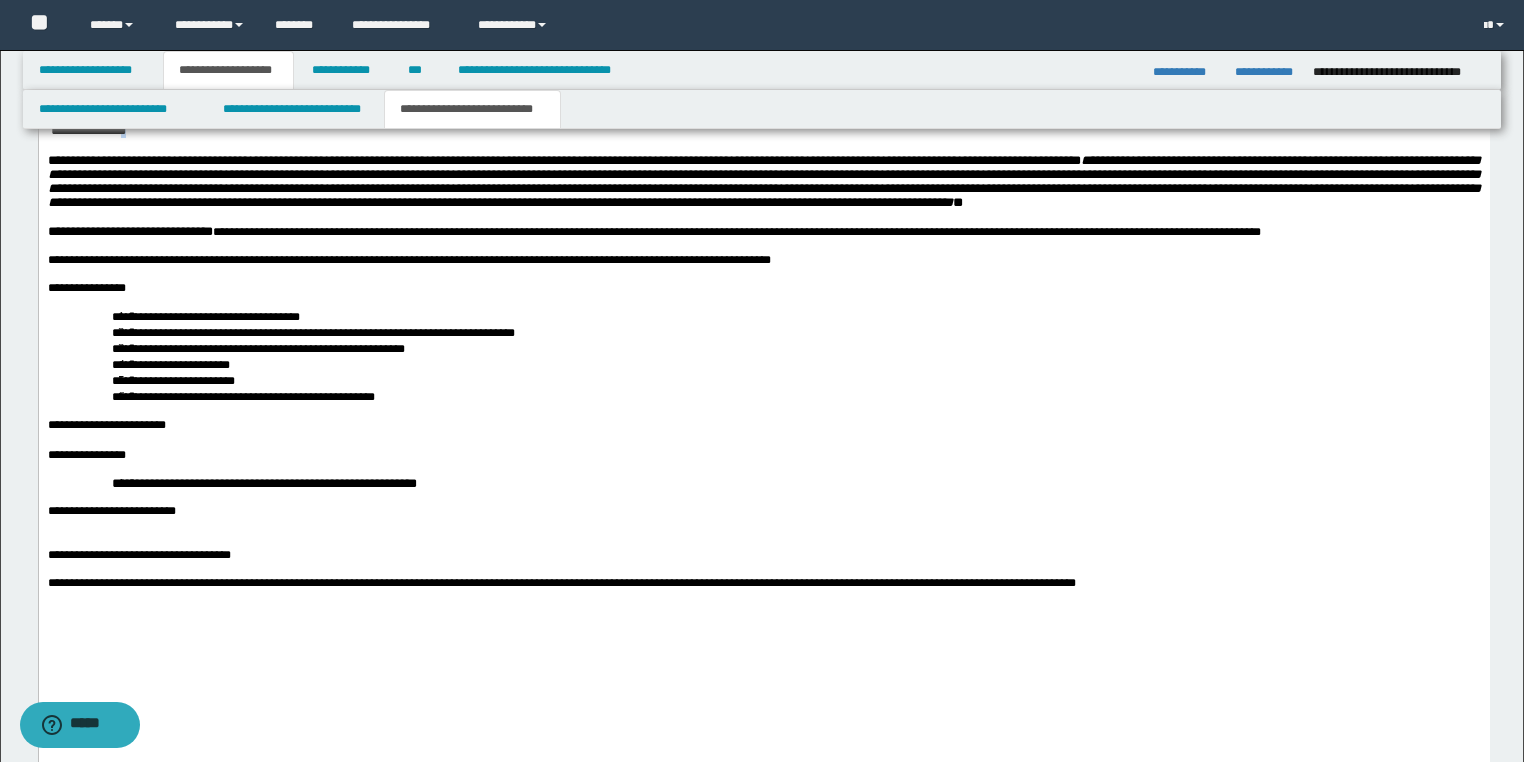 click on "**********" at bounding box center (87, 130) 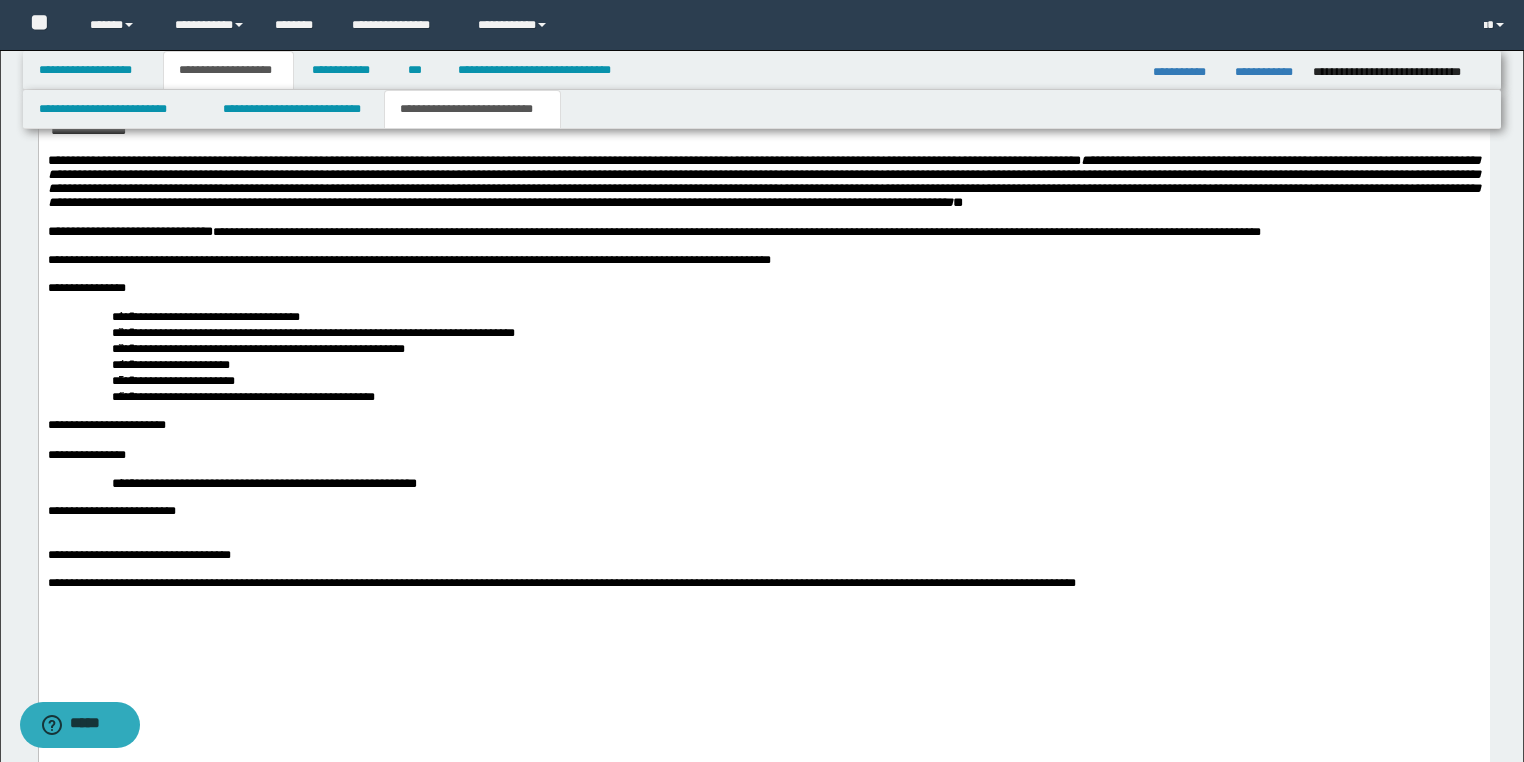 type 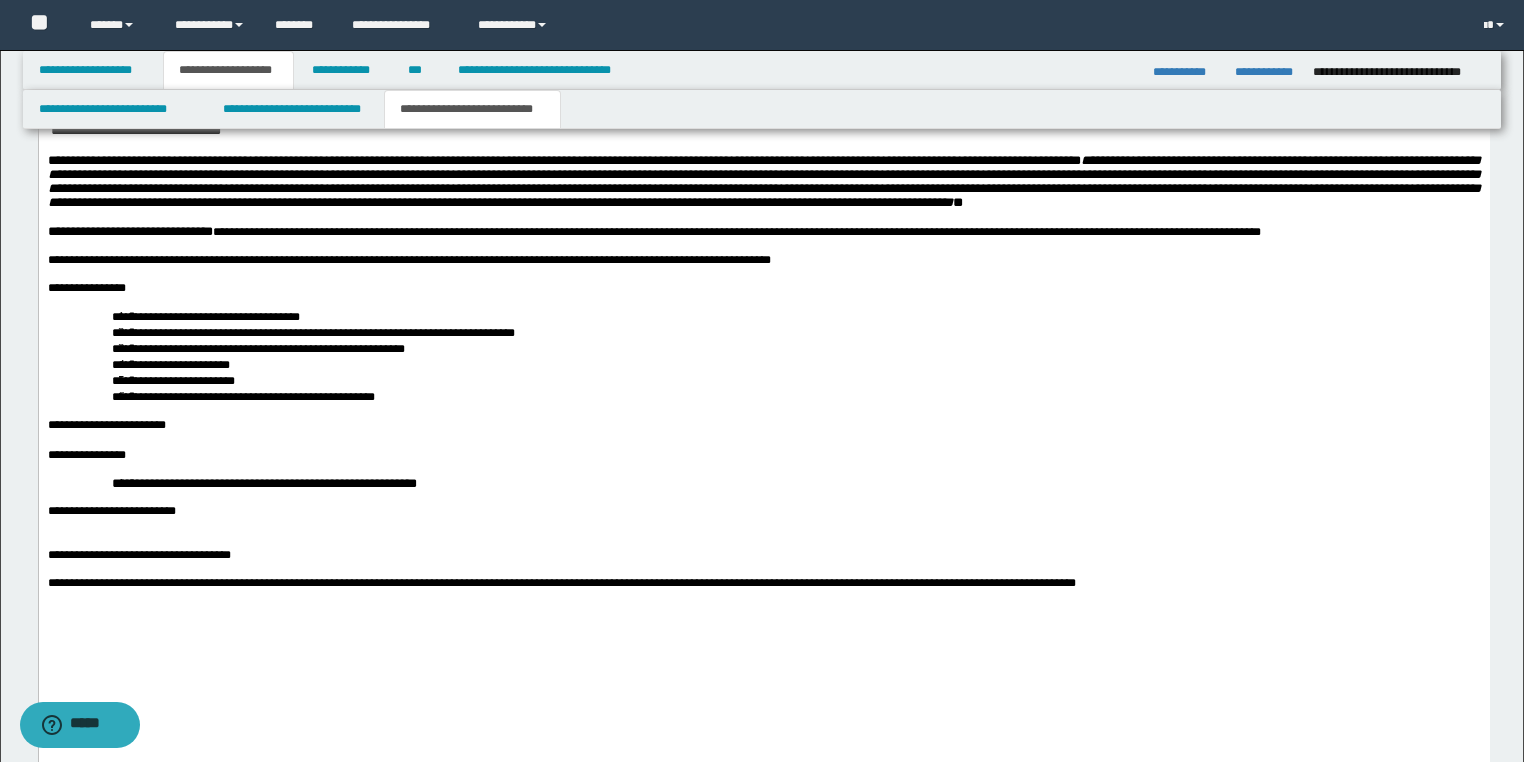 scroll, scrollTop: 4240, scrollLeft: 0, axis: vertical 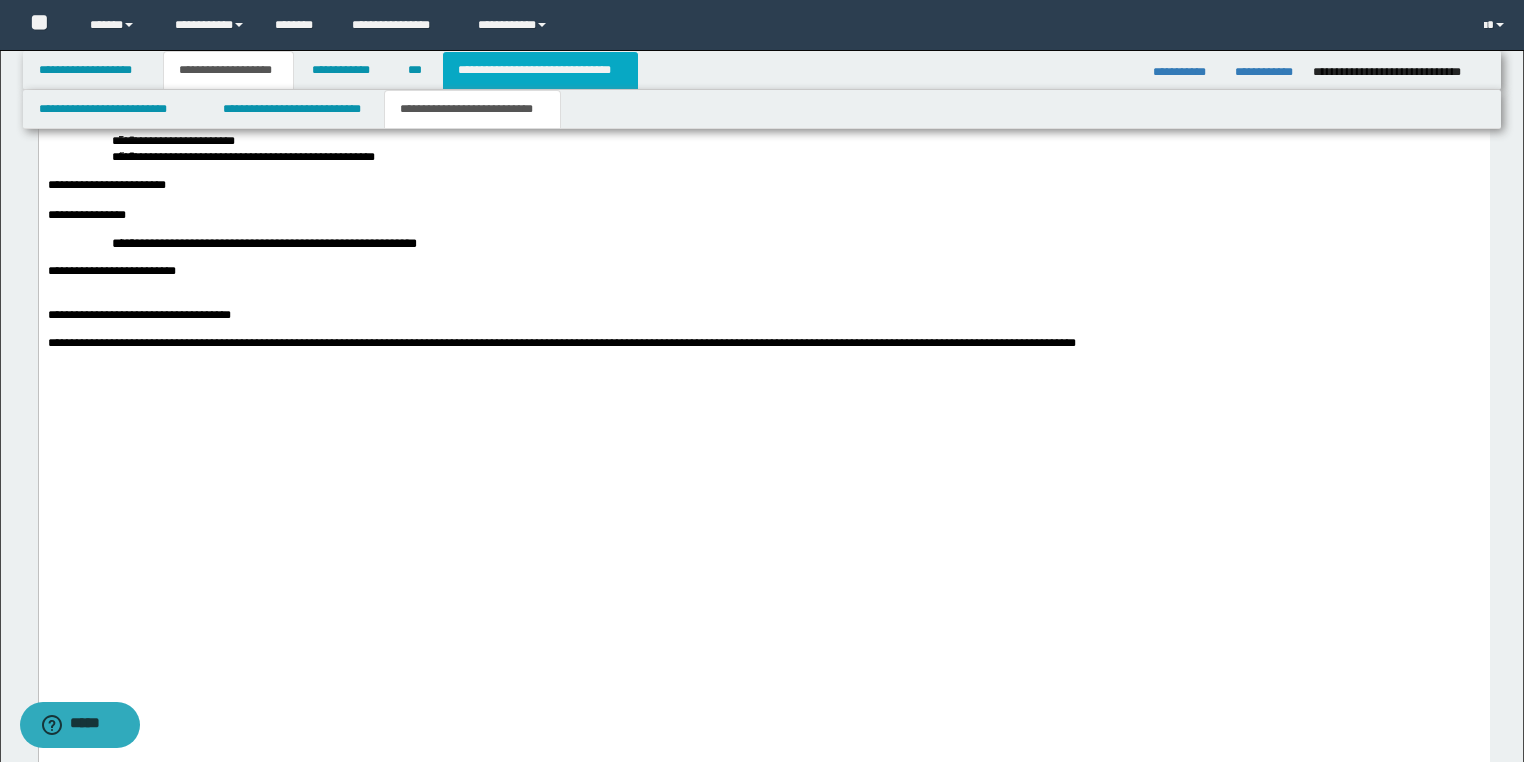 click on "**********" at bounding box center [540, 70] 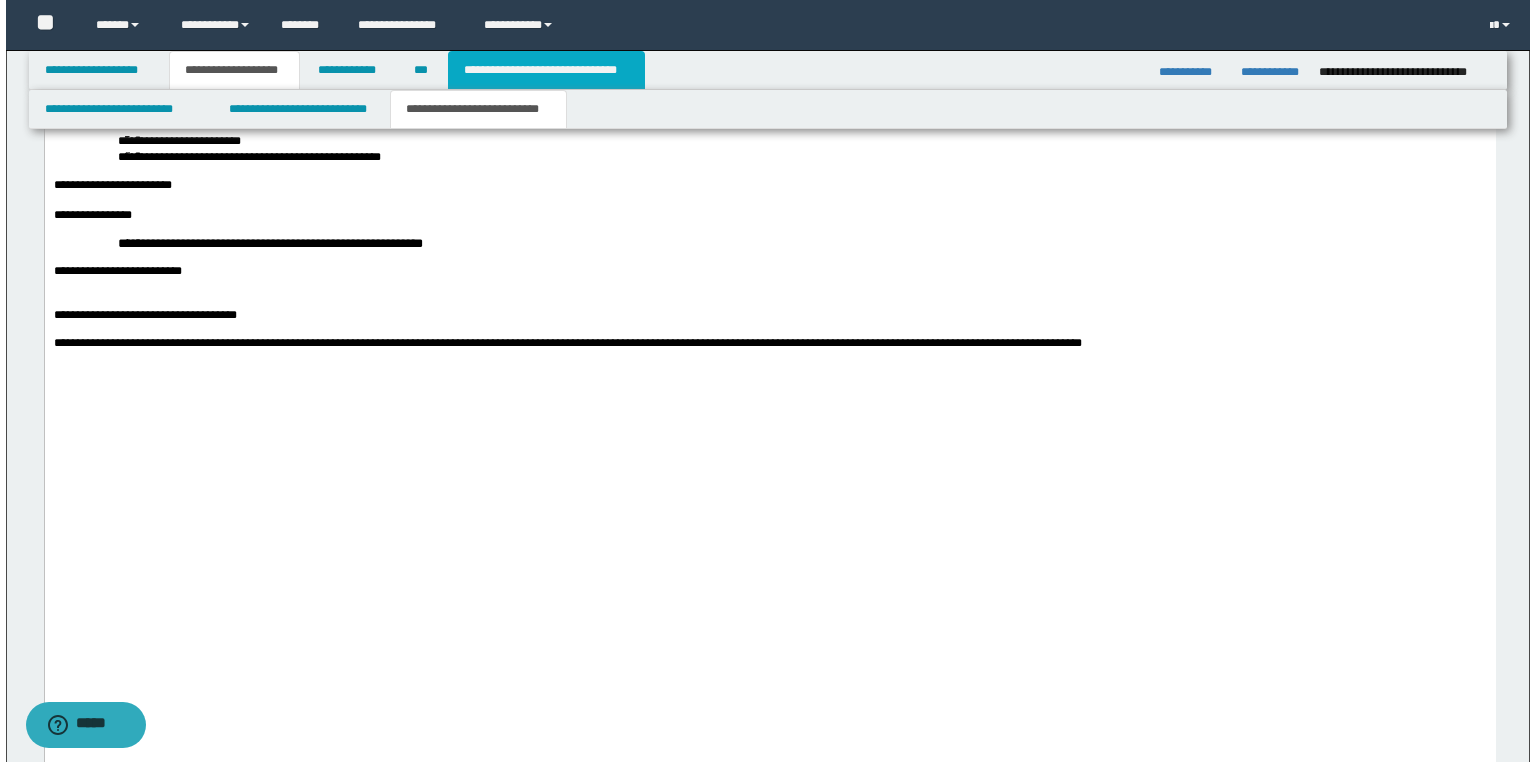 scroll, scrollTop: 0, scrollLeft: 0, axis: both 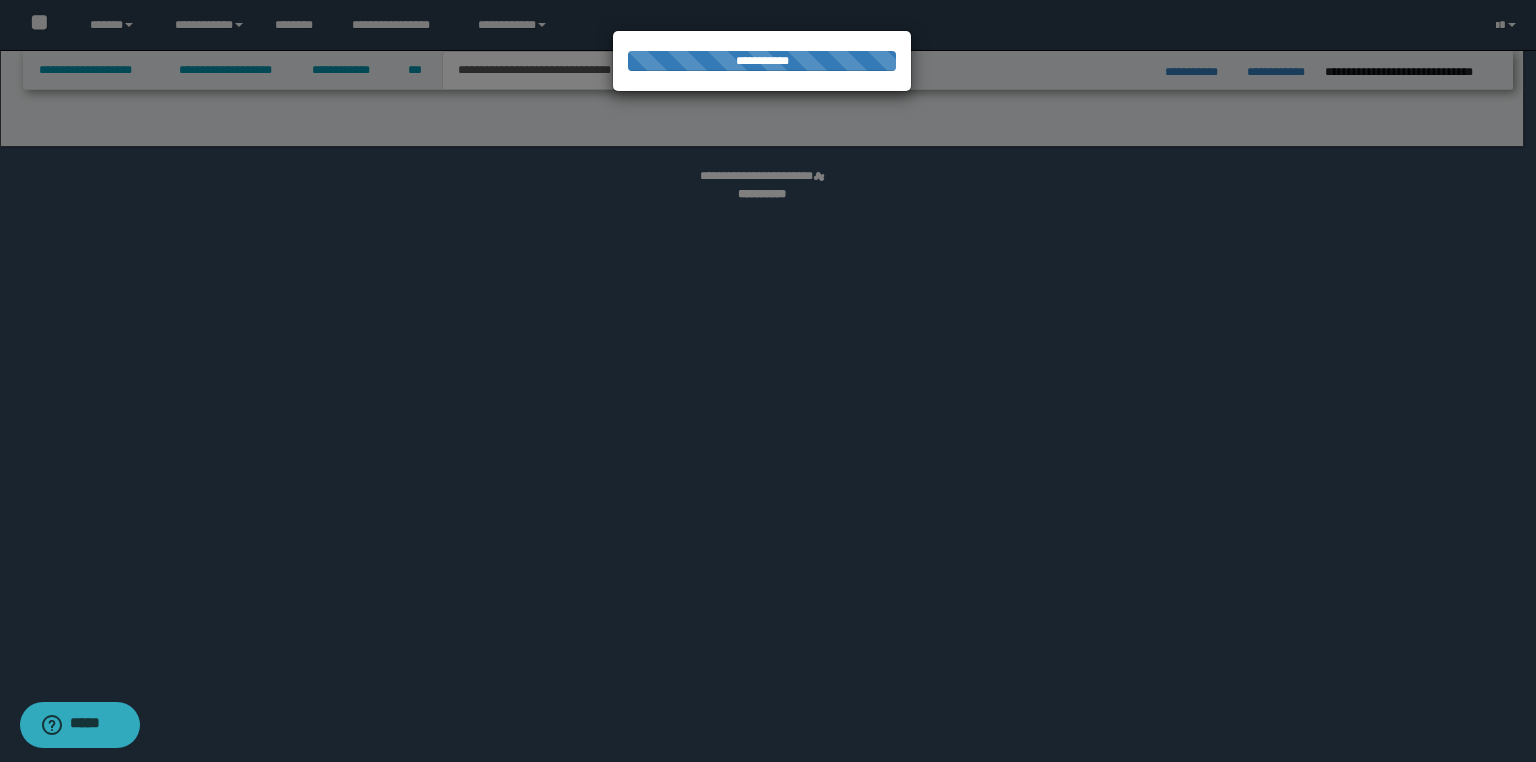 select on "*" 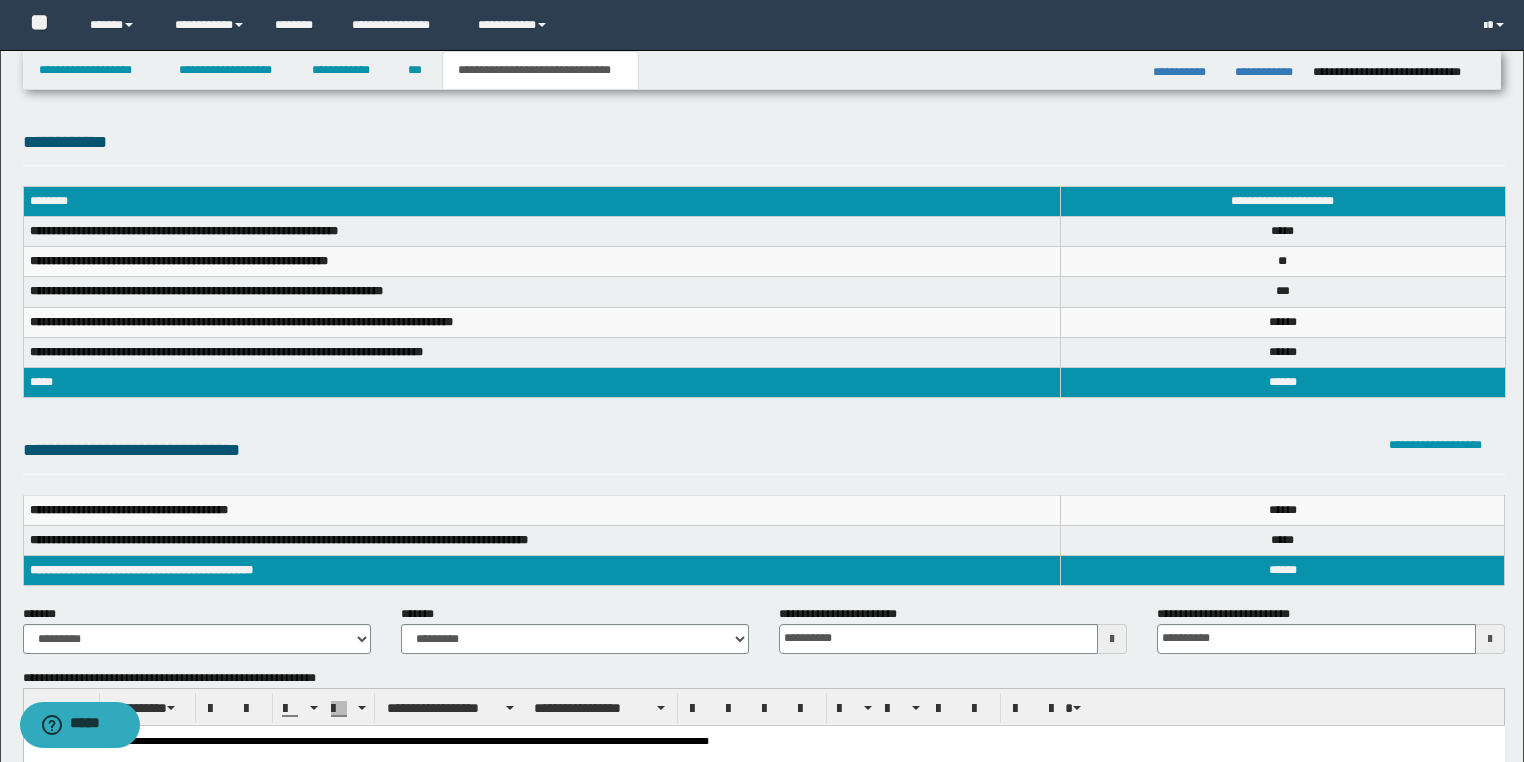 scroll, scrollTop: 160, scrollLeft: 0, axis: vertical 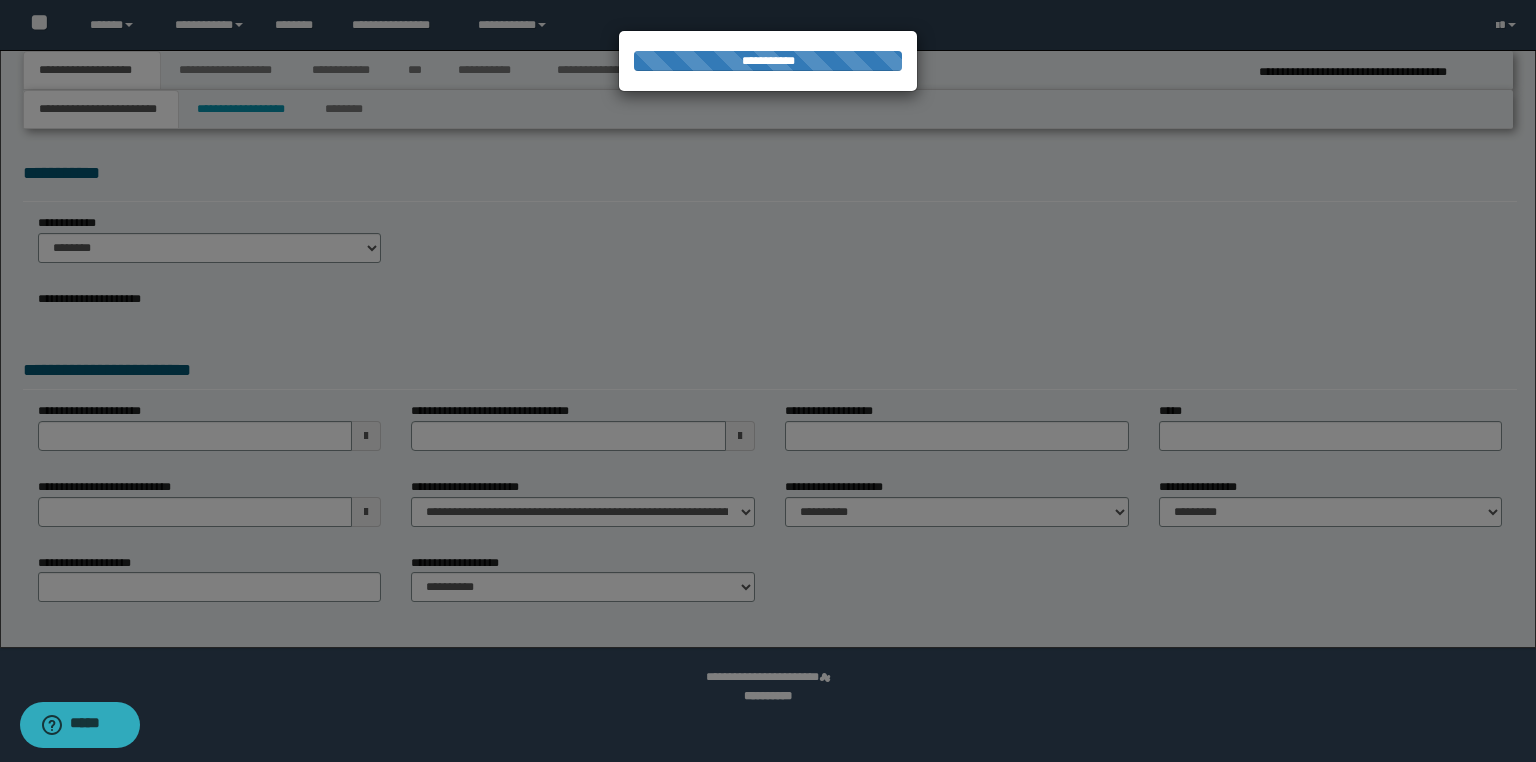 select on "*" 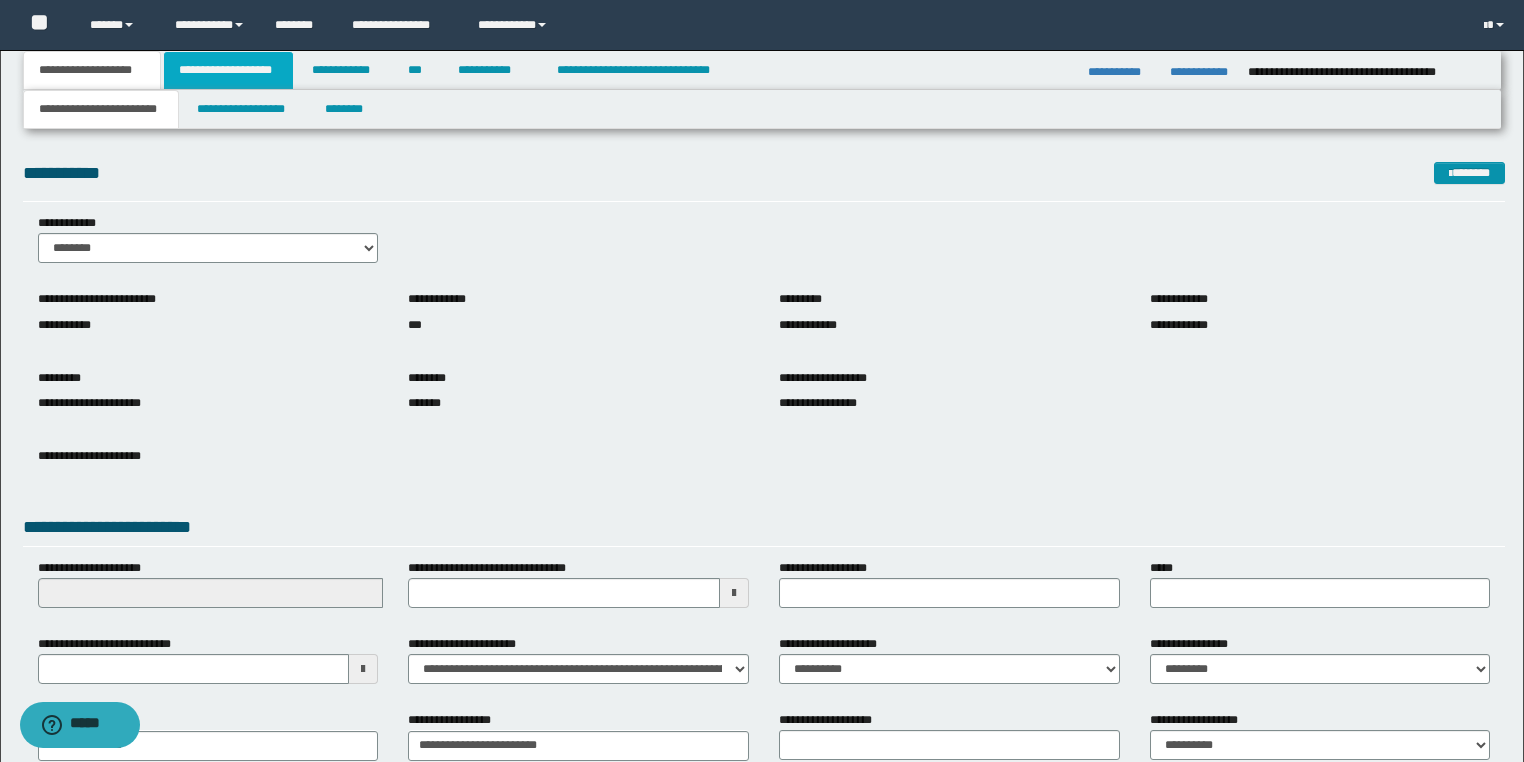 click on "**********" at bounding box center (228, 70) 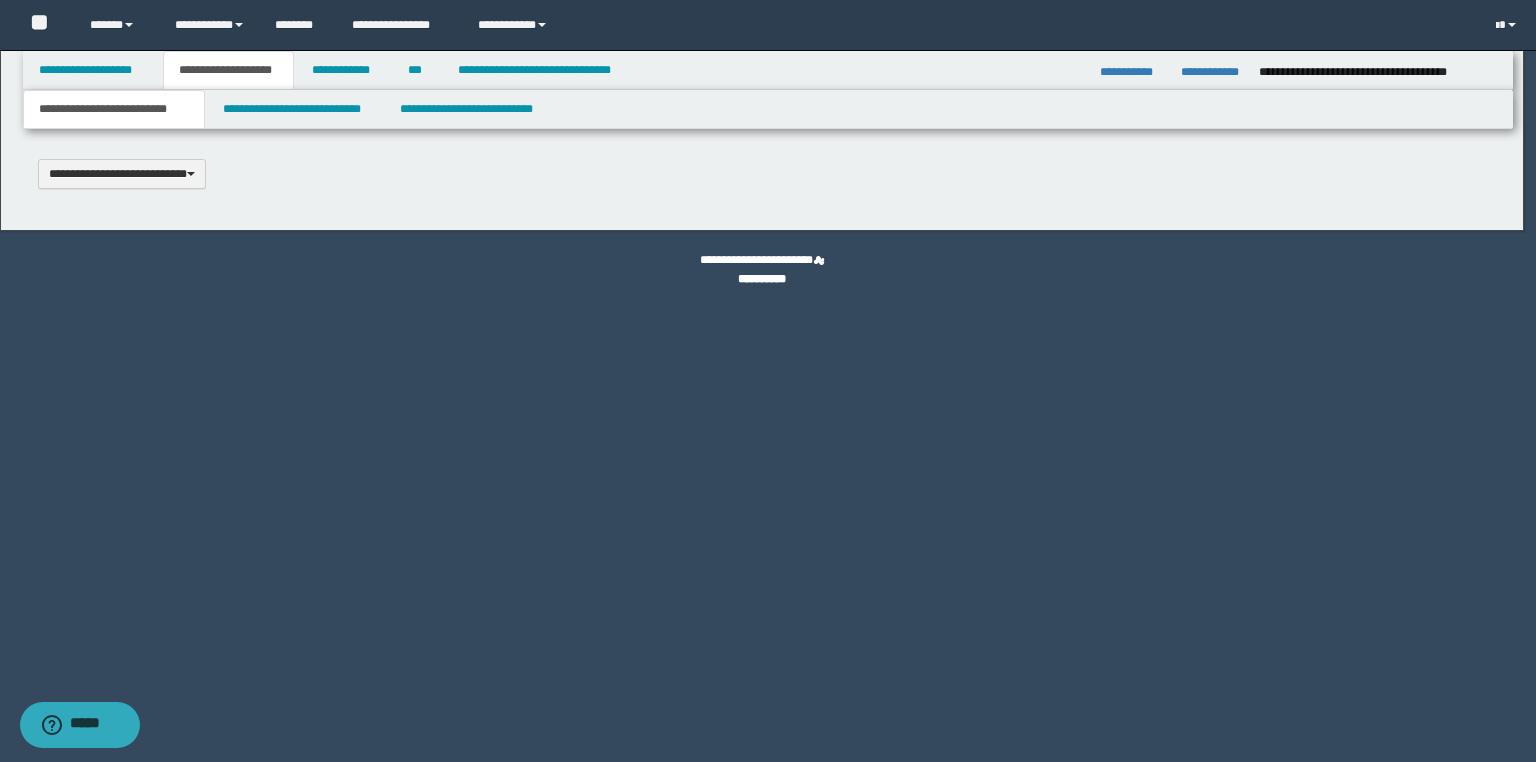 type 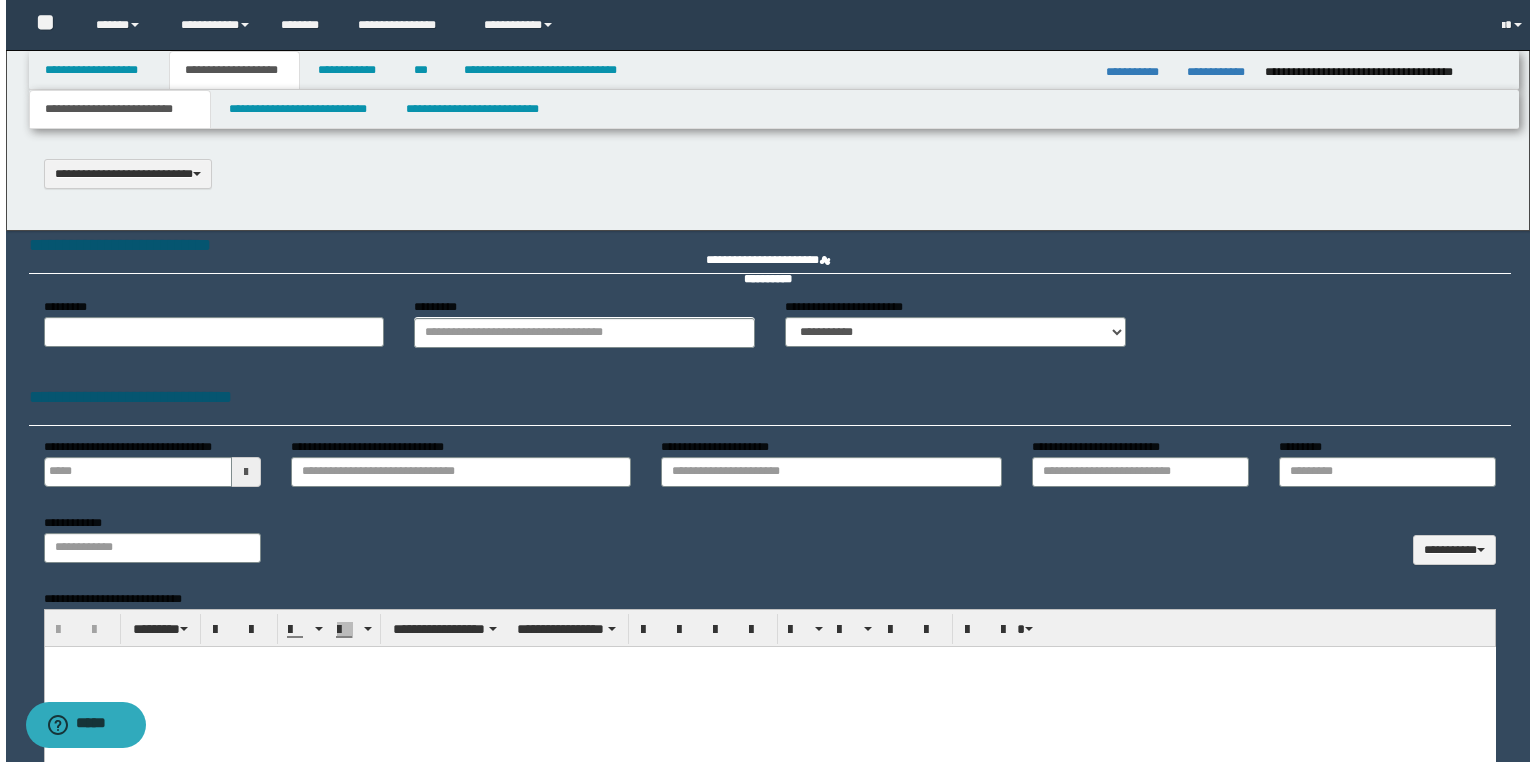scroll, scrollTop: 0, scrollLeft: 0, axis: both 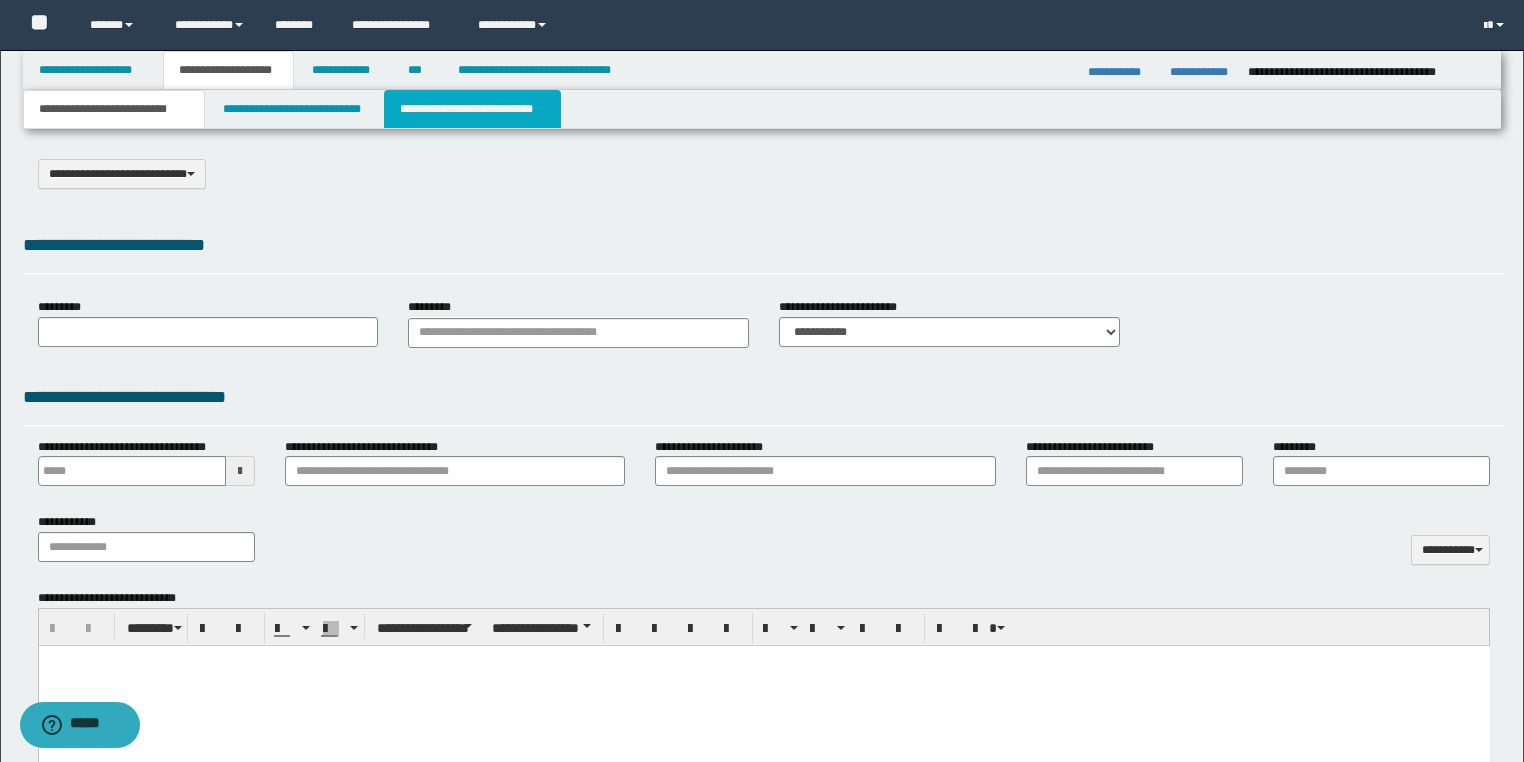 click on "**********" at bounding box center (472, 109) 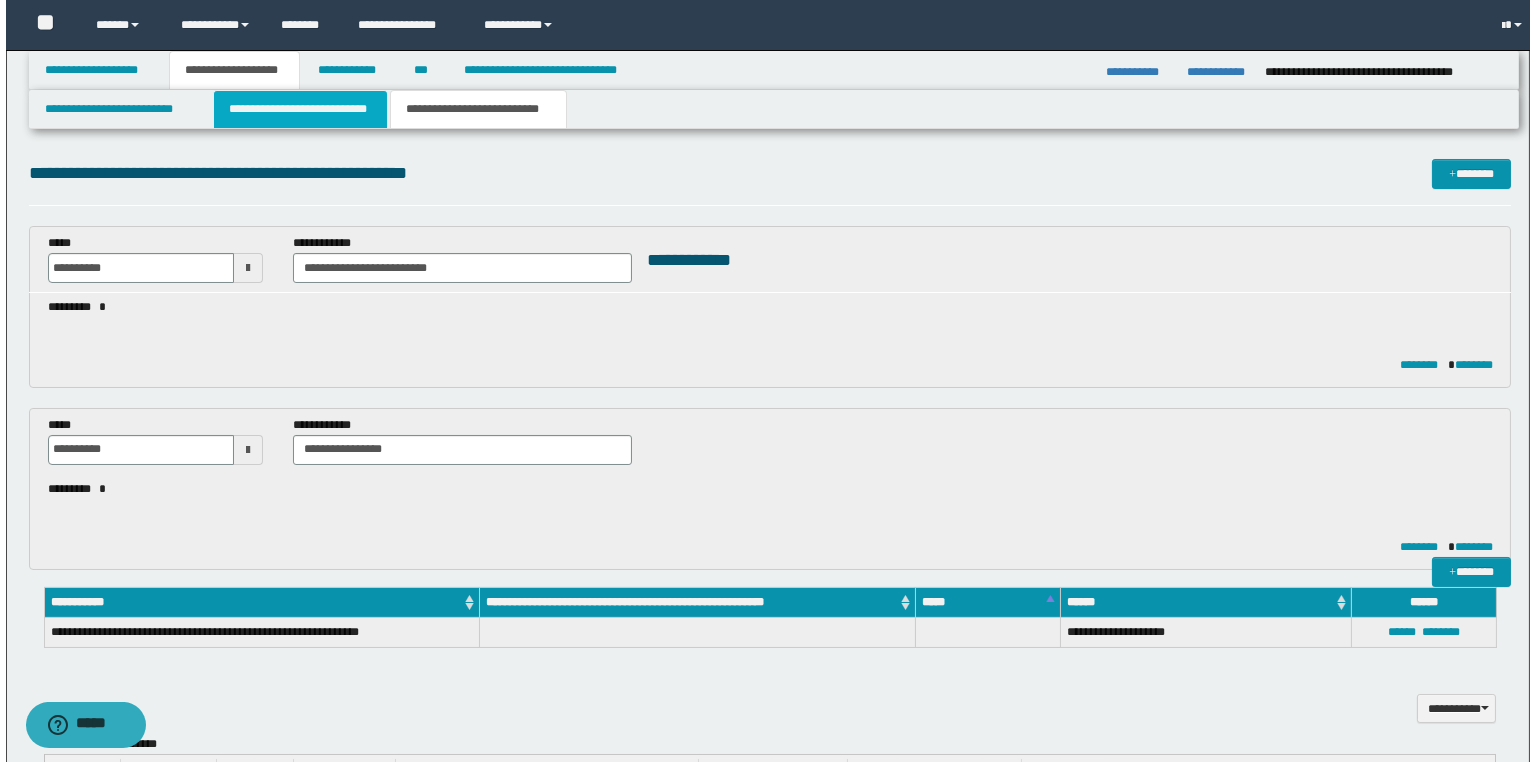 scroll, scrollTop: 0, scrollLeft: 0, axis: both 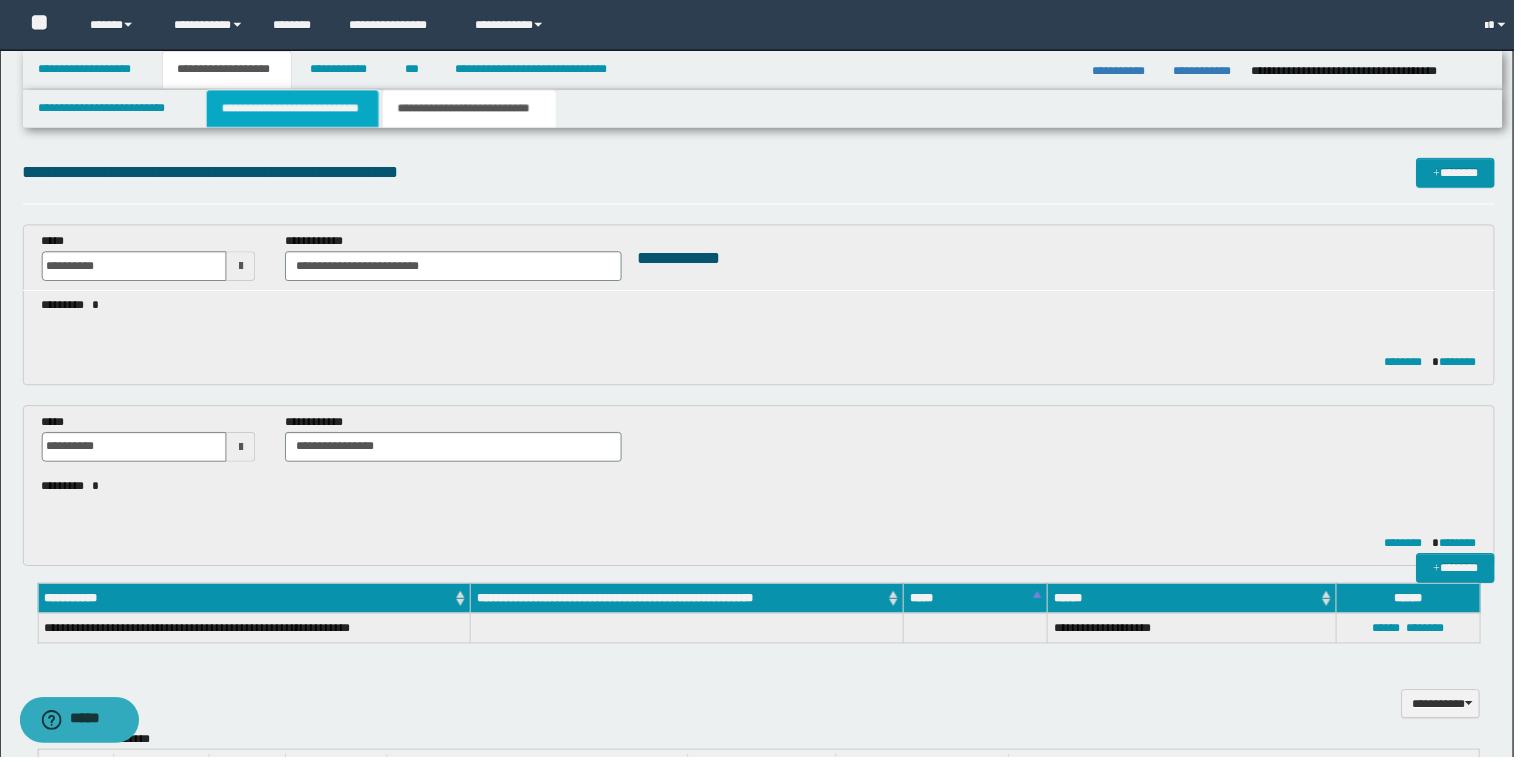 click on "**********" at bounding box center [294, 109] 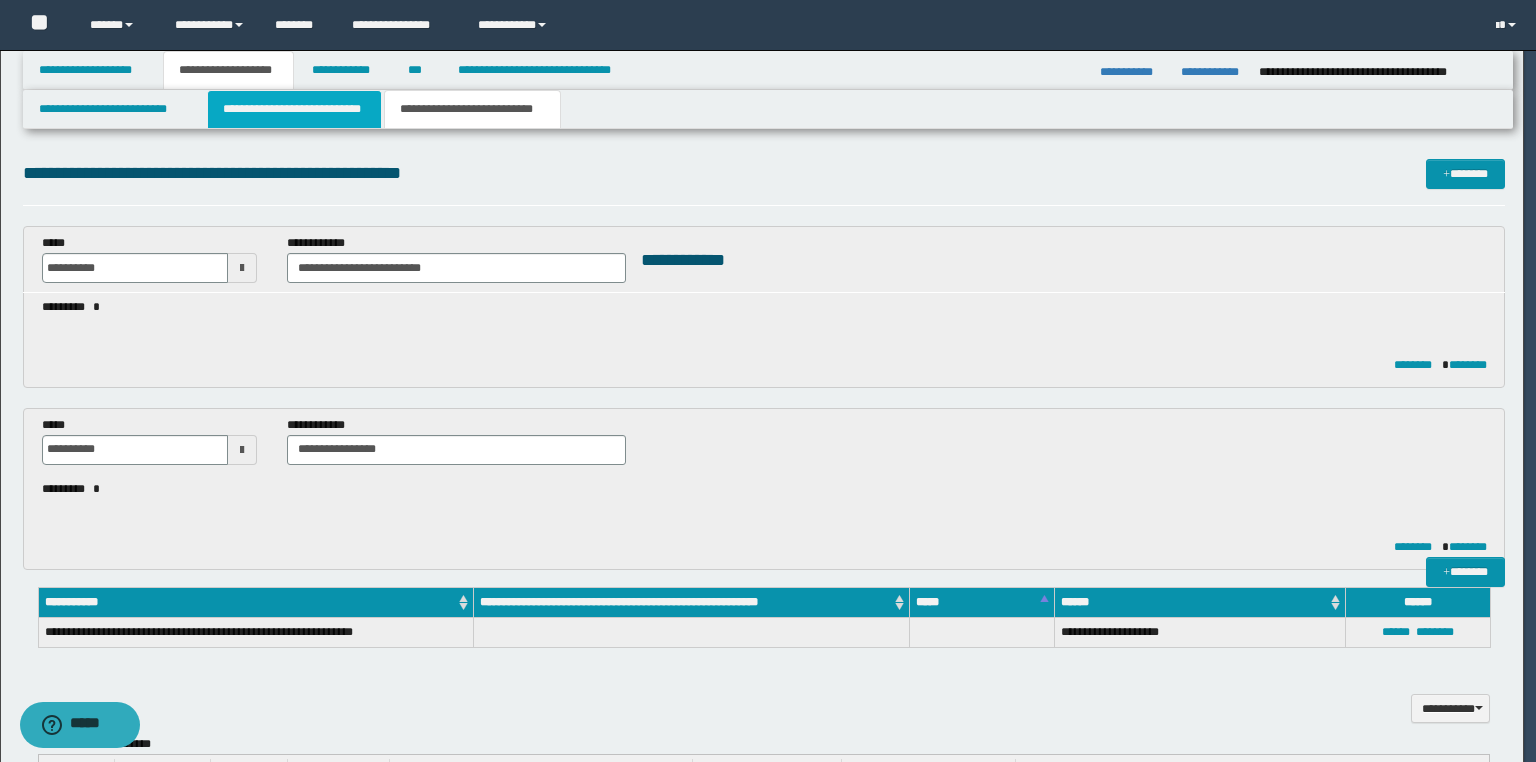 scroll, scrollTop: 0, scrollLeft: 0, axis: both 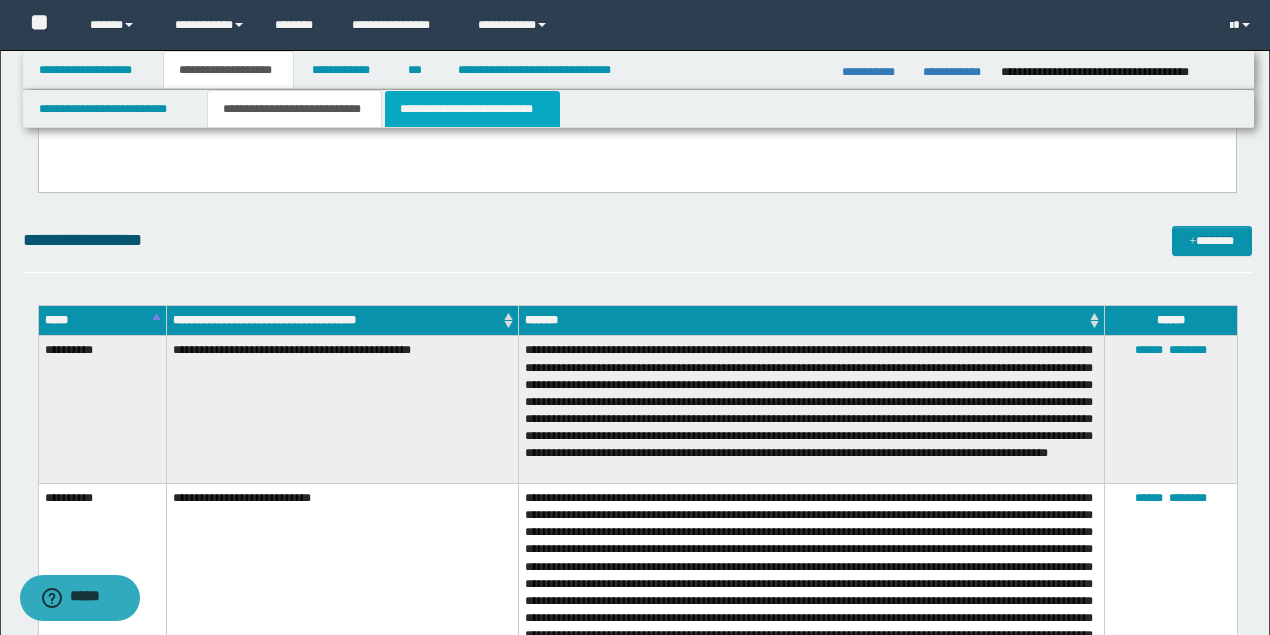 click on "**********" at bounding box center [472, 109] 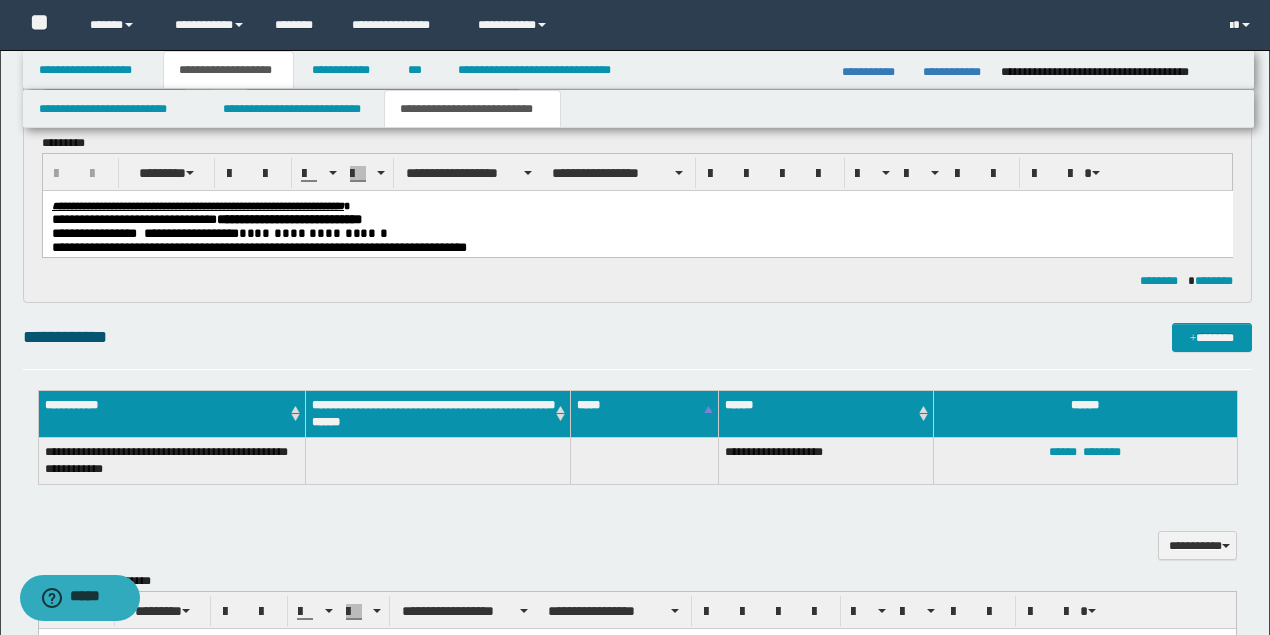 scroll, scrollTop: 224, scrollLeft: 0, axis: vertical 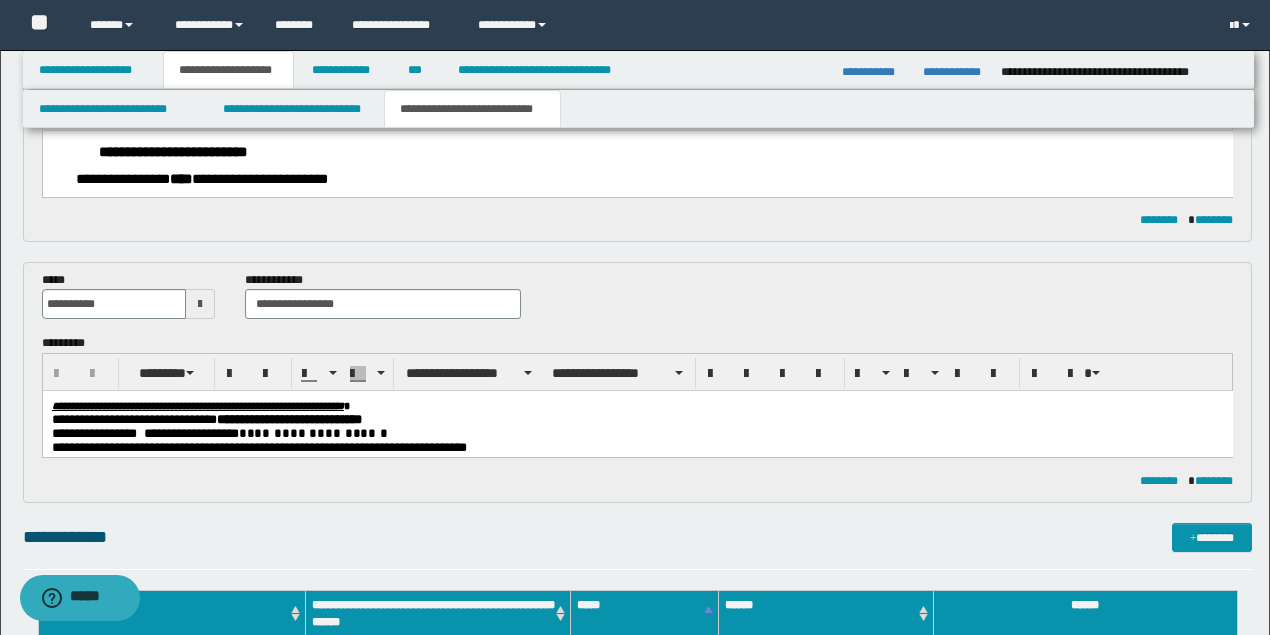 click on "**********" at bounding box center [219, 433] 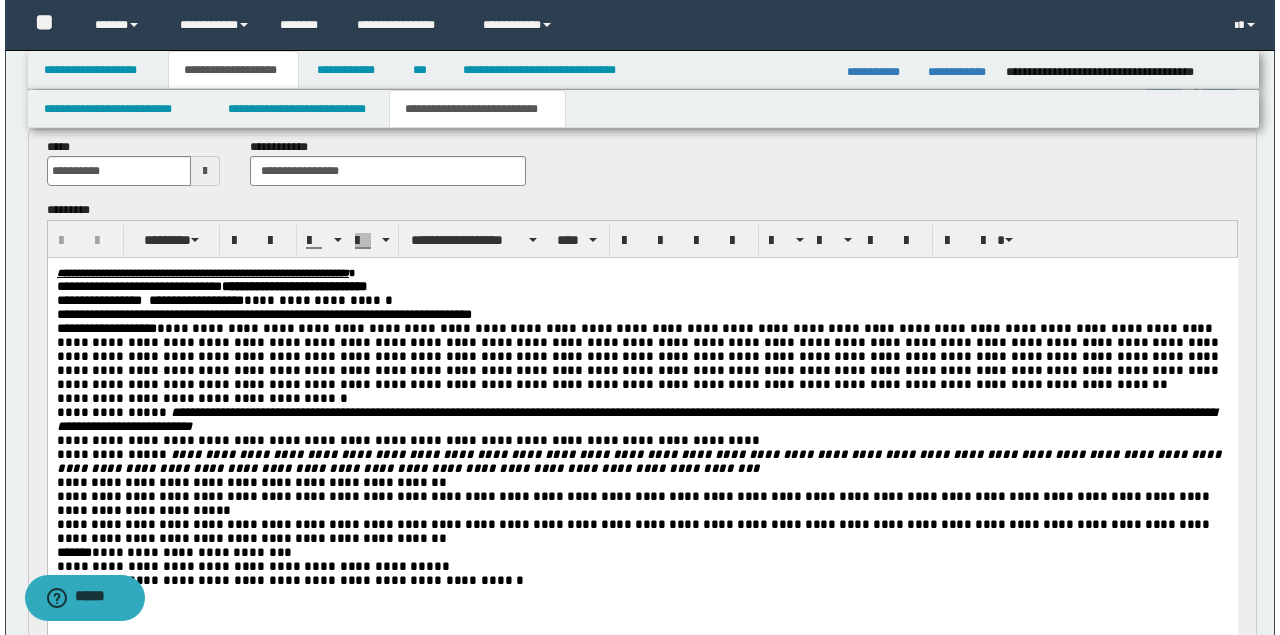 scroll, scrollTop: 424, scrollLeft: 0, axis: vertical 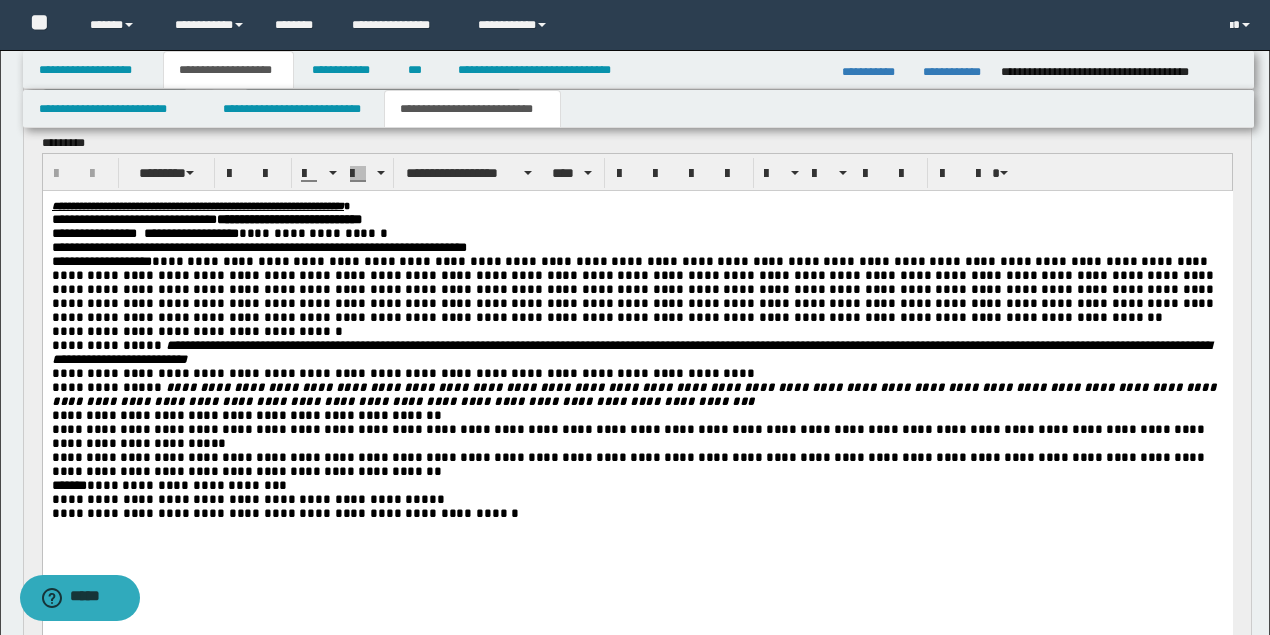 click on "**********" at bounding box center (637, 486) 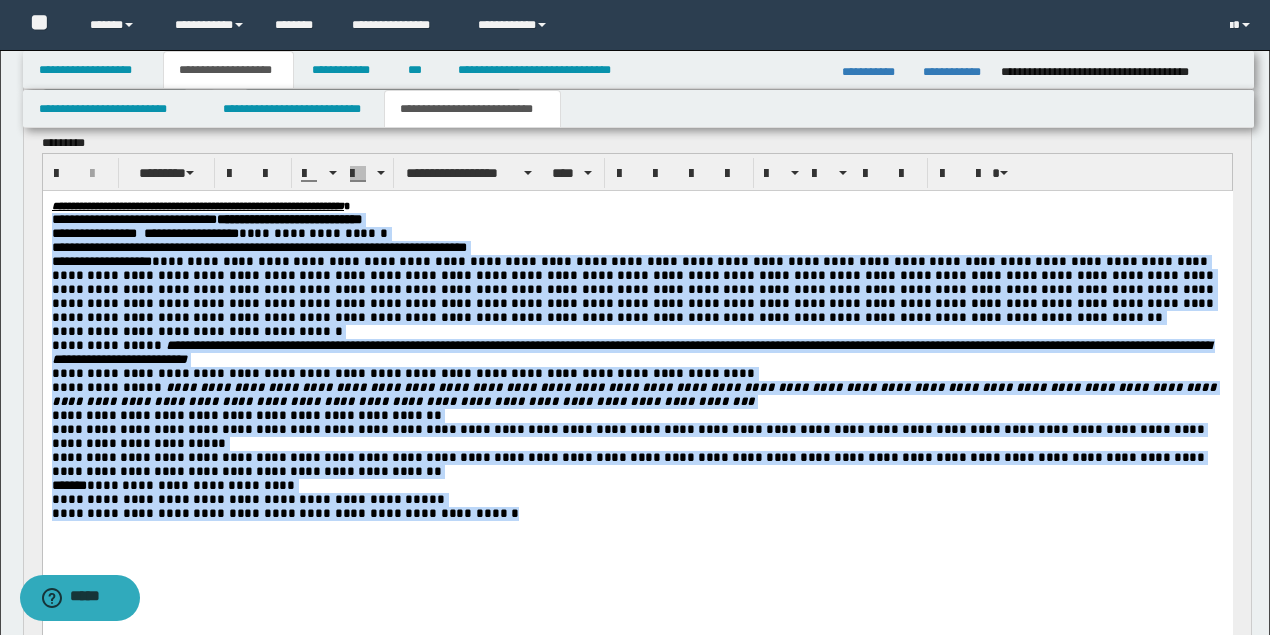 drag, startPoint x: 437, startPoint y: 535, endPoint x: 49, endPoint y: 233, distance: 491.67877 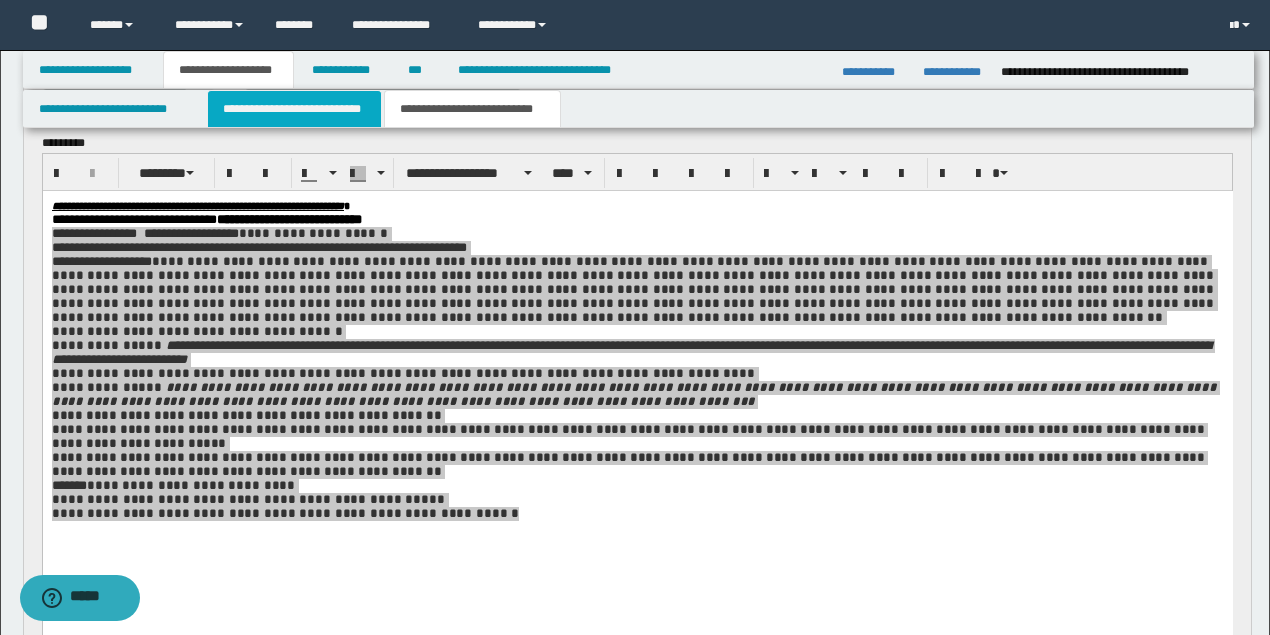 click on "**********" at bounding box center (294, 109) 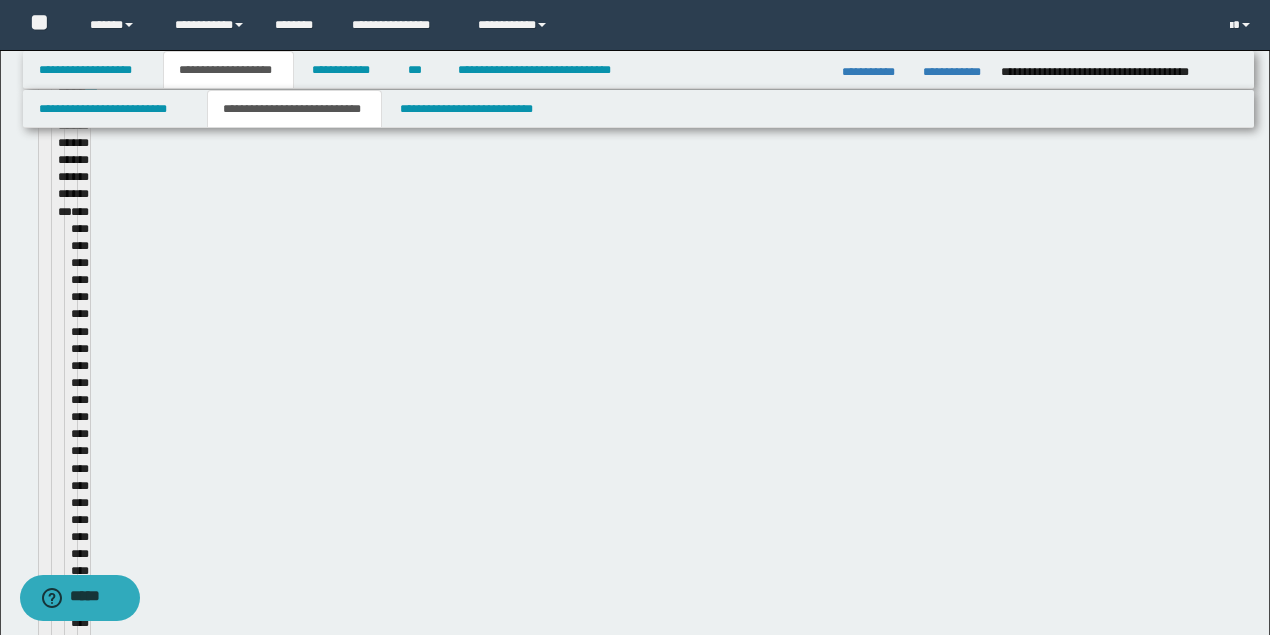 type 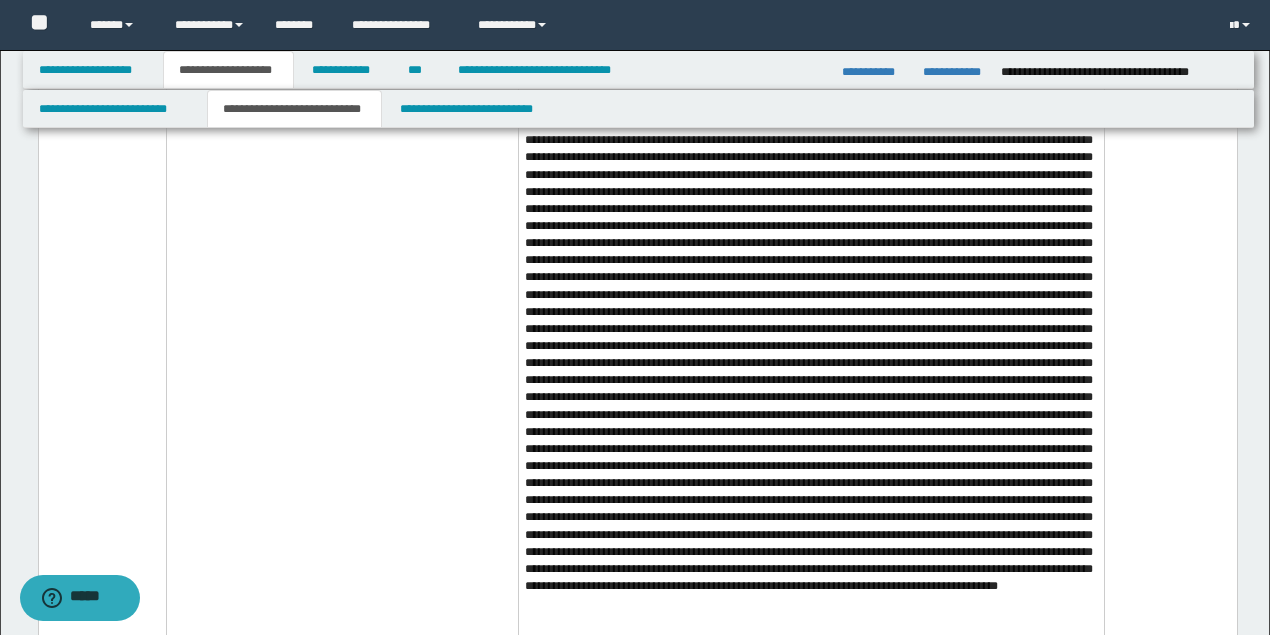 scroll, scrollTop: 3650, scrollLeft: 0, axis: vertical 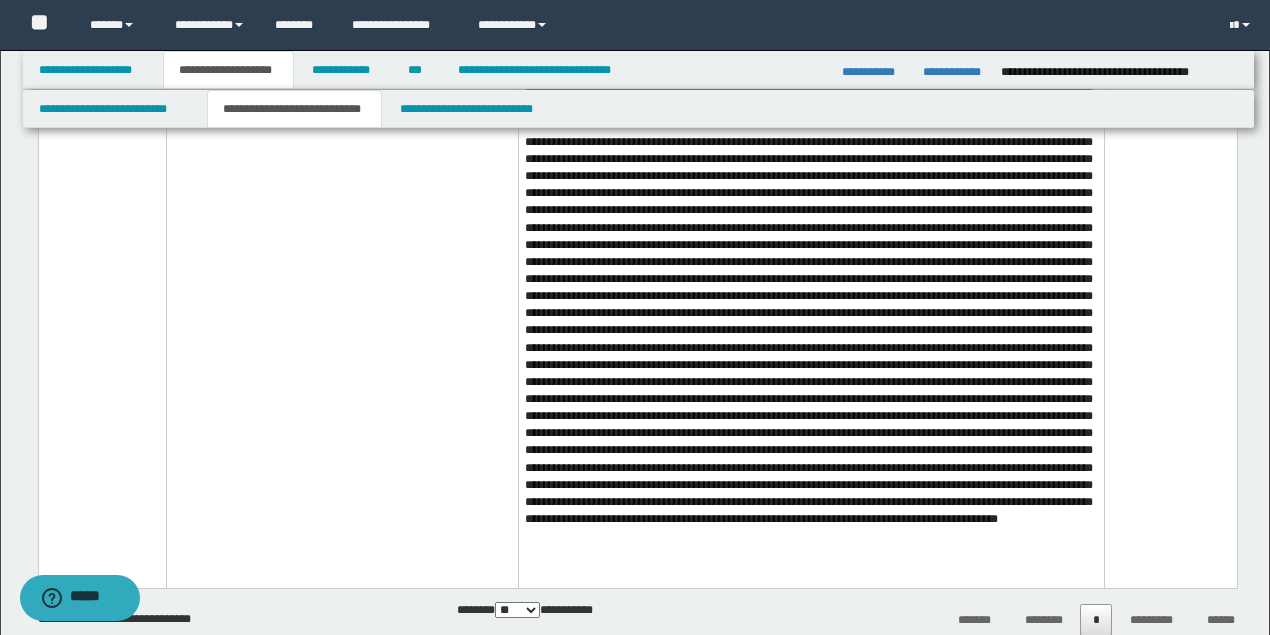 click at bounding box center [812, 315] 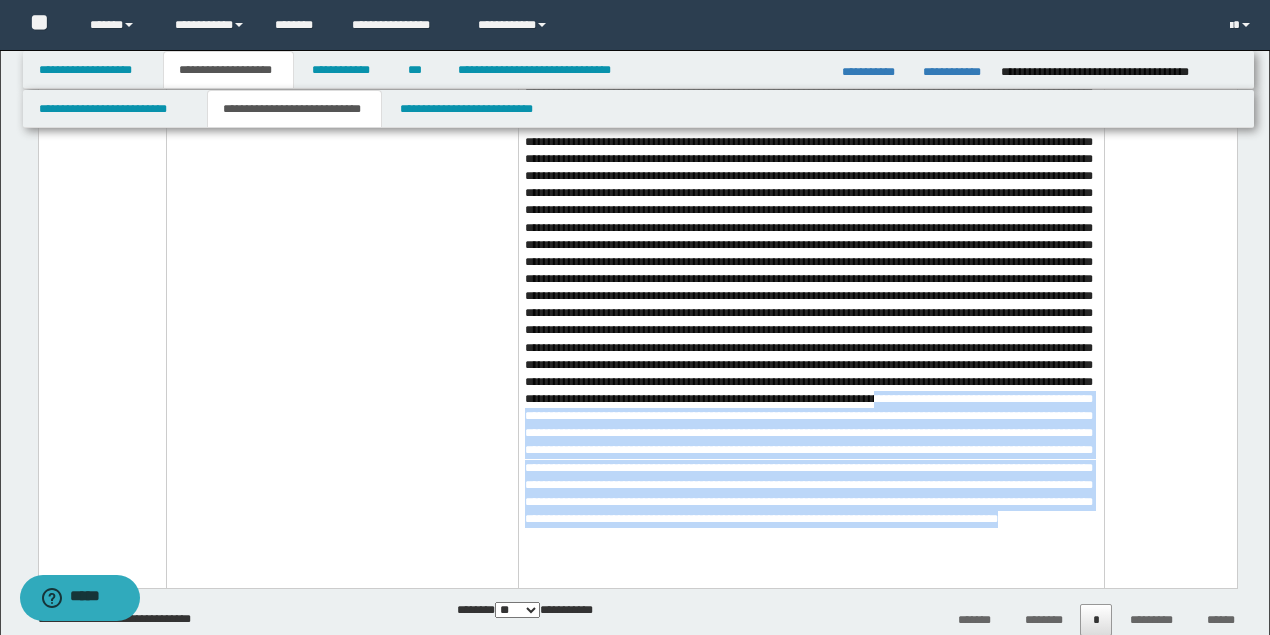 drag, startPoint x: 889, startPoint y: 439, endPoint x: 767, endPoint y: 557, distance: 169.7292 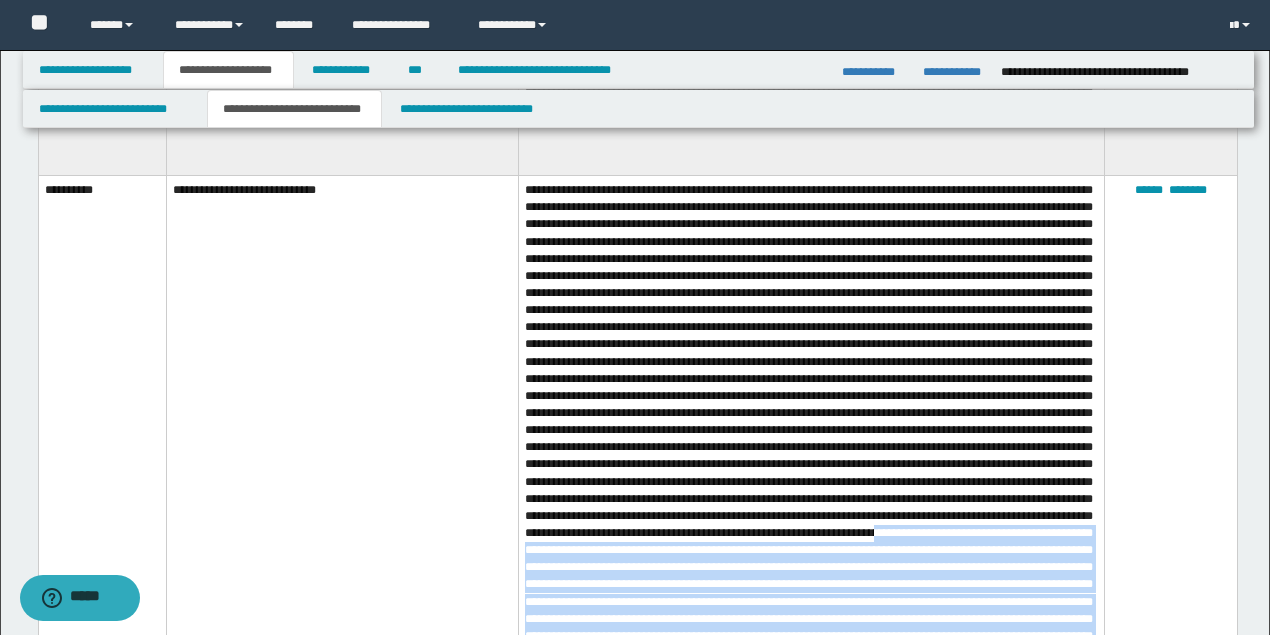 scroll, scrollTop: 3250, scrollLeft: 0, axis: vertical 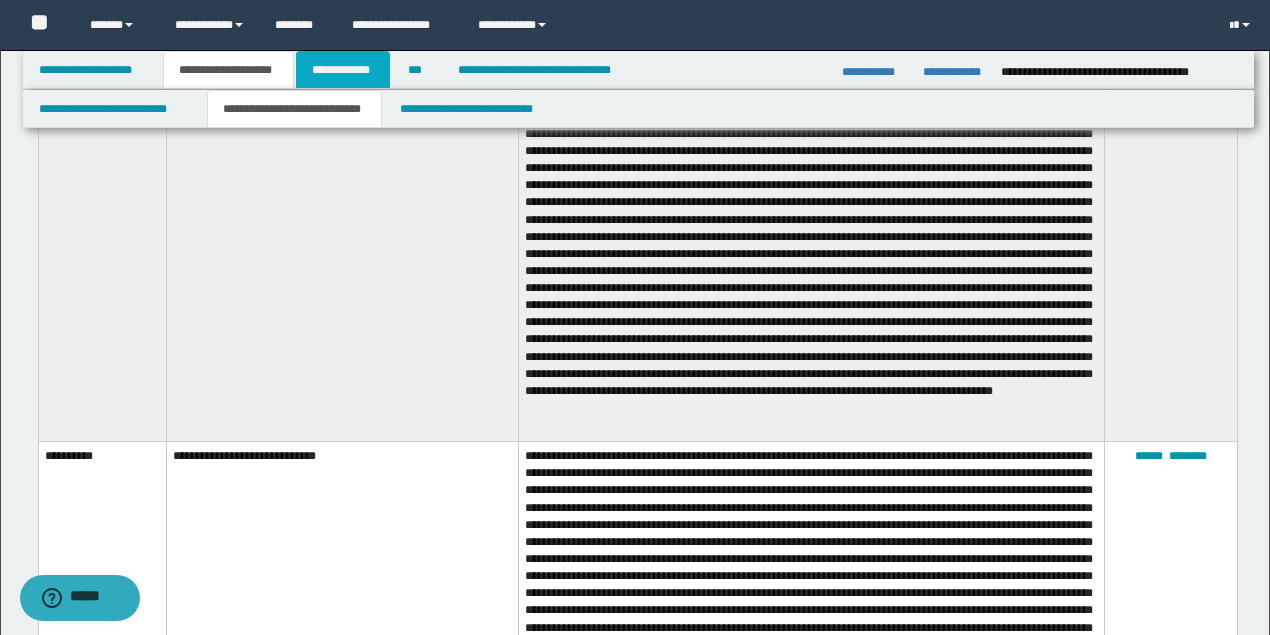 click on "**********" at bounding box center [343, 70] 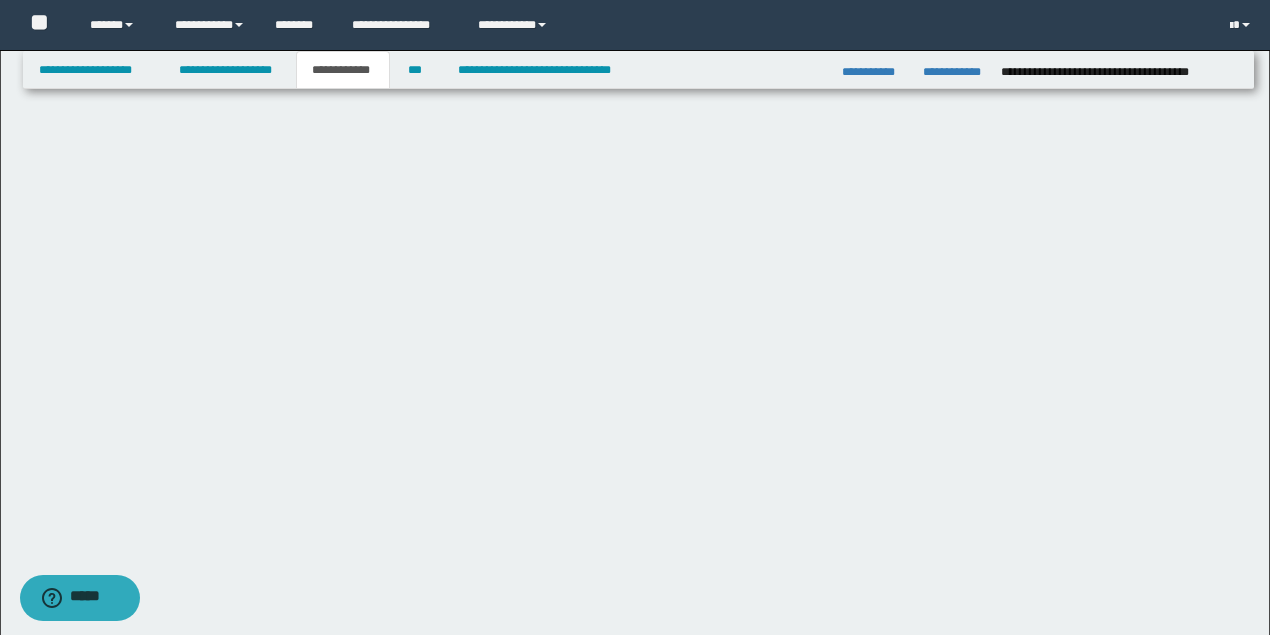 scroll, scrollTop: 513, scrollLeft: 0, axis: vertical 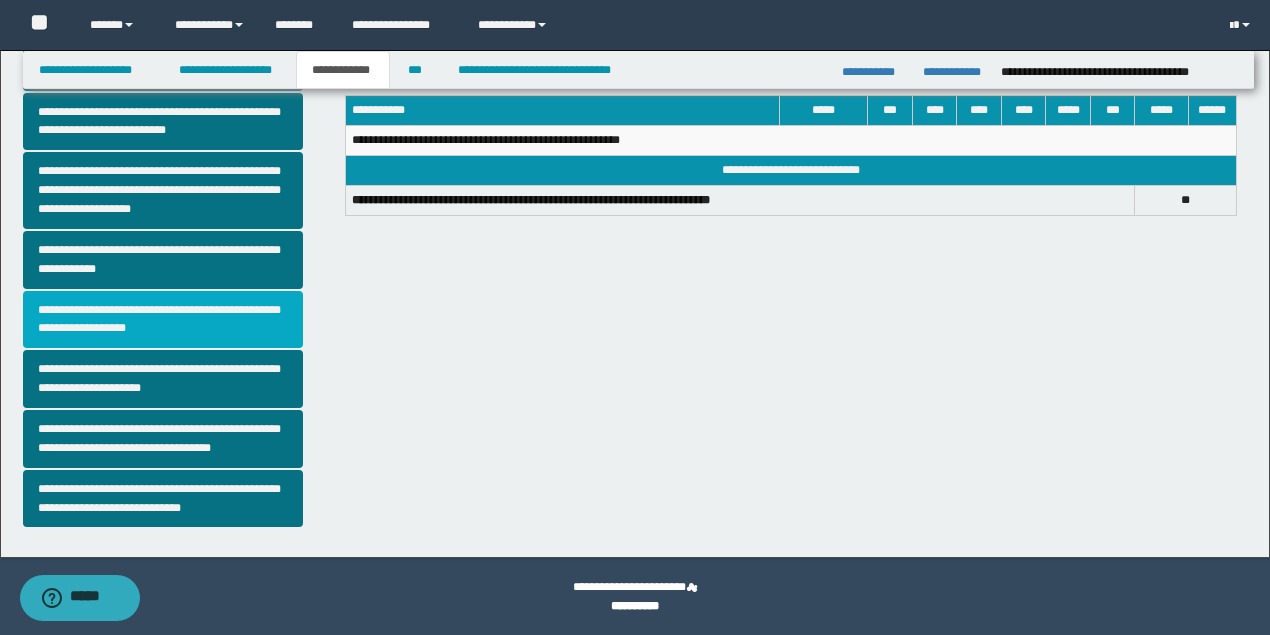 click on "**********" at bounding box center (163, 320) 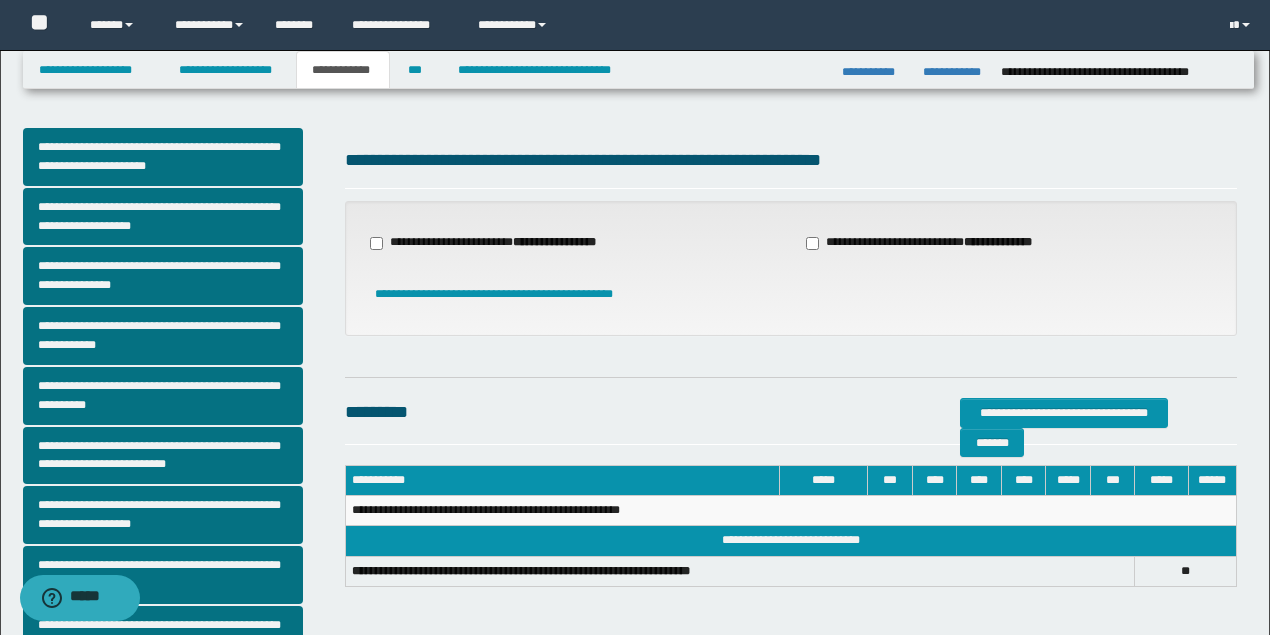 click on "**********" at bounding box center [495, 243] 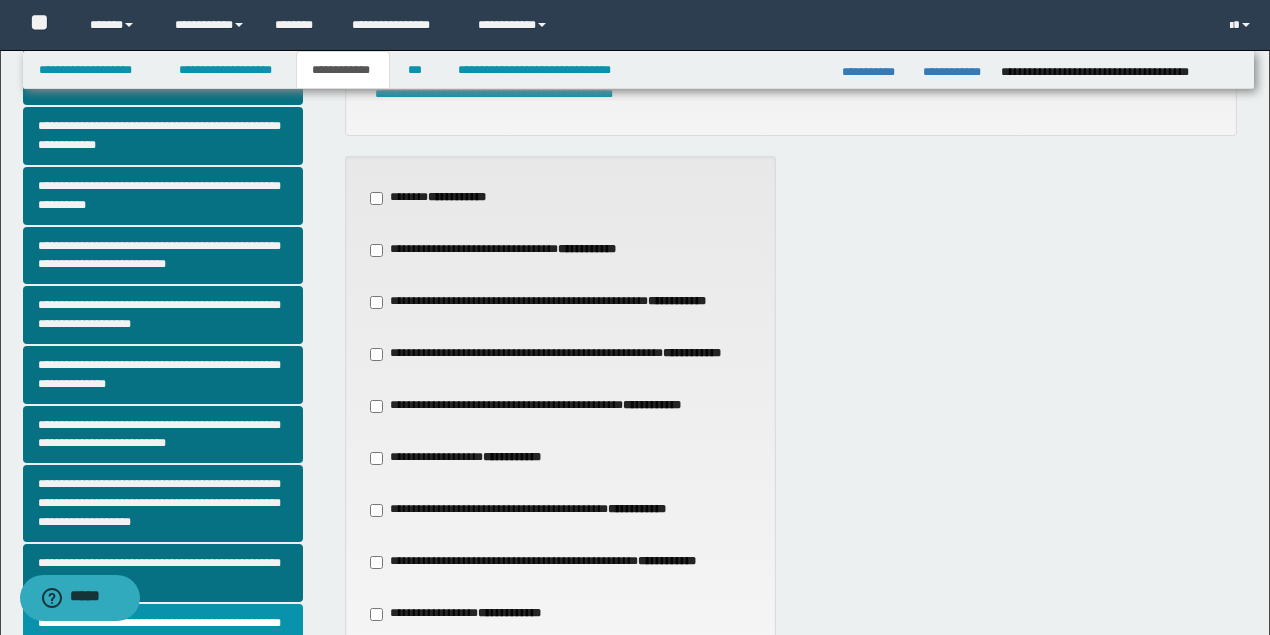 scroll, scrollTop: 266, scrollLeft: 0, axis: vertical 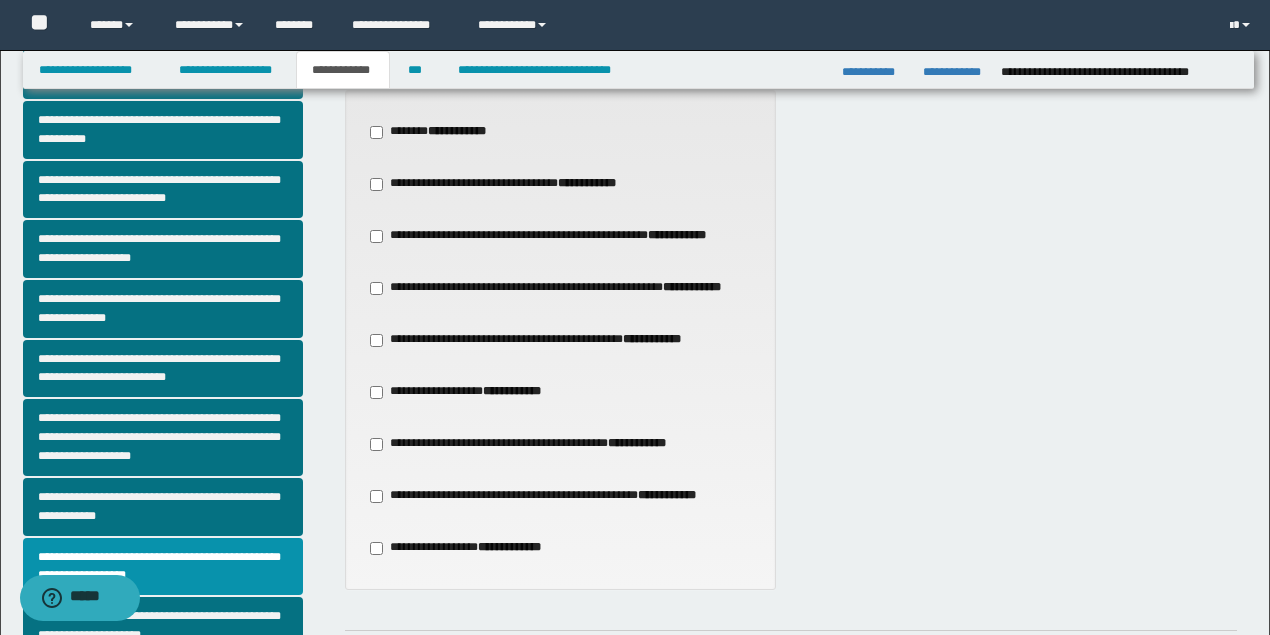 click on "**********" at bounding box center [538, 340] 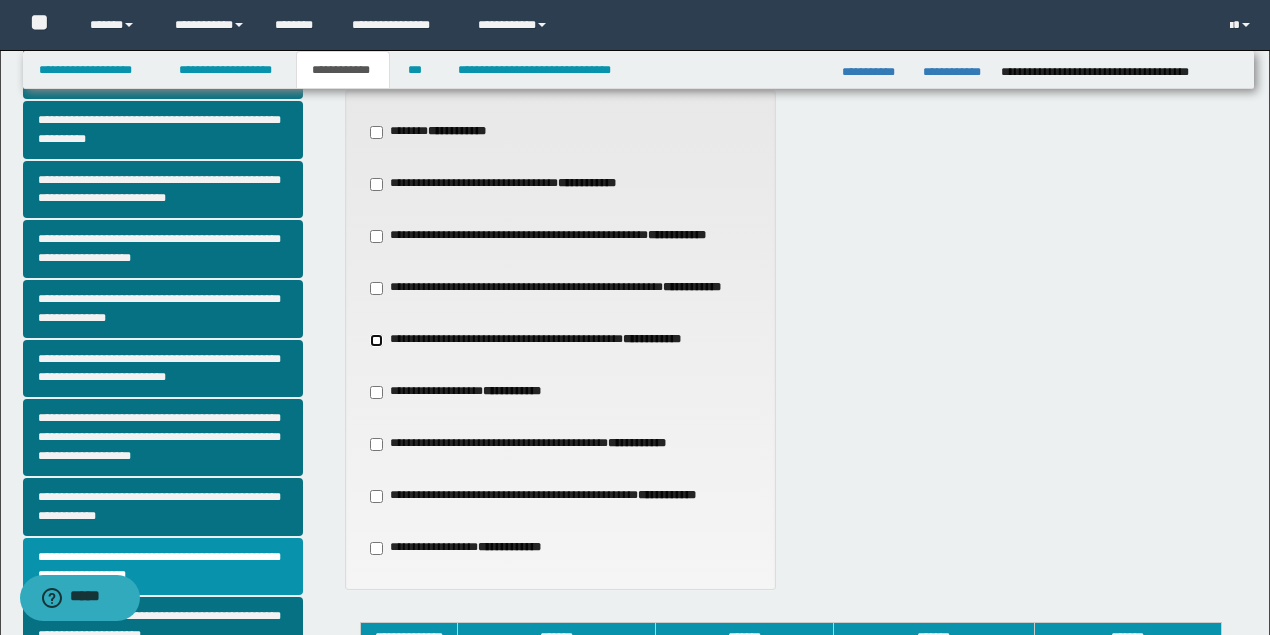 scroll, scrollTop: 600, scrollLeft: 0, axis: vertical 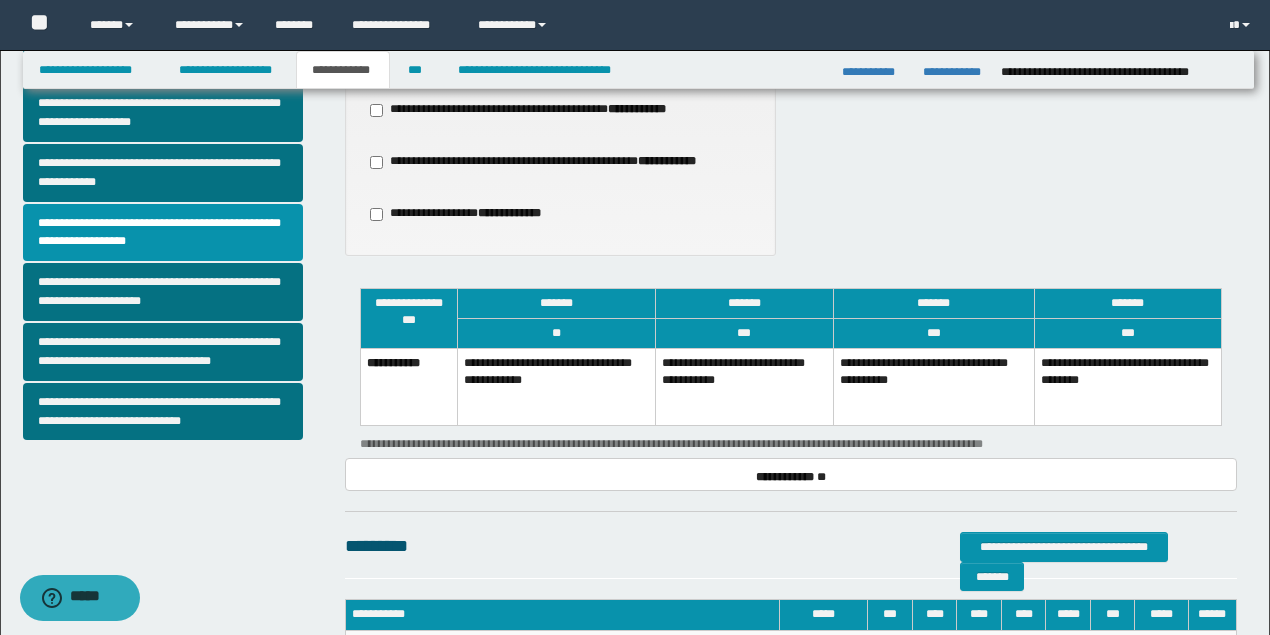click on "**********" at bounding box center (744, 386) 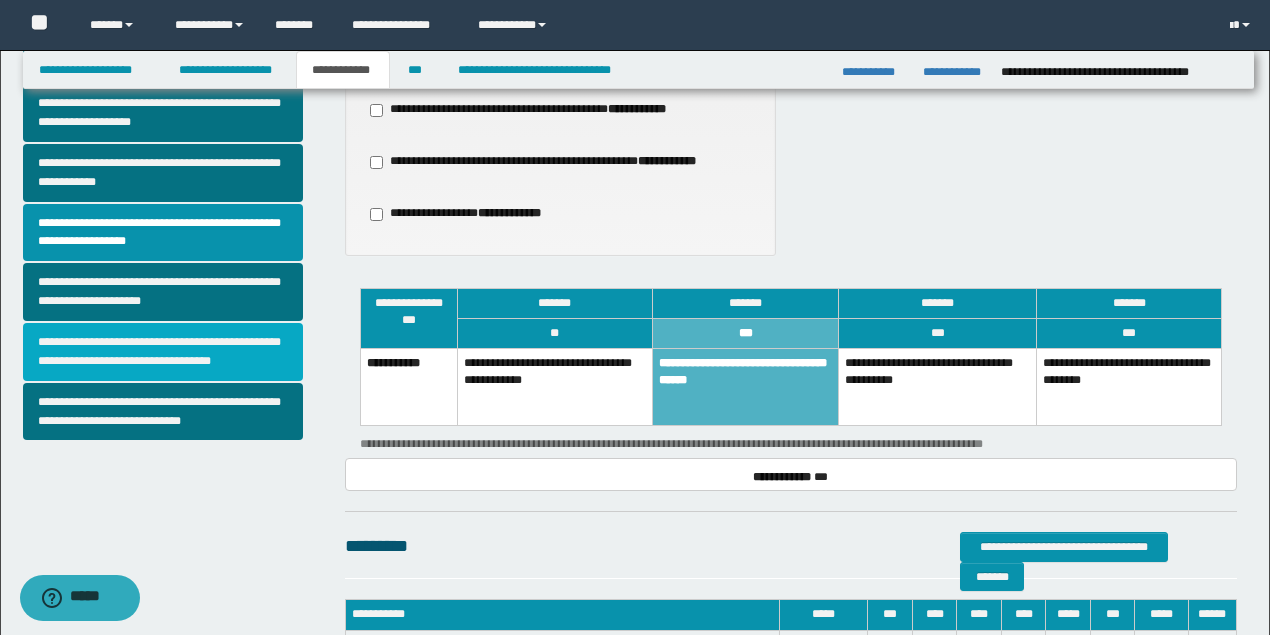 click on "**********" at bounding box center (163, 352) 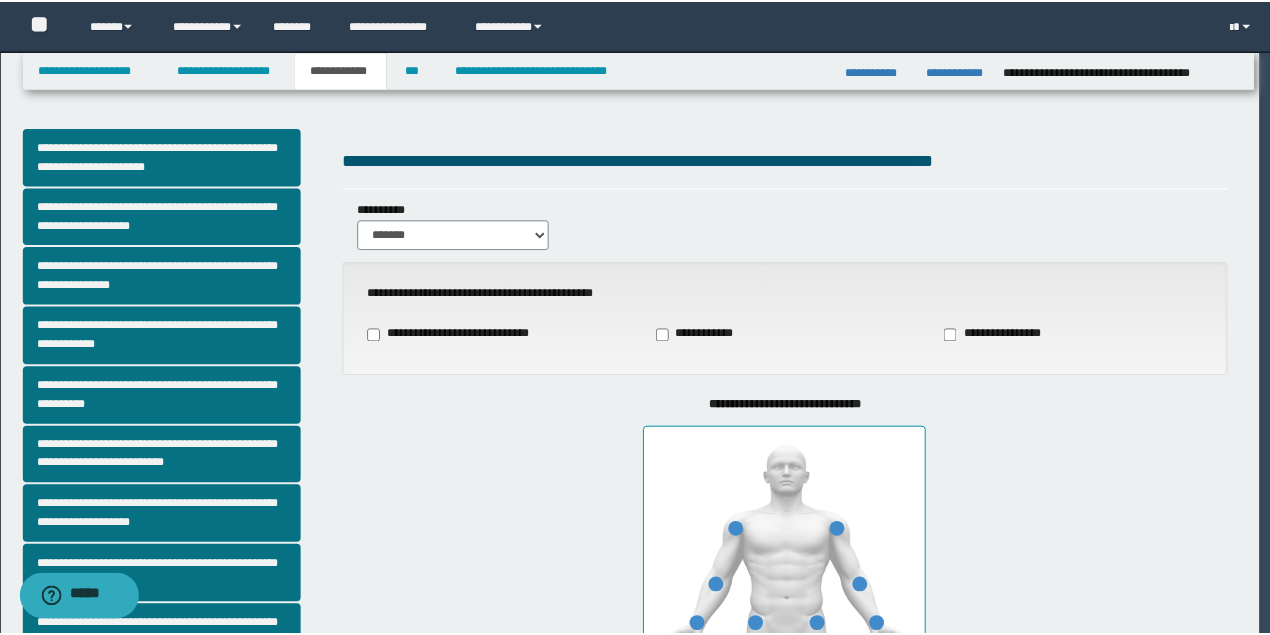 scroll, scrollTop: 133, scrollLeft: 0, axis: vertical 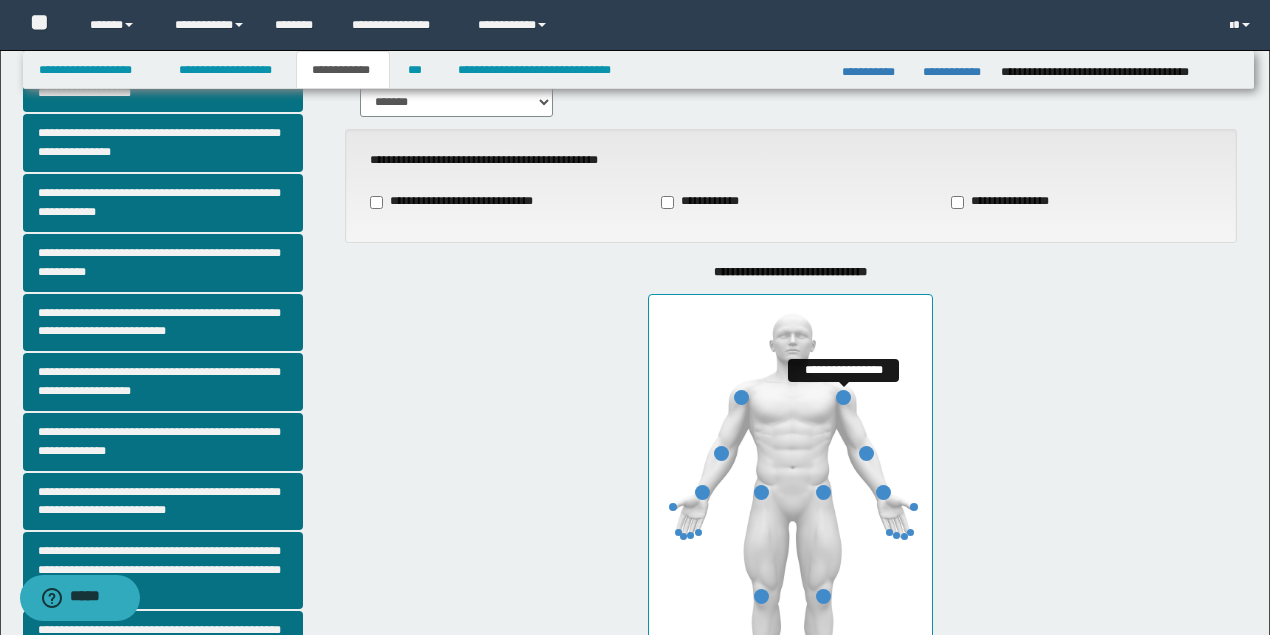 click at bounding box center (843, 397) 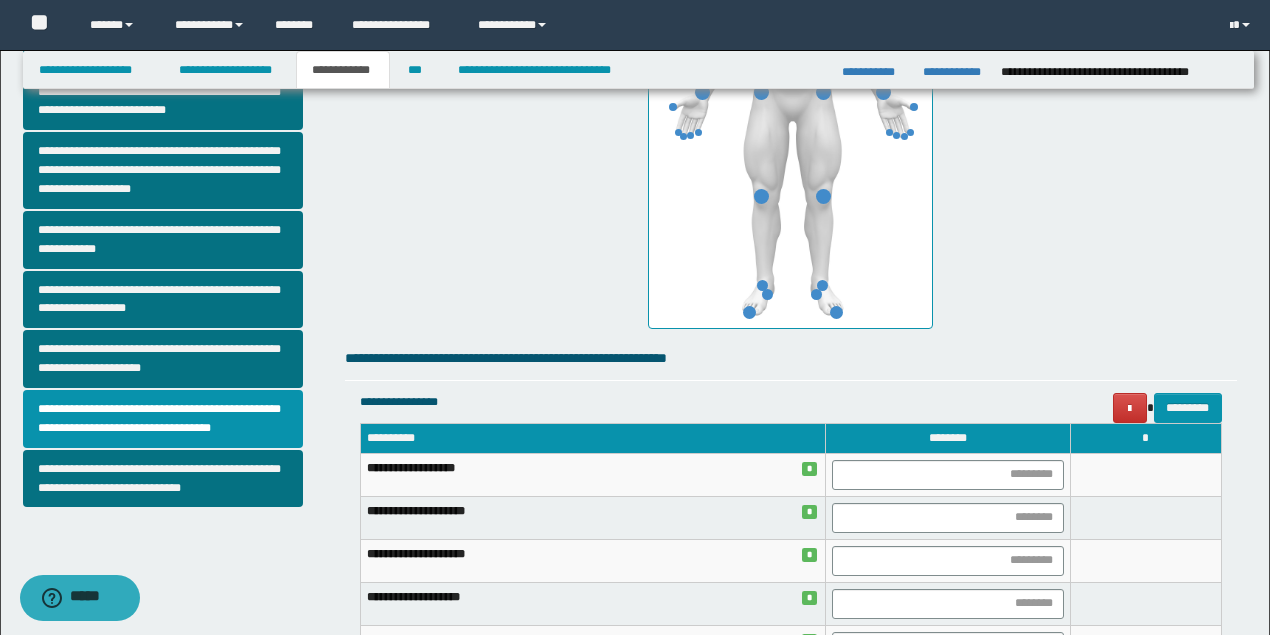 scroll, scrollTop: 733, scrollLeft: 0, axis: vertical 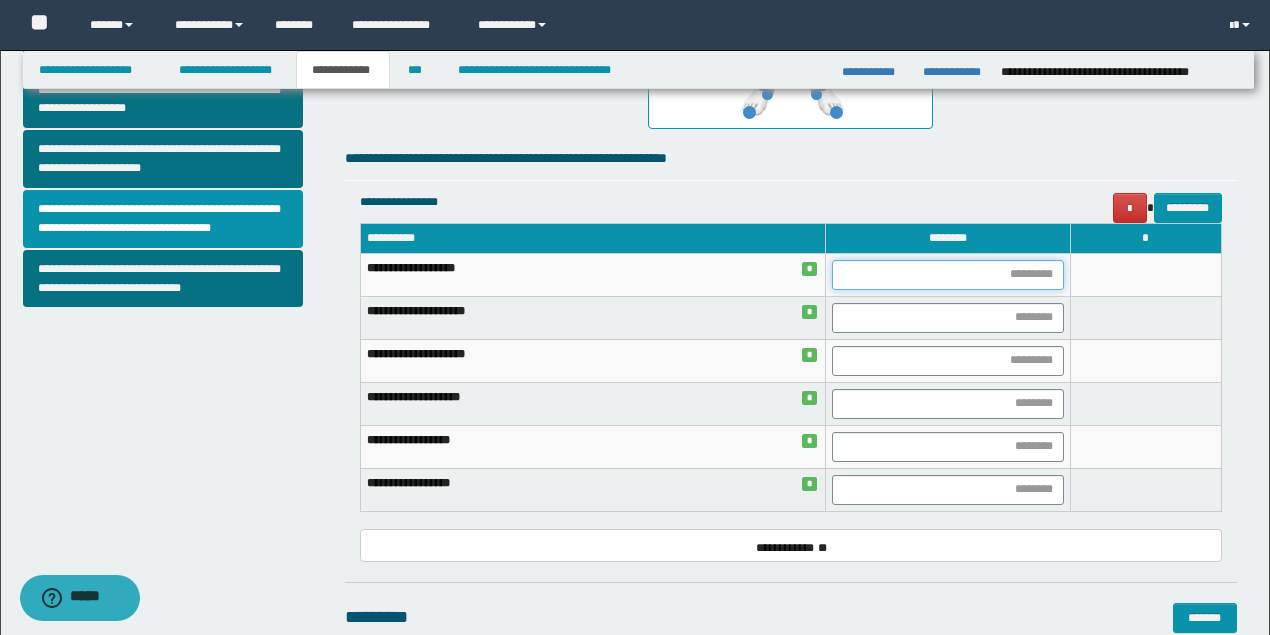 click at bounding box center (947, 275) 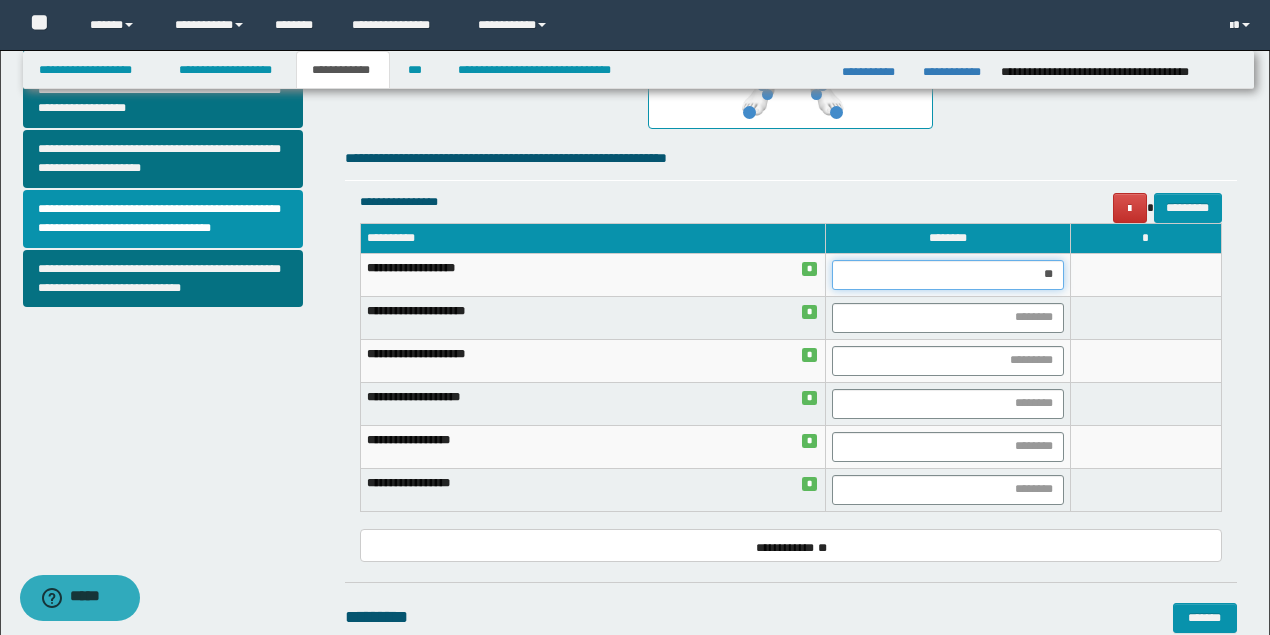 type on "***" 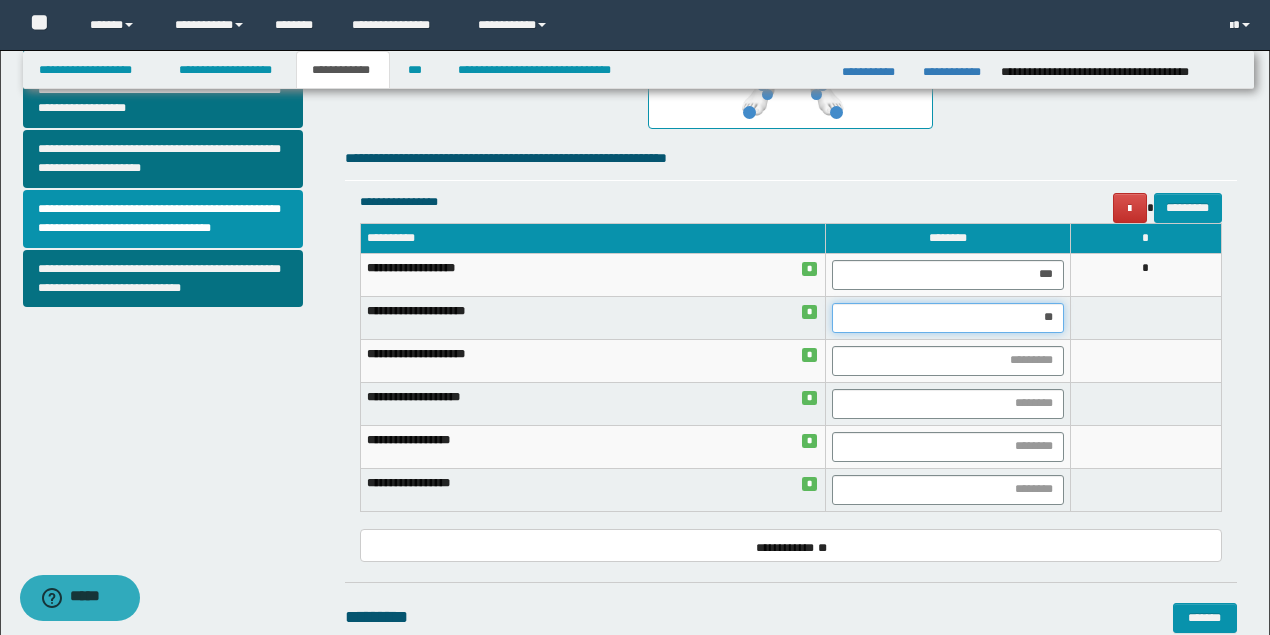 type on "***" 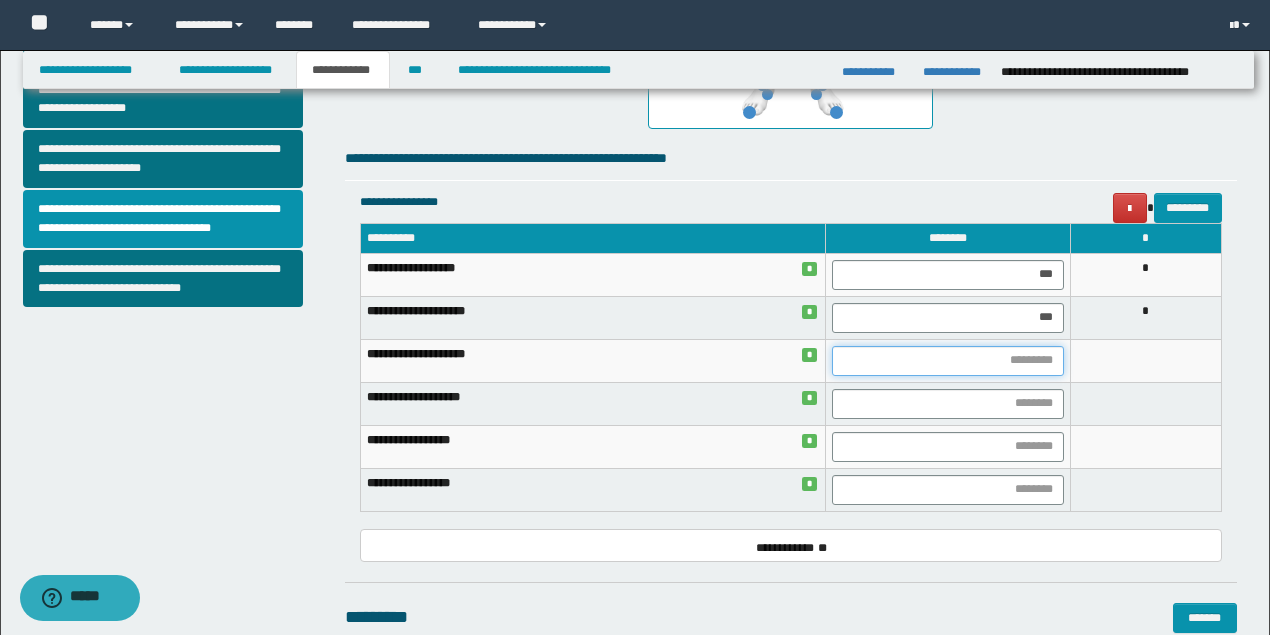 click at bounding box center (947, 361) 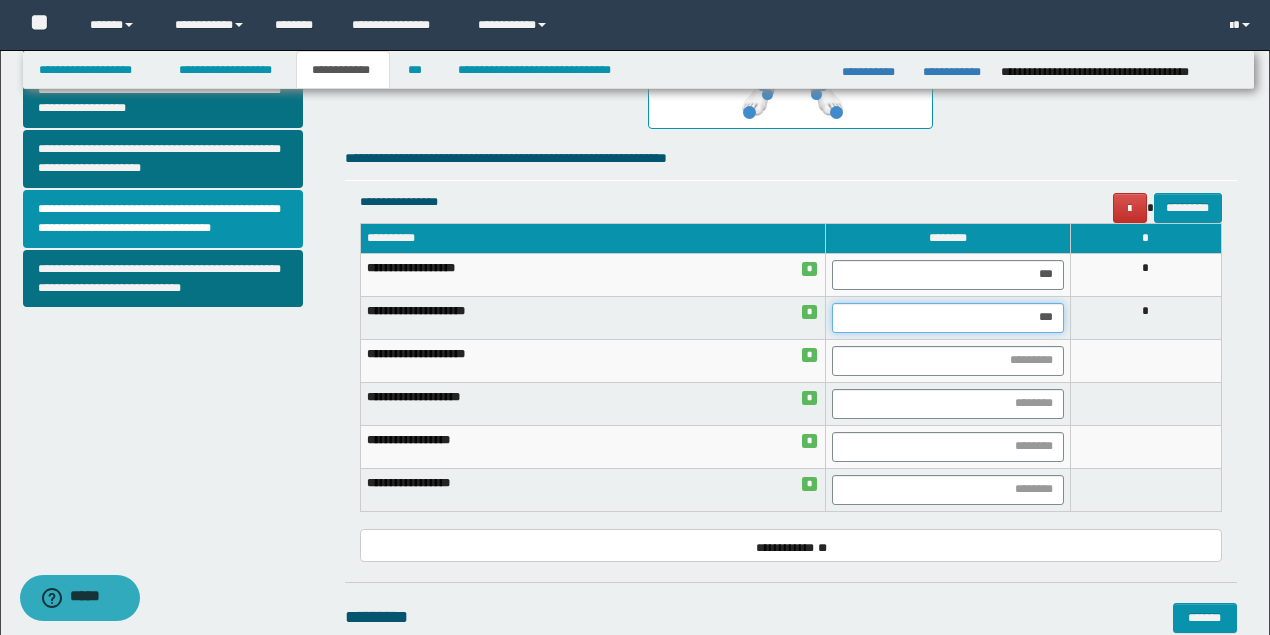 drag, startPoint x: 1001, startPoint y: 324, endPoint x: 1058, endPoint y: 318, distance: 57.31492 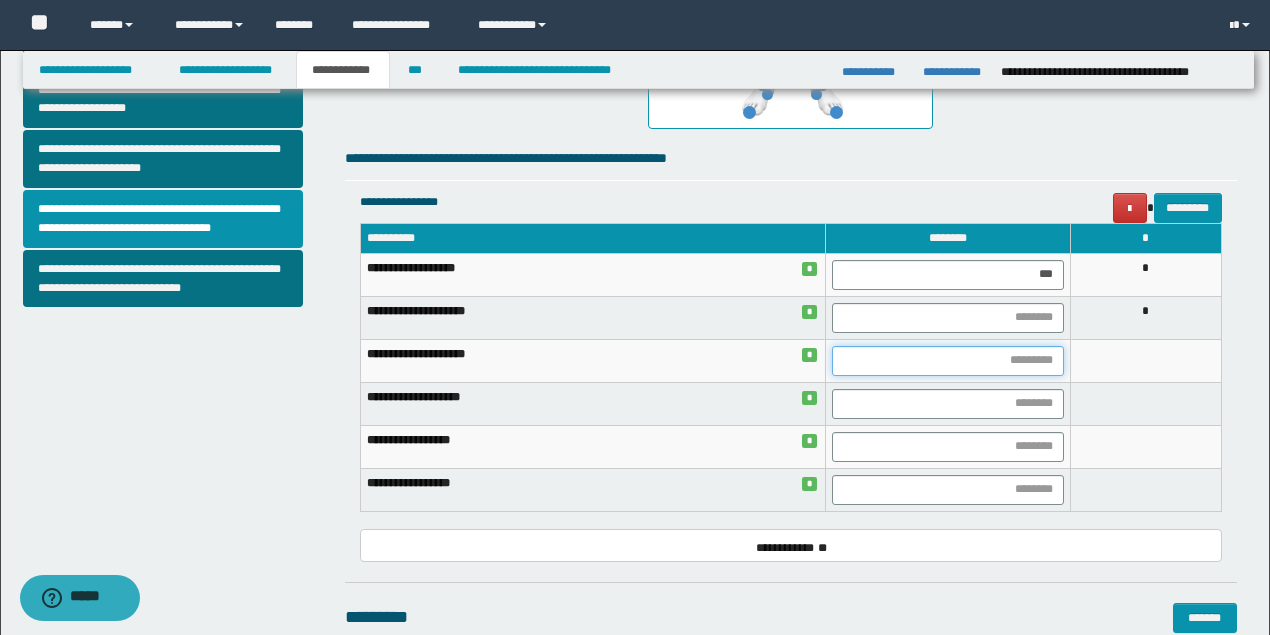 click at bounding box center (947, 361) 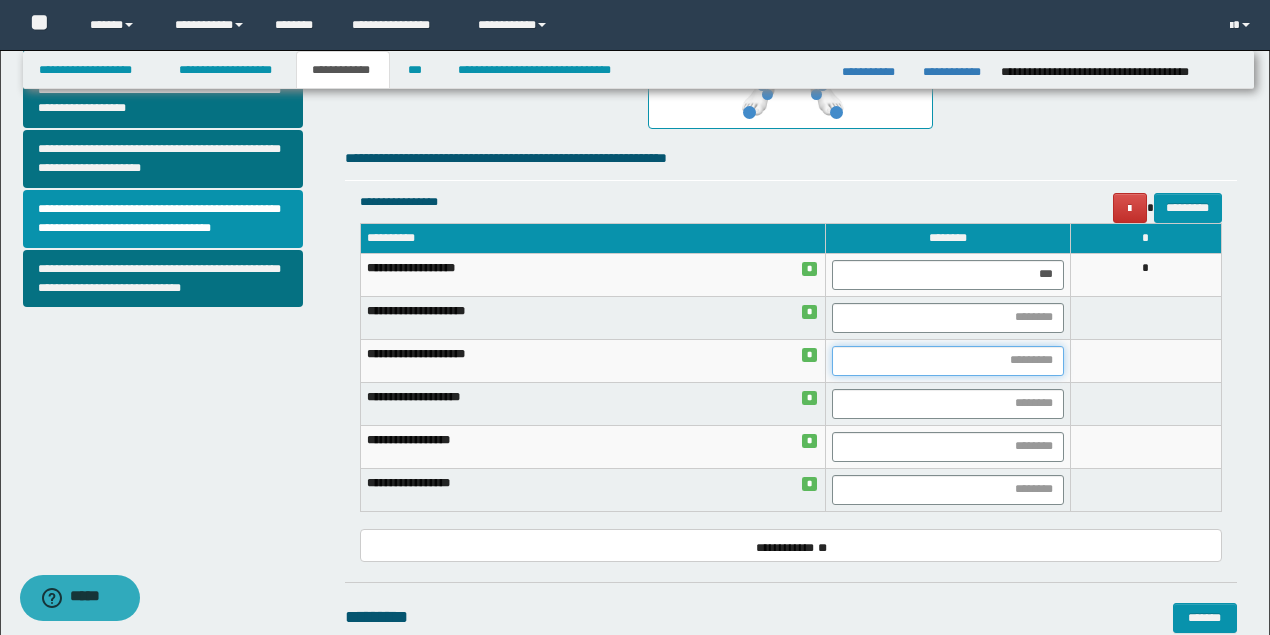 type on "**" 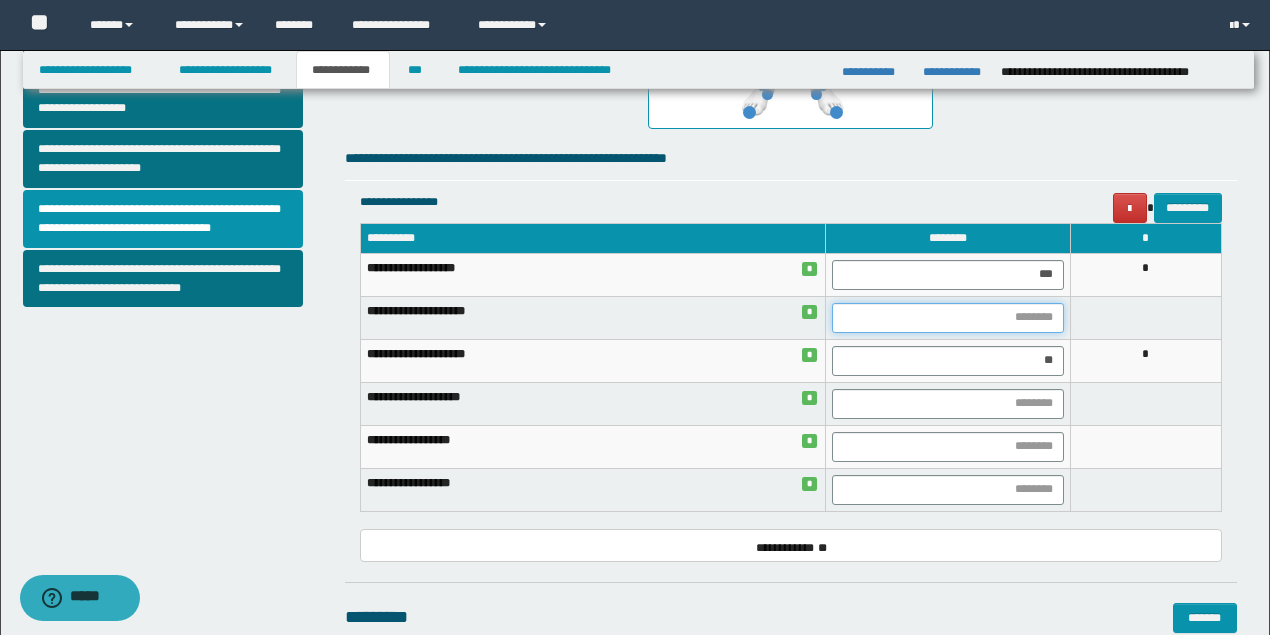 click at bounding box center (947, 318) 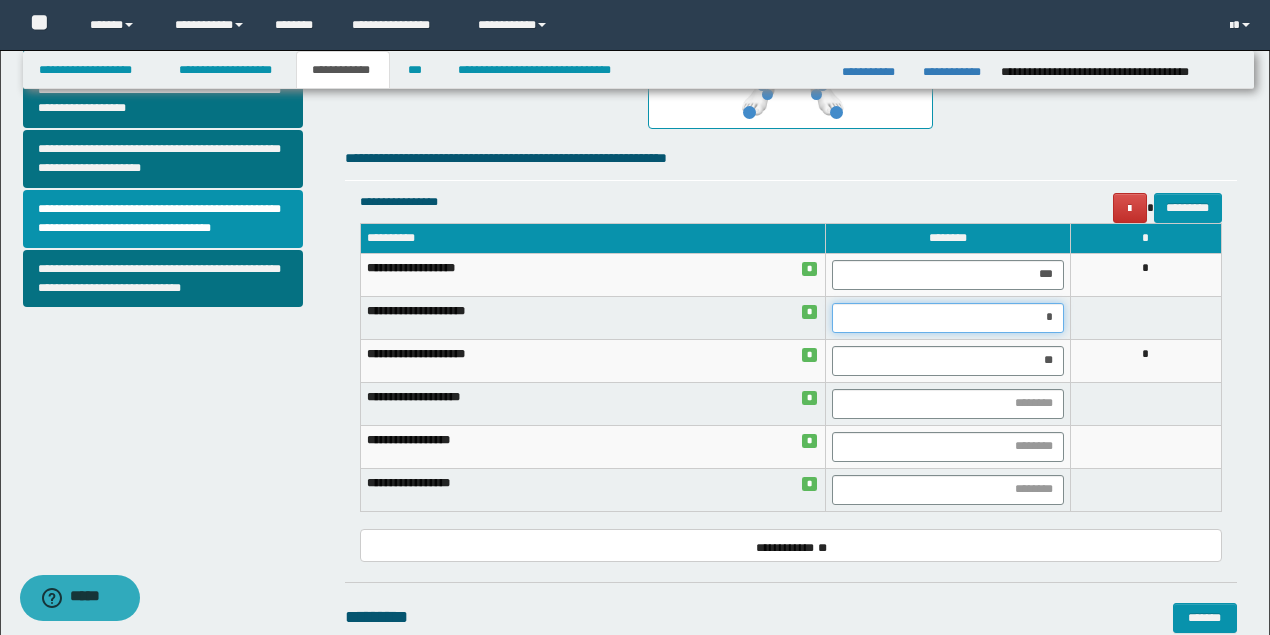 type on "**" 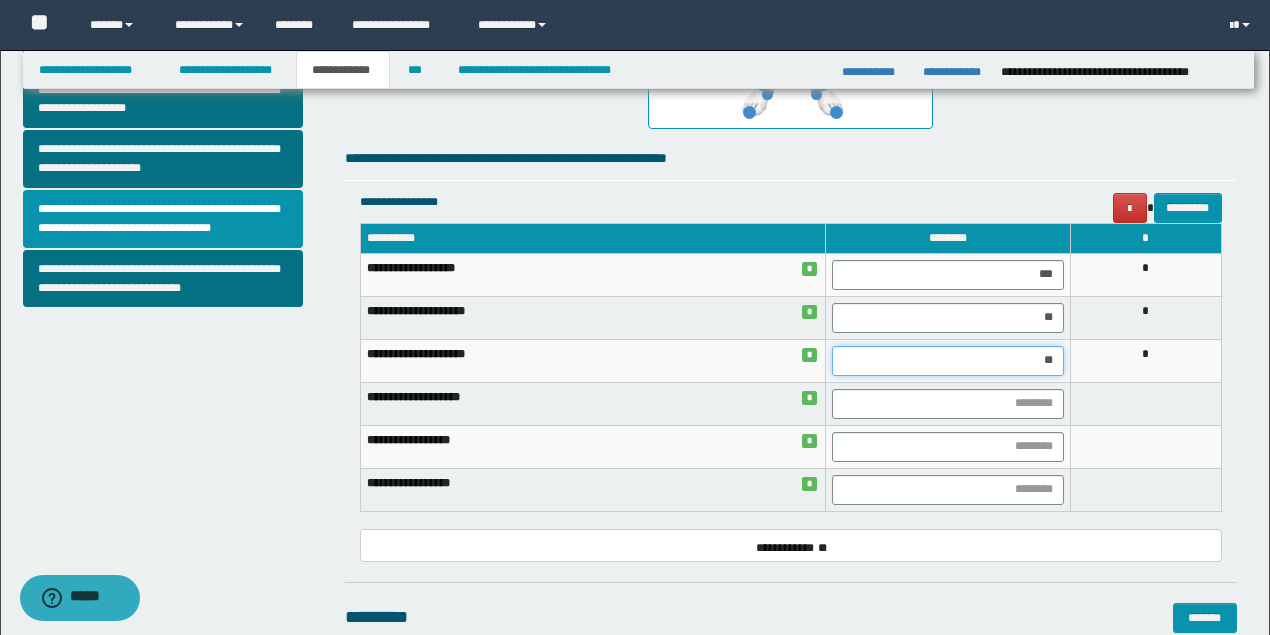 drag, startPoint x: 965, startPoint y: 361, endPoint x: 1108, endPoint y: 358, distance: 143.03146 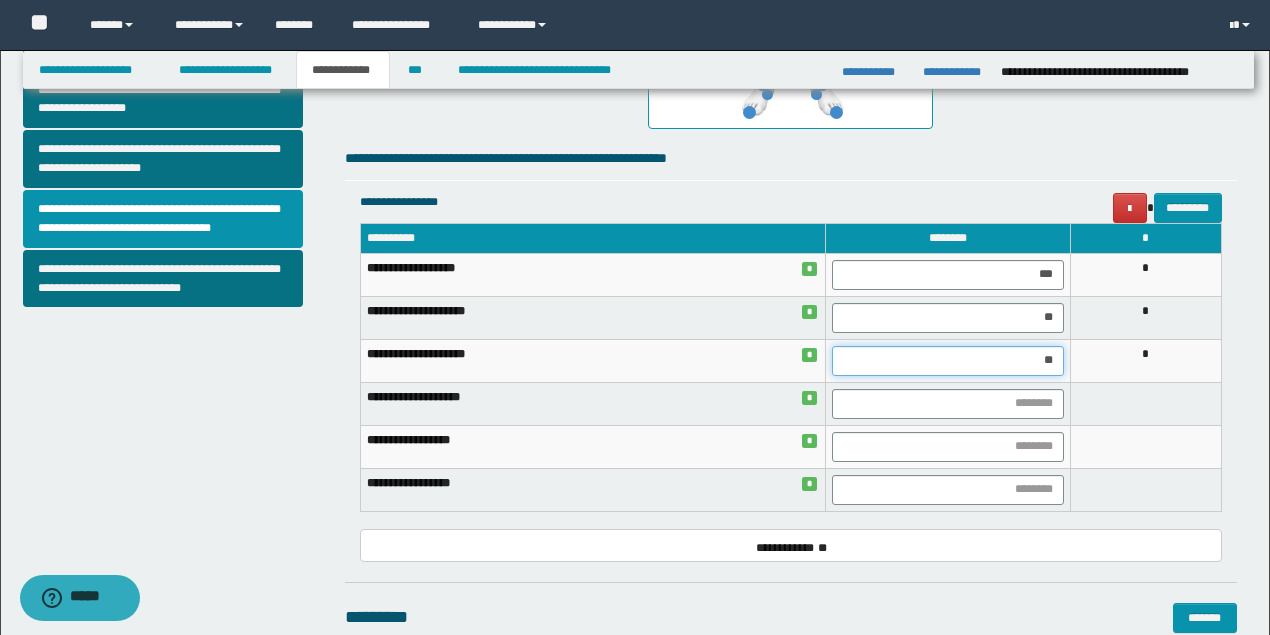 type on "***" 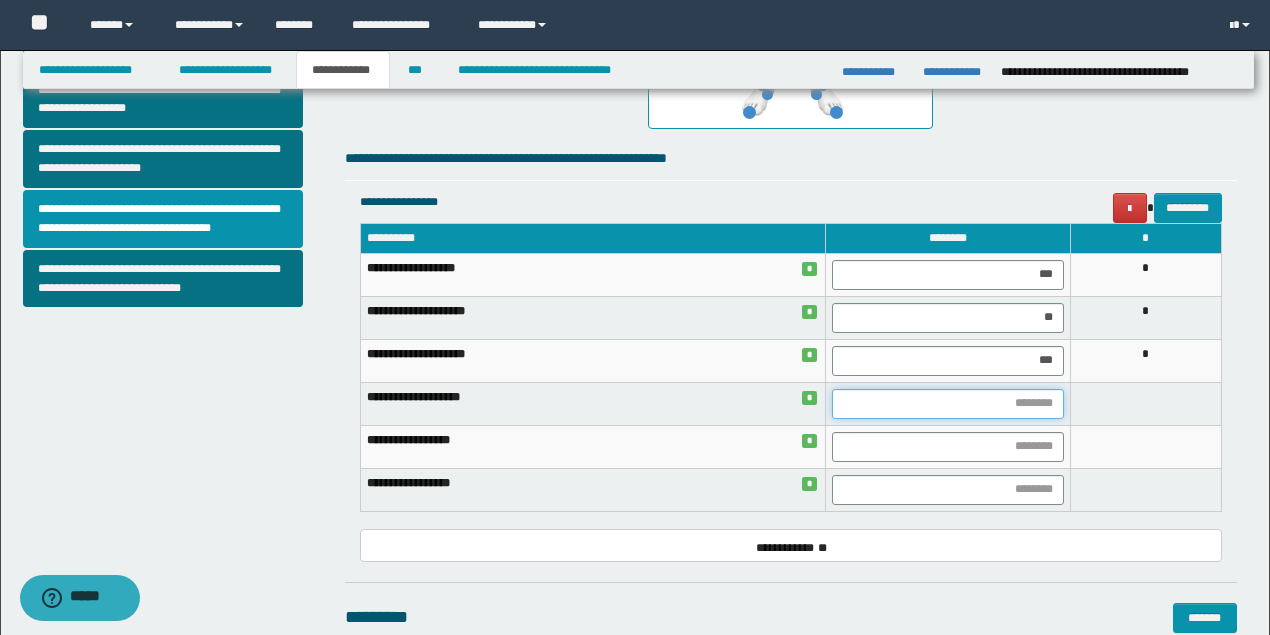 click at bounding box center [947, 404] 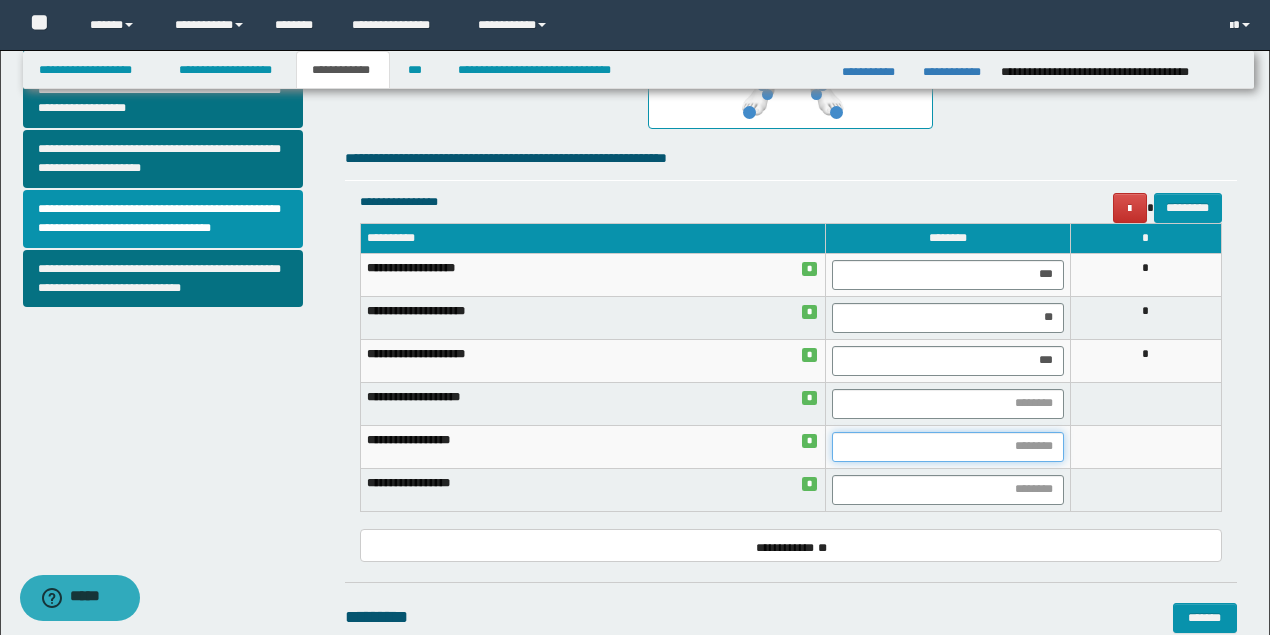 click at bounding box center (947, 447) 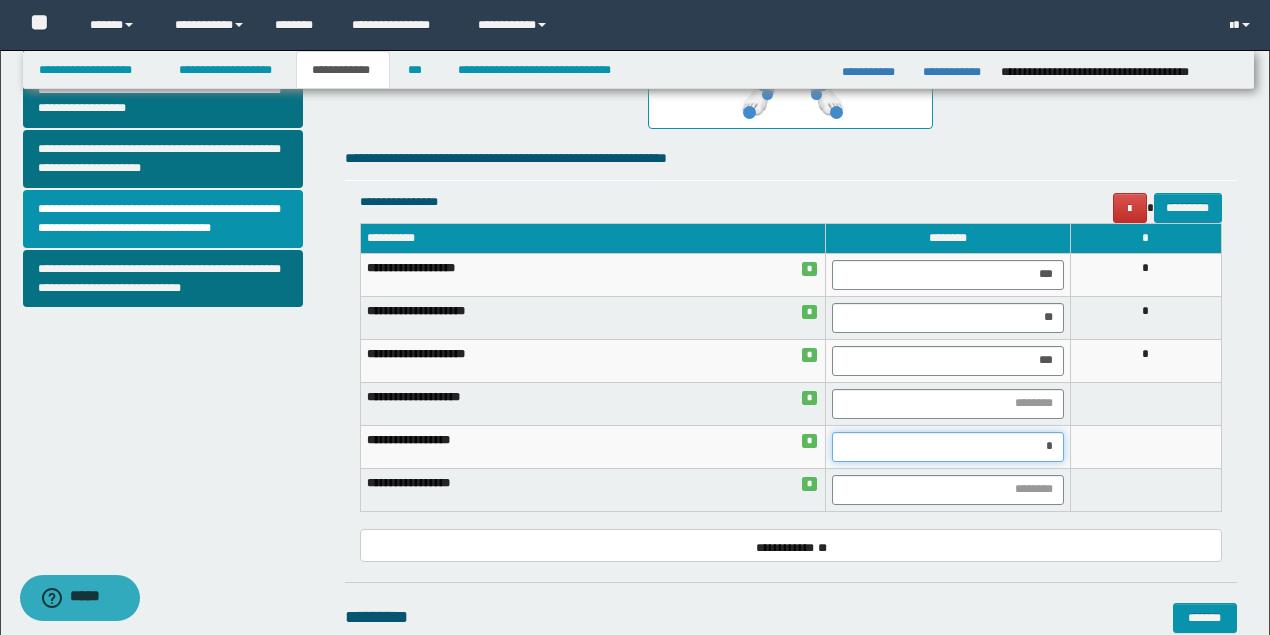 type on "**" 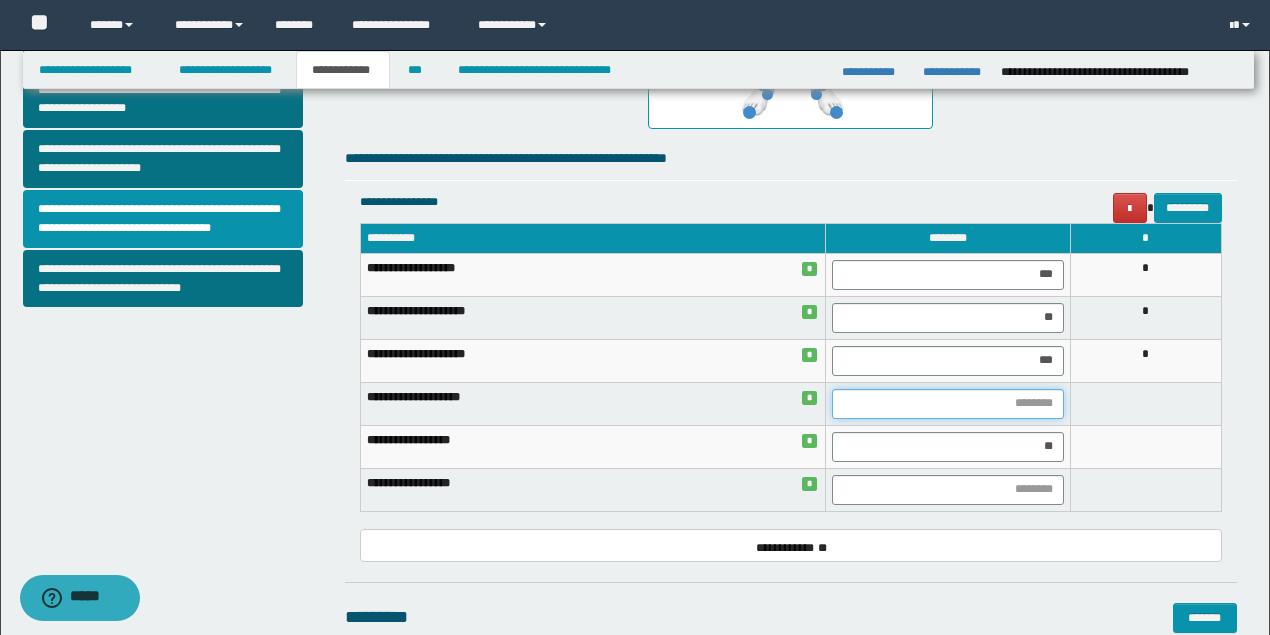 click at bounding box center [947, 404] 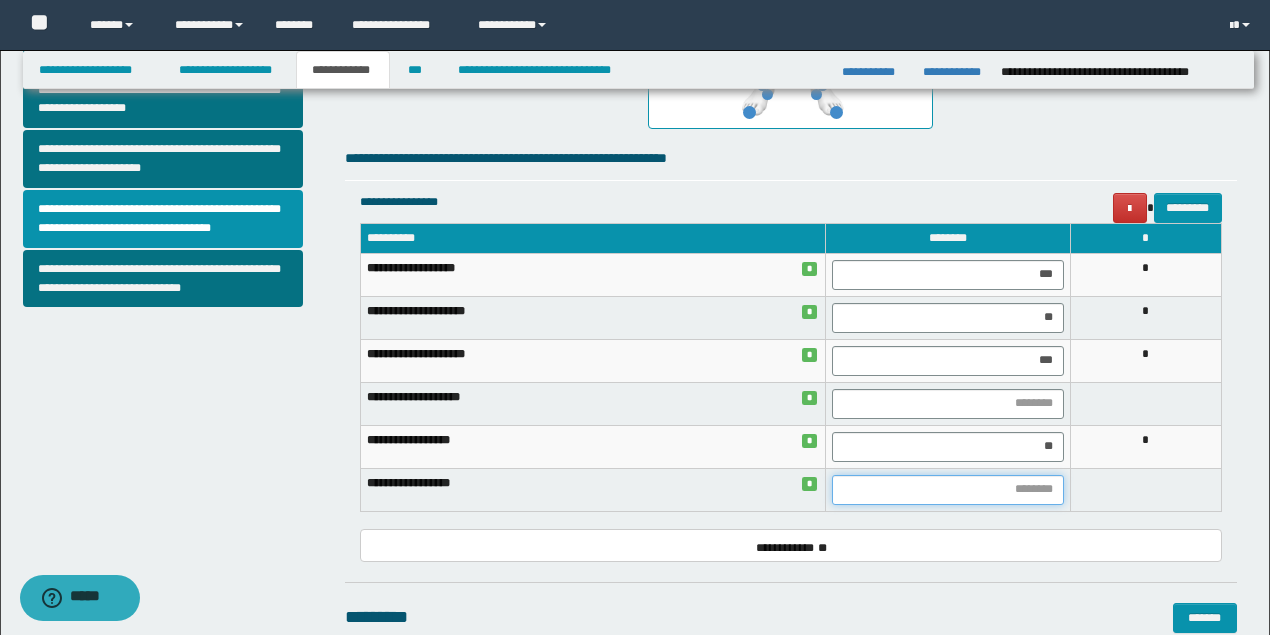 click at bounding box center [947, 490] 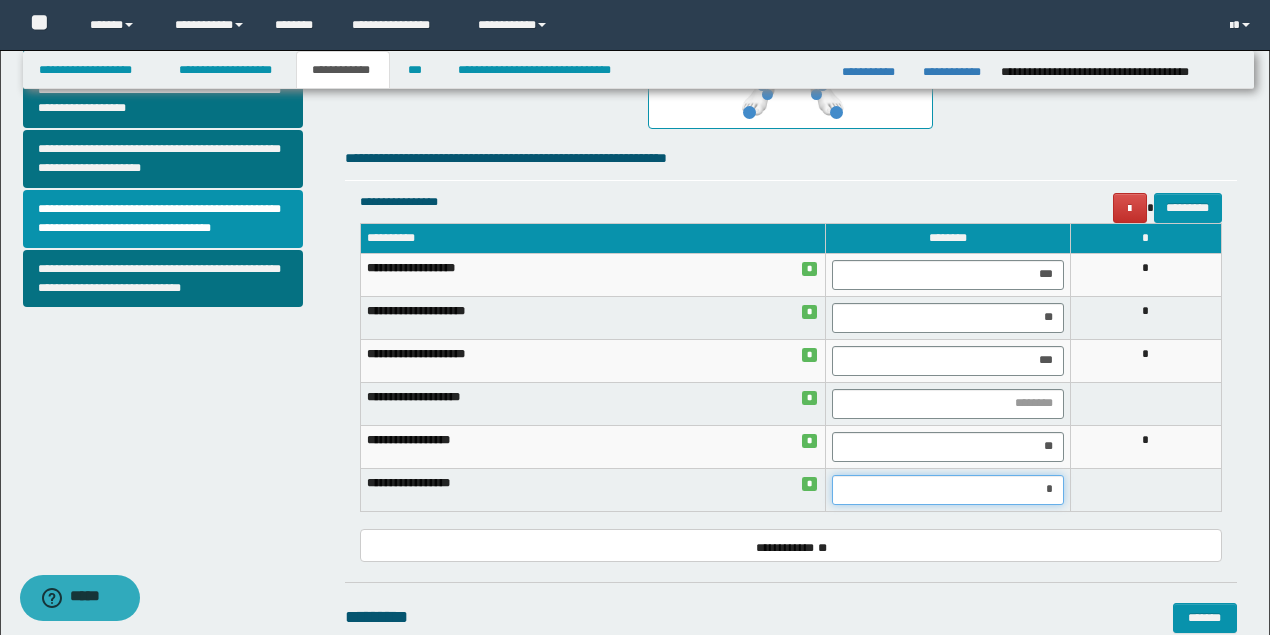 type on "**" 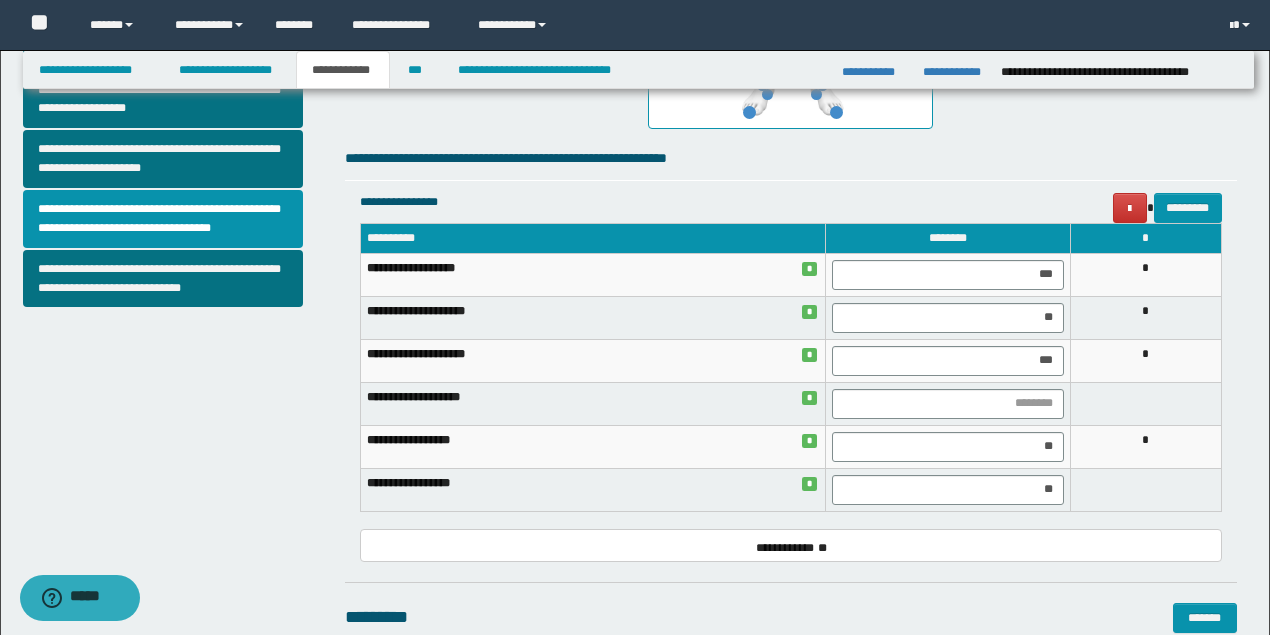 click on "**********" at bounding box center [791, 545] 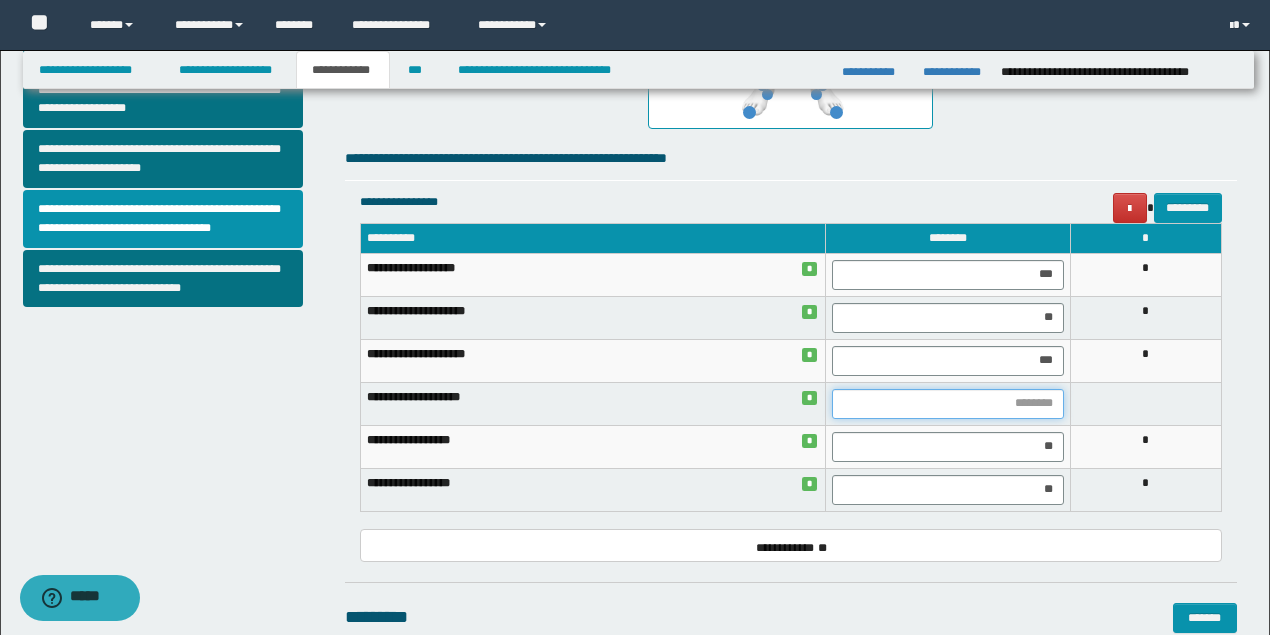 click at bounding box center (947, 404) 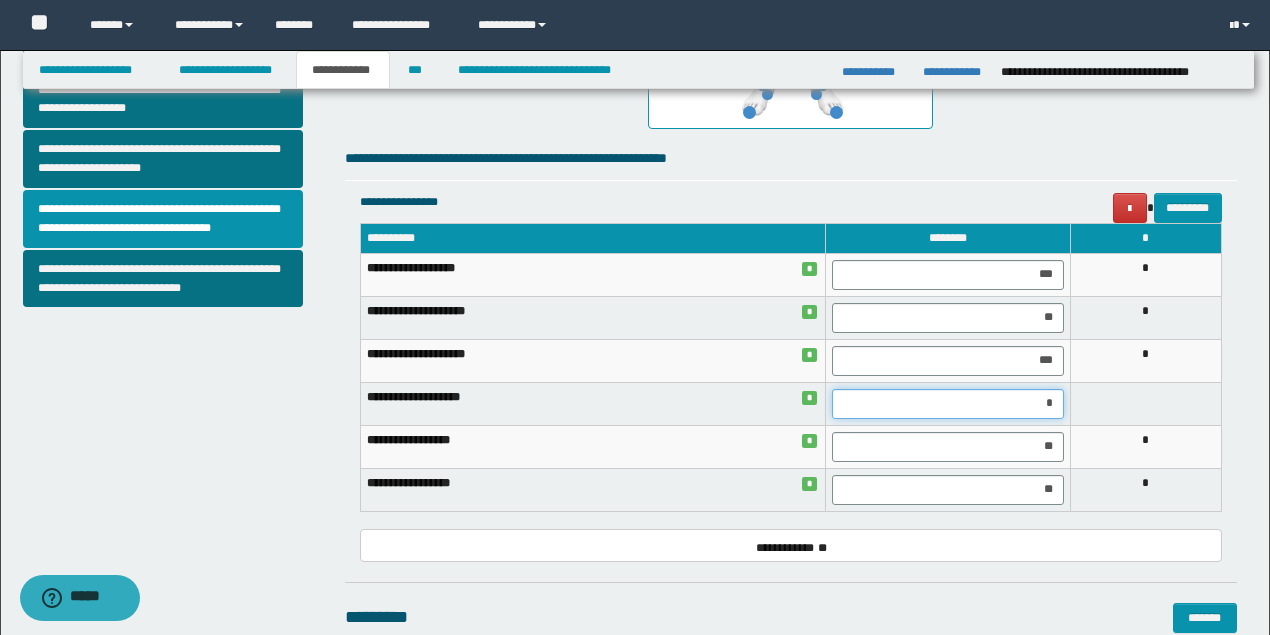 type on "**" 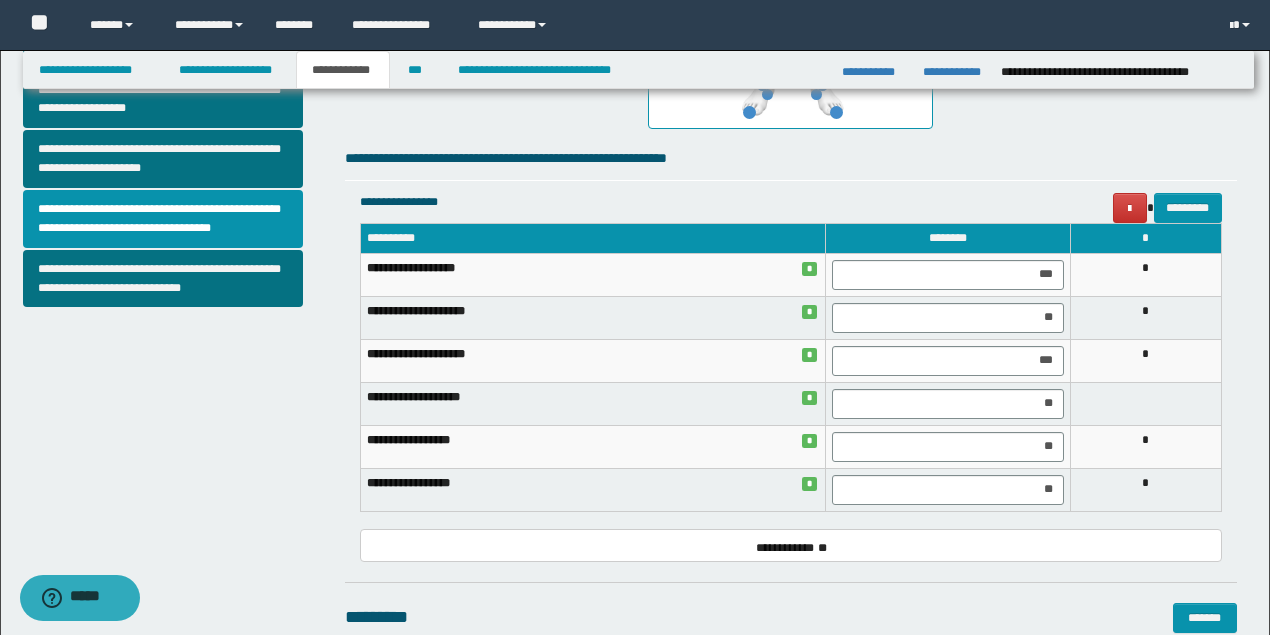 click on "**********" at bounding box center (791, 376) 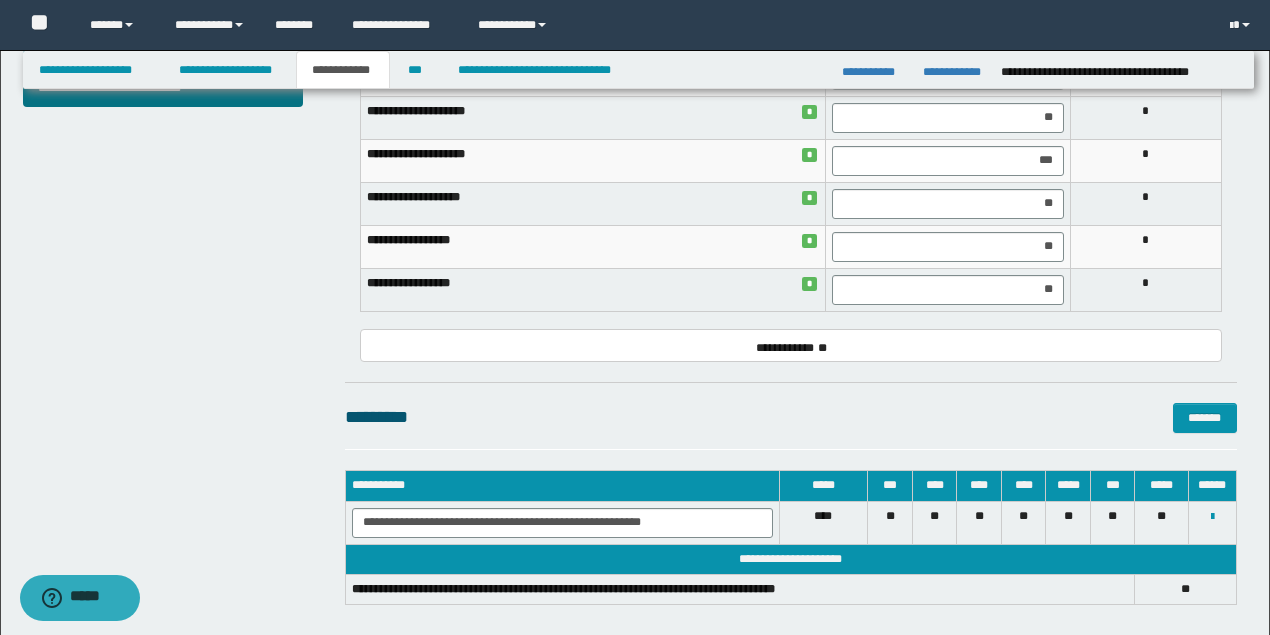 scroll, scrollTop: 866, scrollLeft: 0, axis: vertical 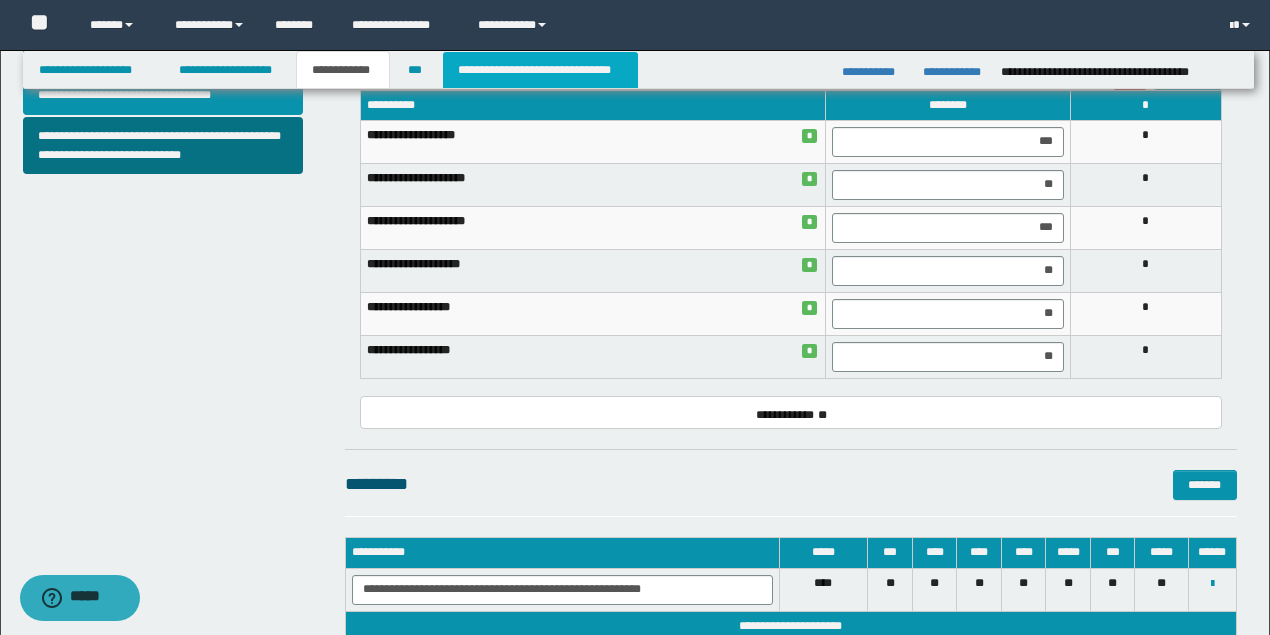 click on "**********" at bounding box center (540, 70) 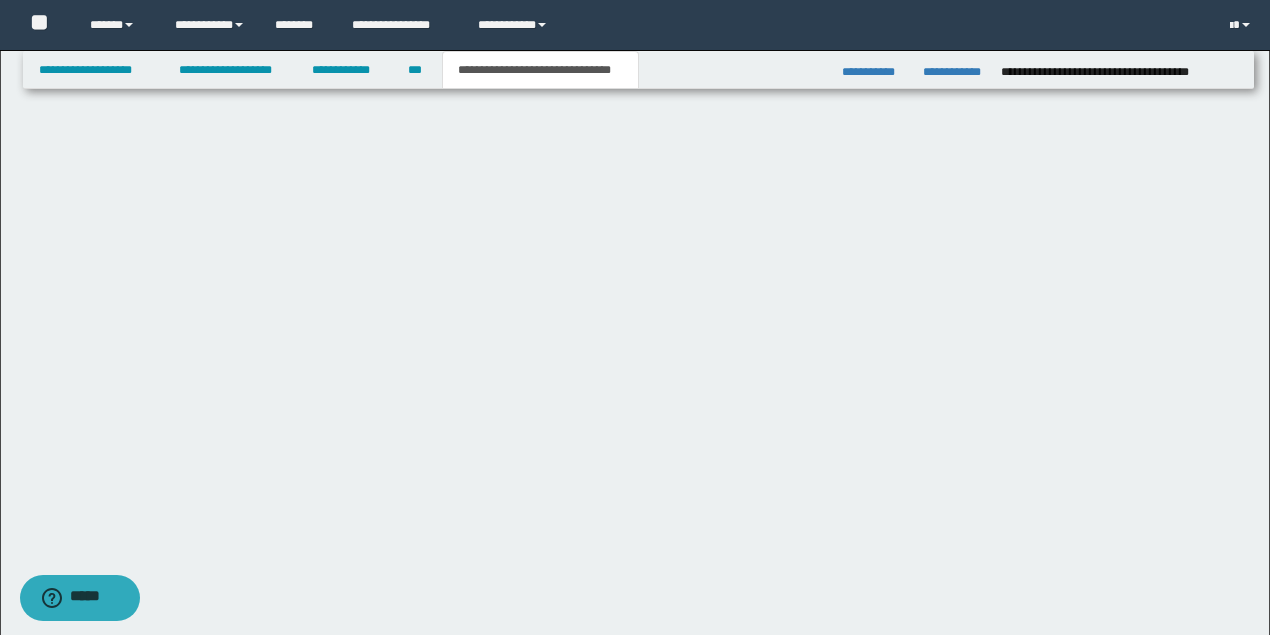 scroll, scrollTop: 0, scrollLeft: 0, axis: both 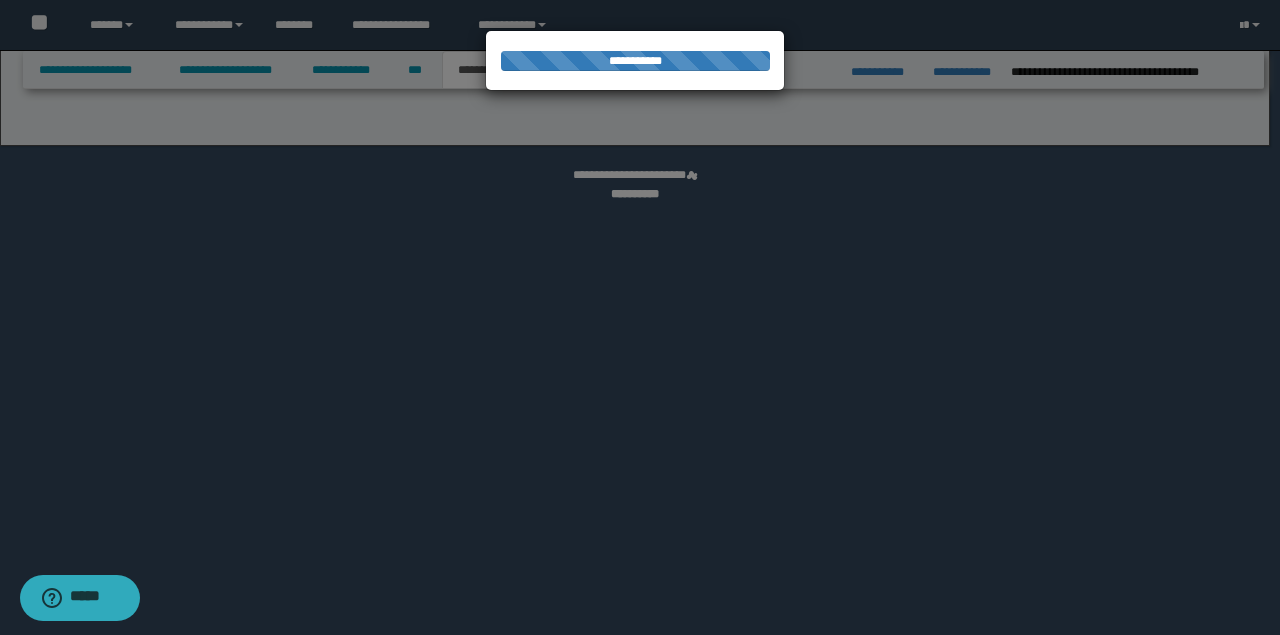 select on "*" 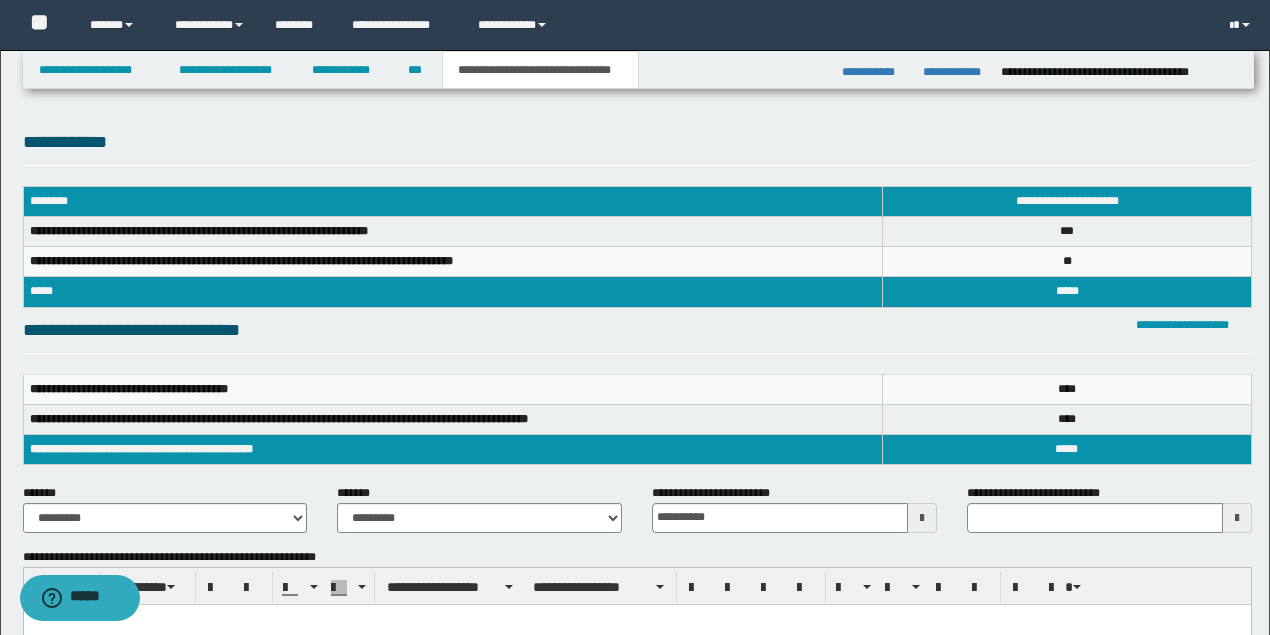 scroll, scrollTop: 0, scrollLeft: 0, axis: both 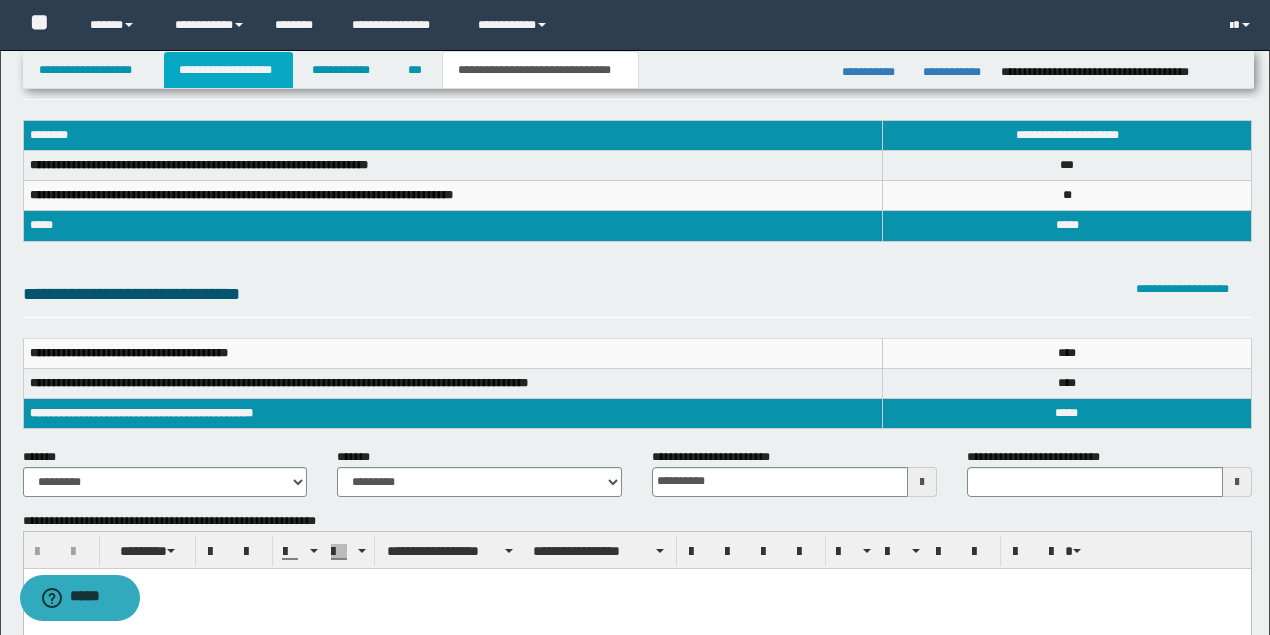 drag, startPoint x: 435, startPoint y: 44, endPoint x: 258, endPoint y: 72, distance: 179.201 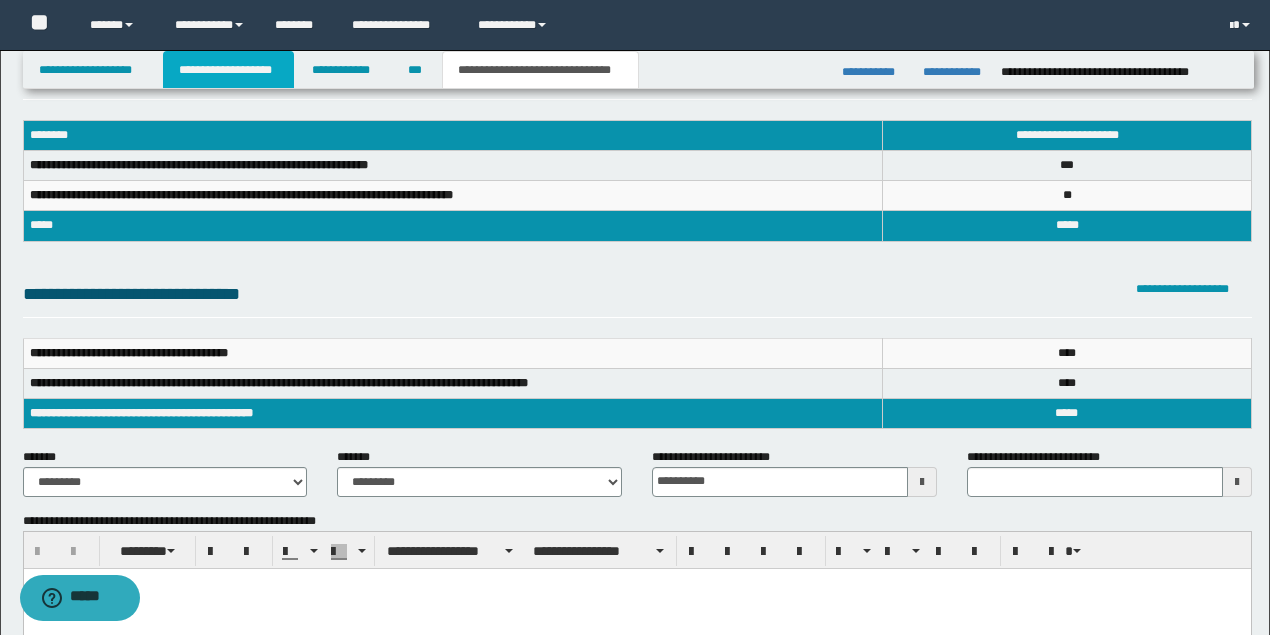 scroll, scrollTop: 97, scrollLeft: 0, axis: vertical 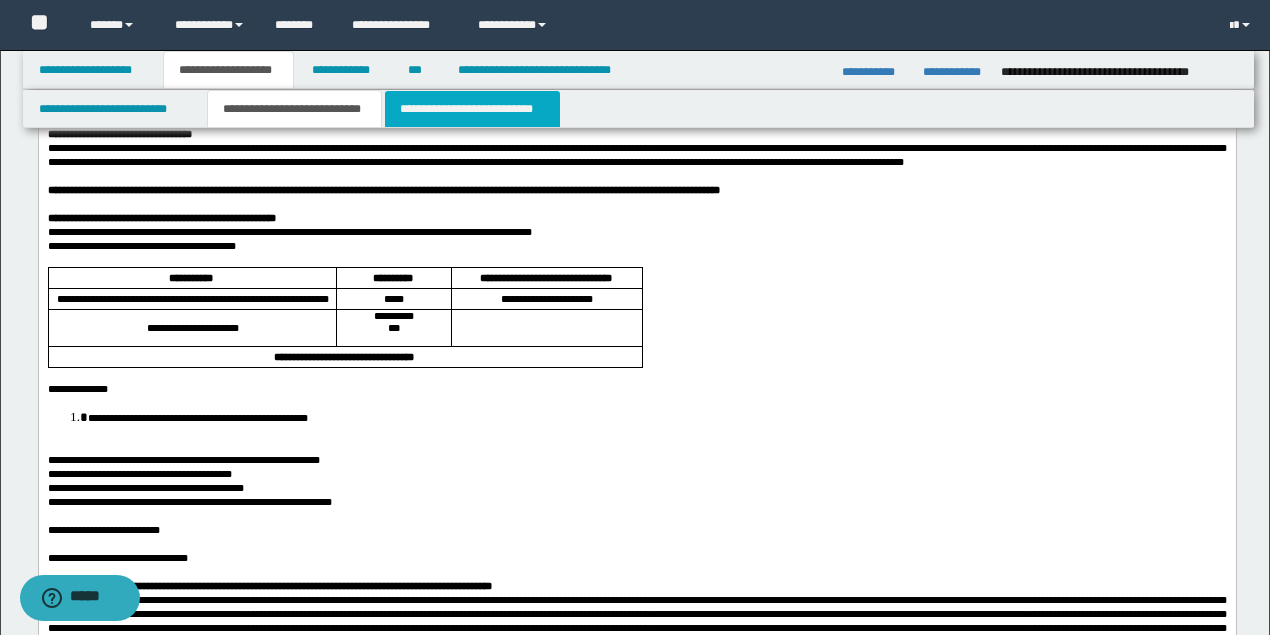 click on "**********" at bounding box center (472, 109) 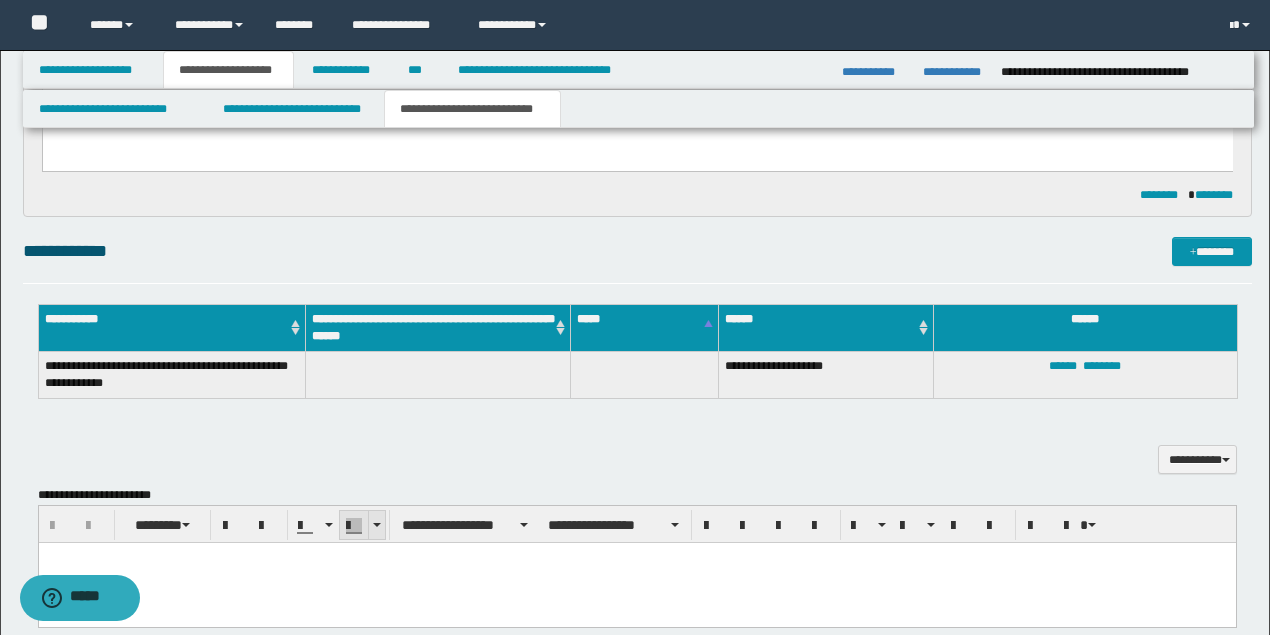 scroll, scrollTop: 1097, scrollLeft: 0, axis: vertical 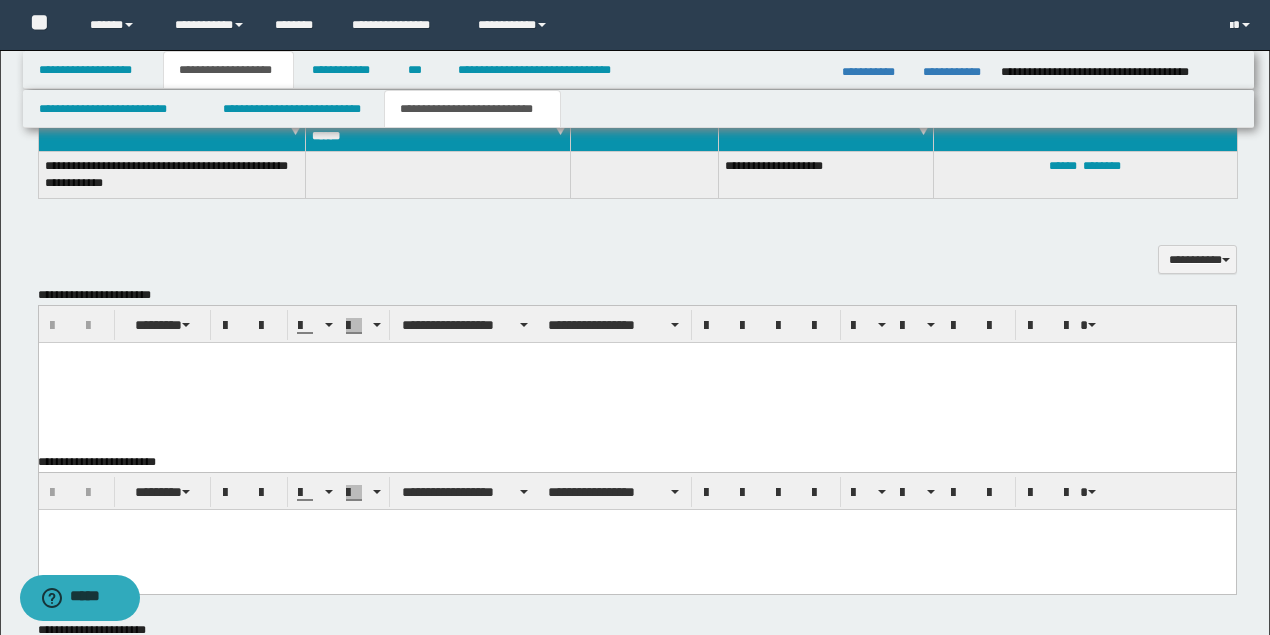 click at bounding box center [636, 383] 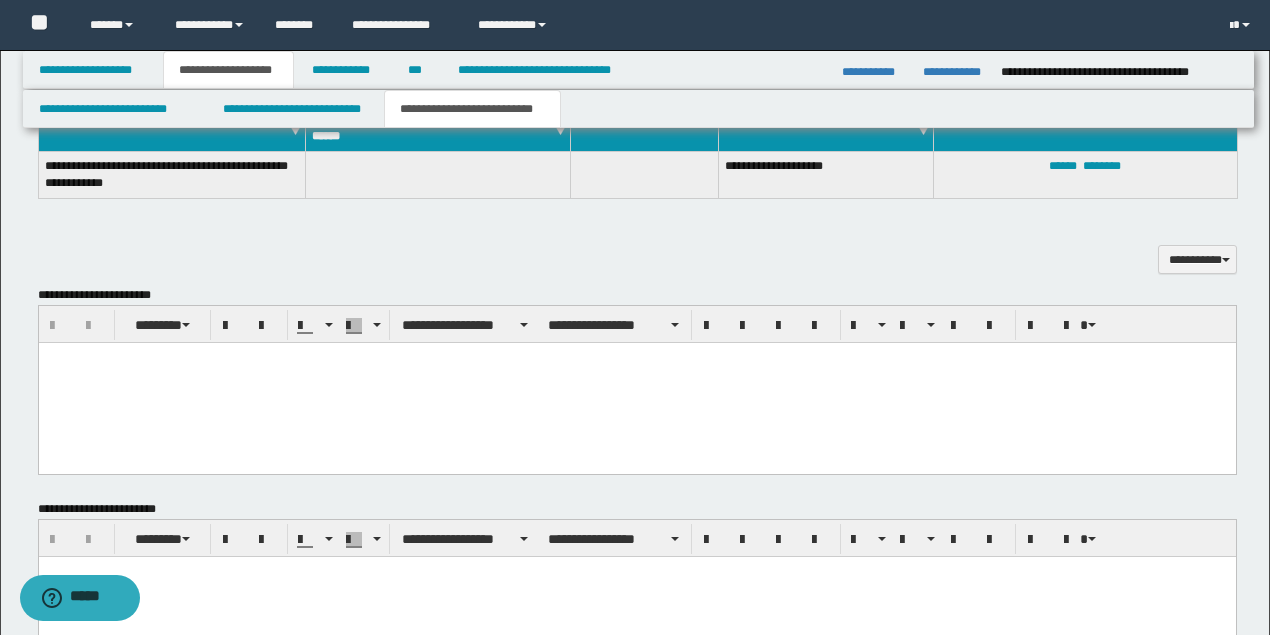 paste 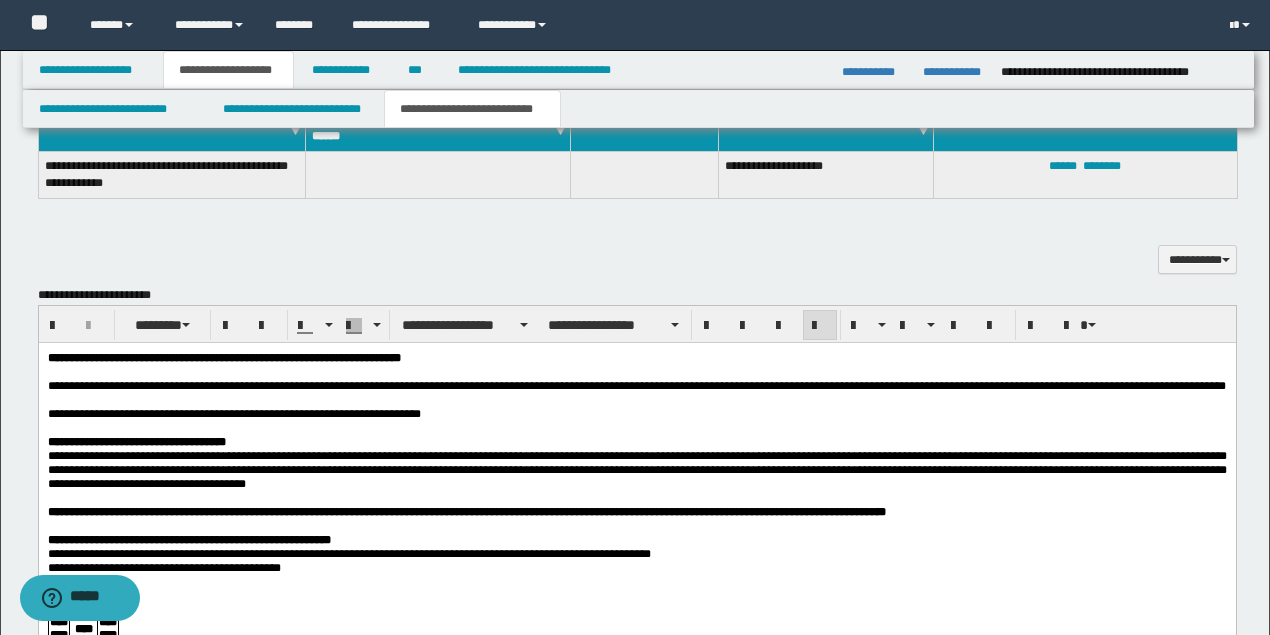 click on "**********" at bounding box center [233, 414] 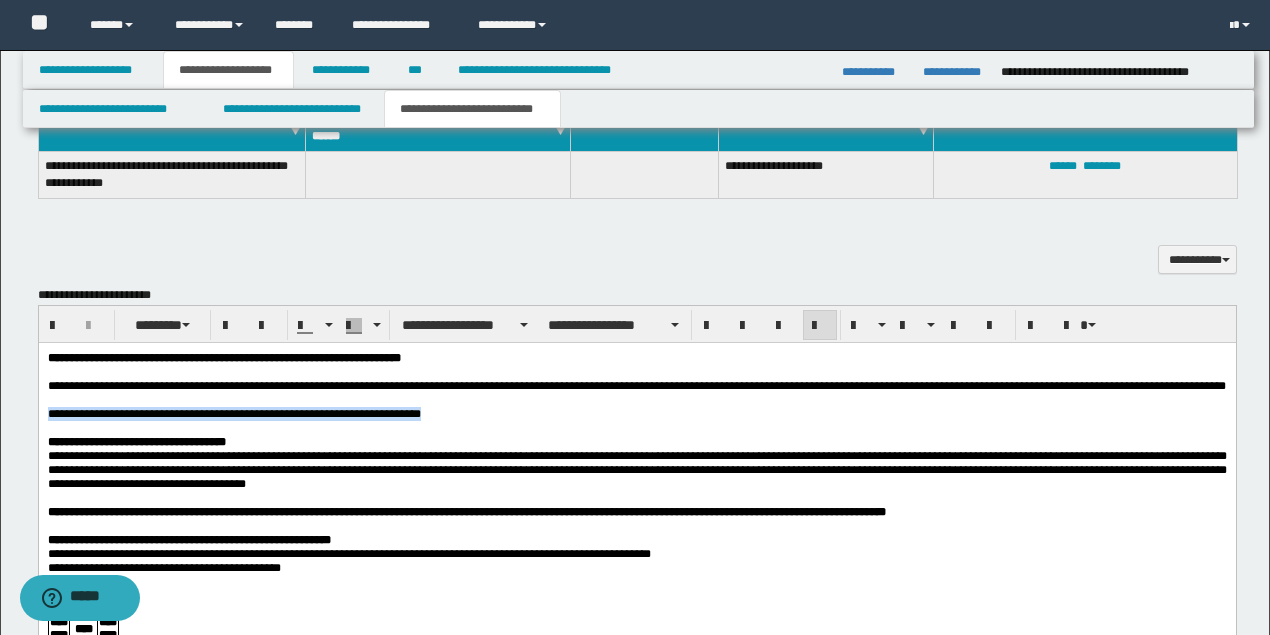 click on "**********" at bounding box center (233, 414) 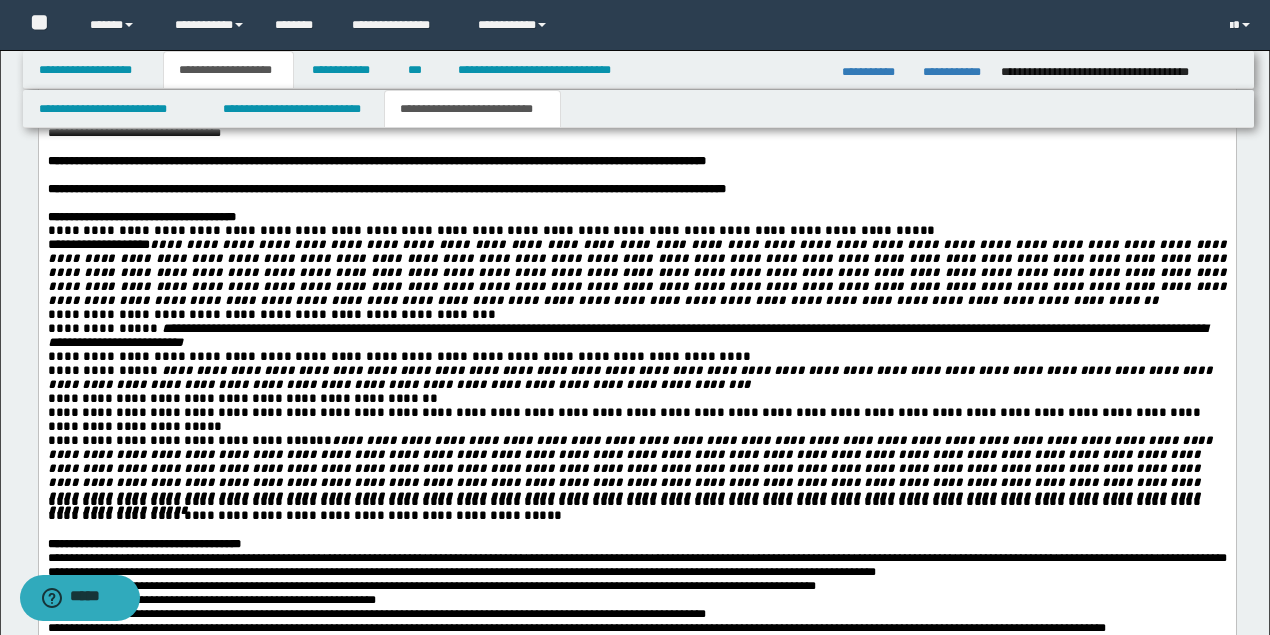 scroll, scrollTop: 2230, scrollLeft: 0, axis: vertical 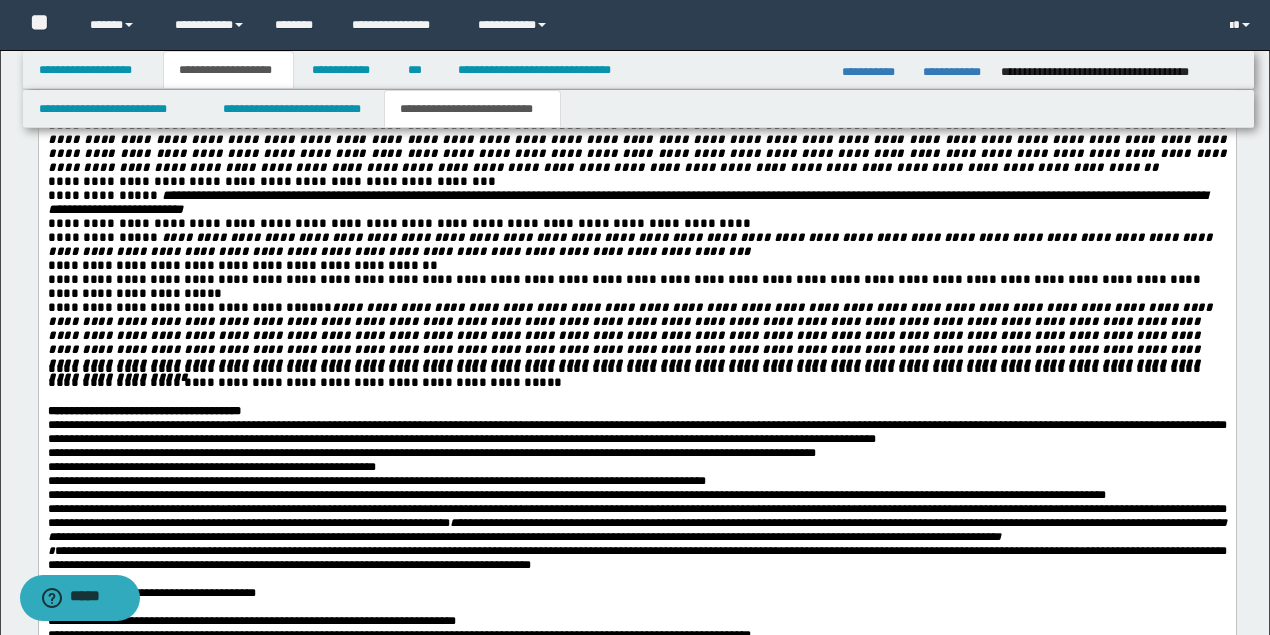 click on "**********" at bounding box center (636, 412) 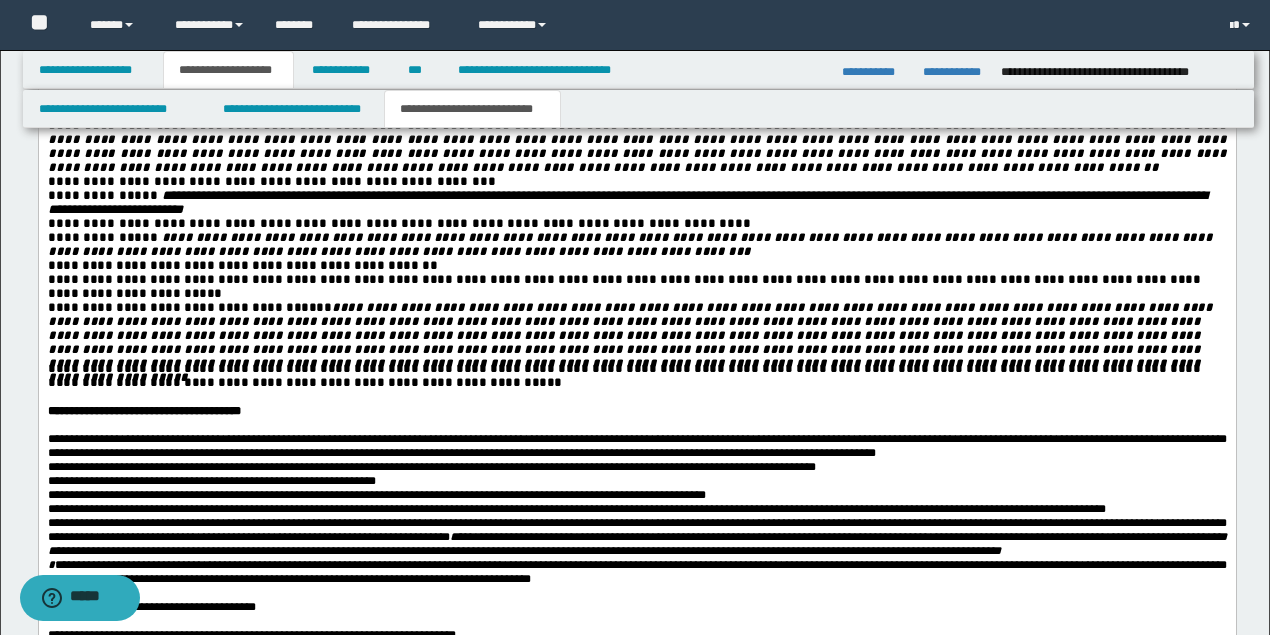 scroll, scrollTop: 2364, scrollLeft: 0, axis: vertical 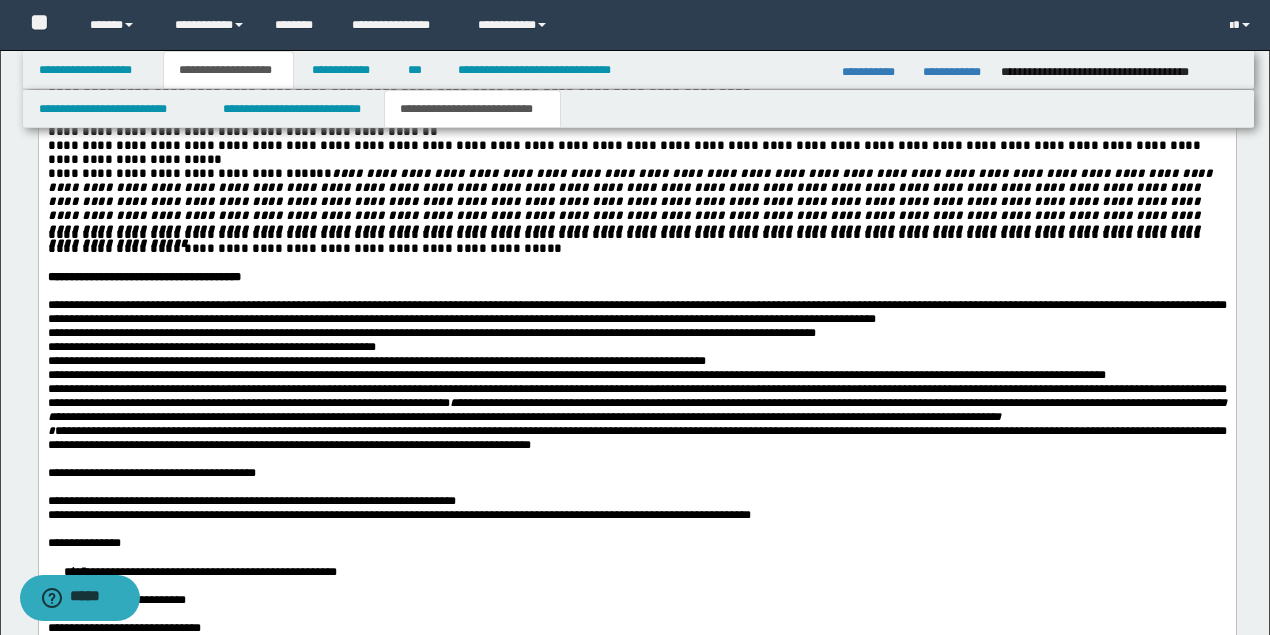 click on "**********" at bounding box center (636, 474) 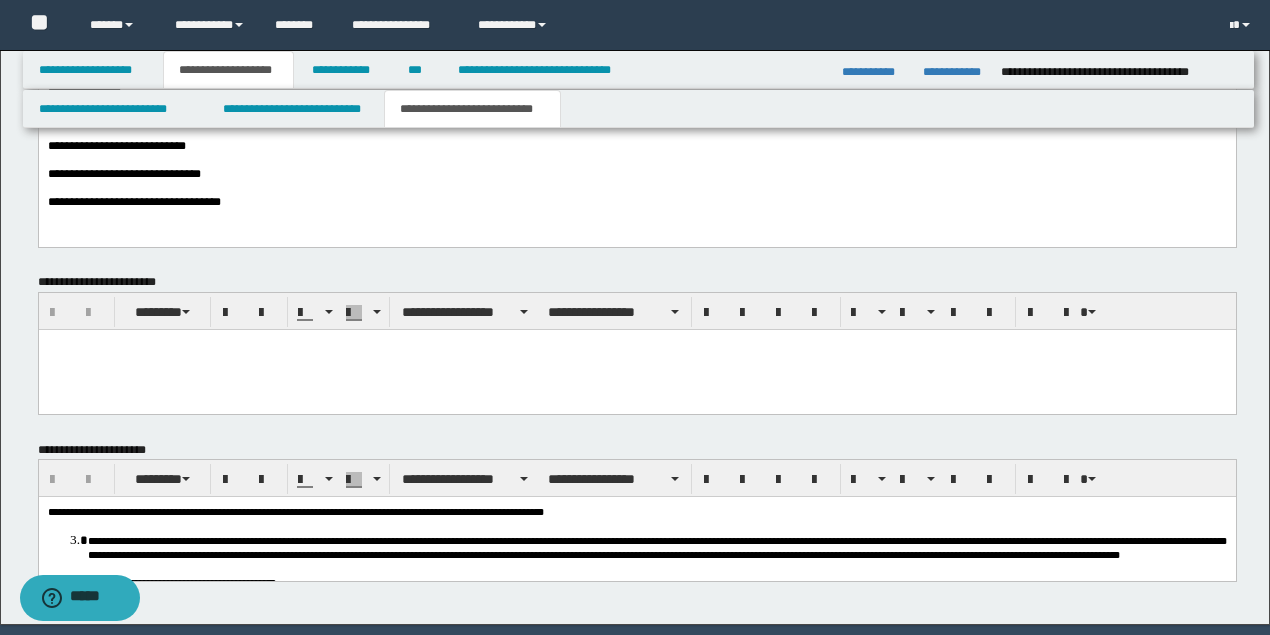scroll, scrollTop: 2632, scrollLeft: 0, axis: vertical 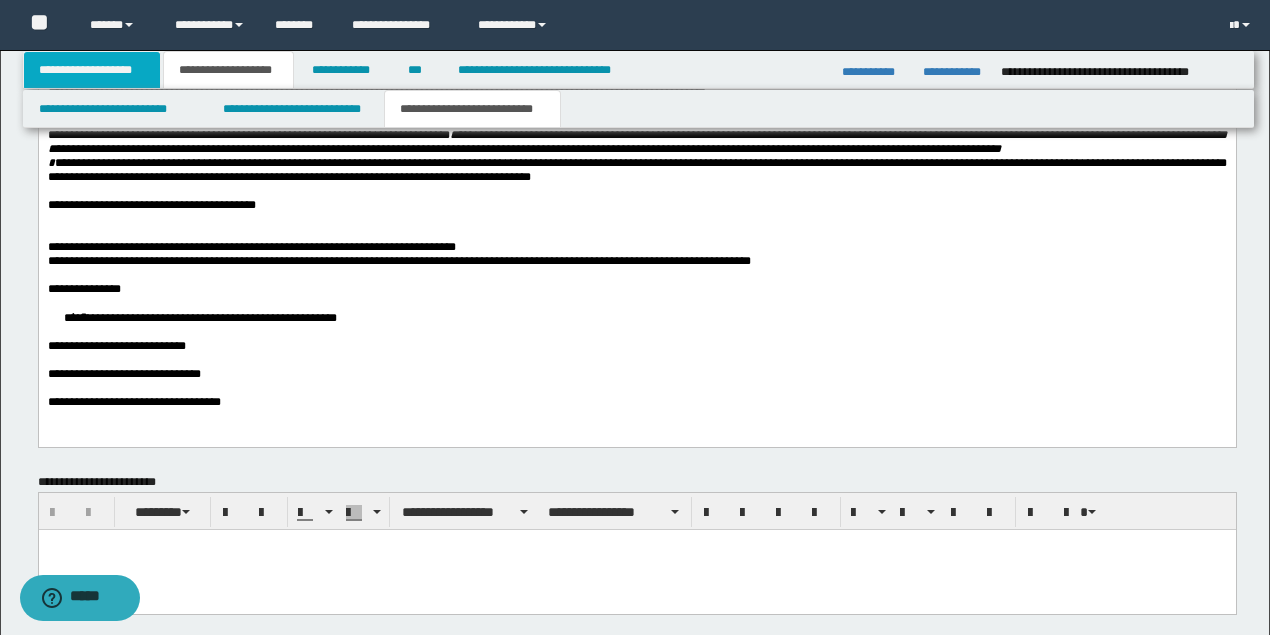 click on "**********" at bounding box center (92, 70) 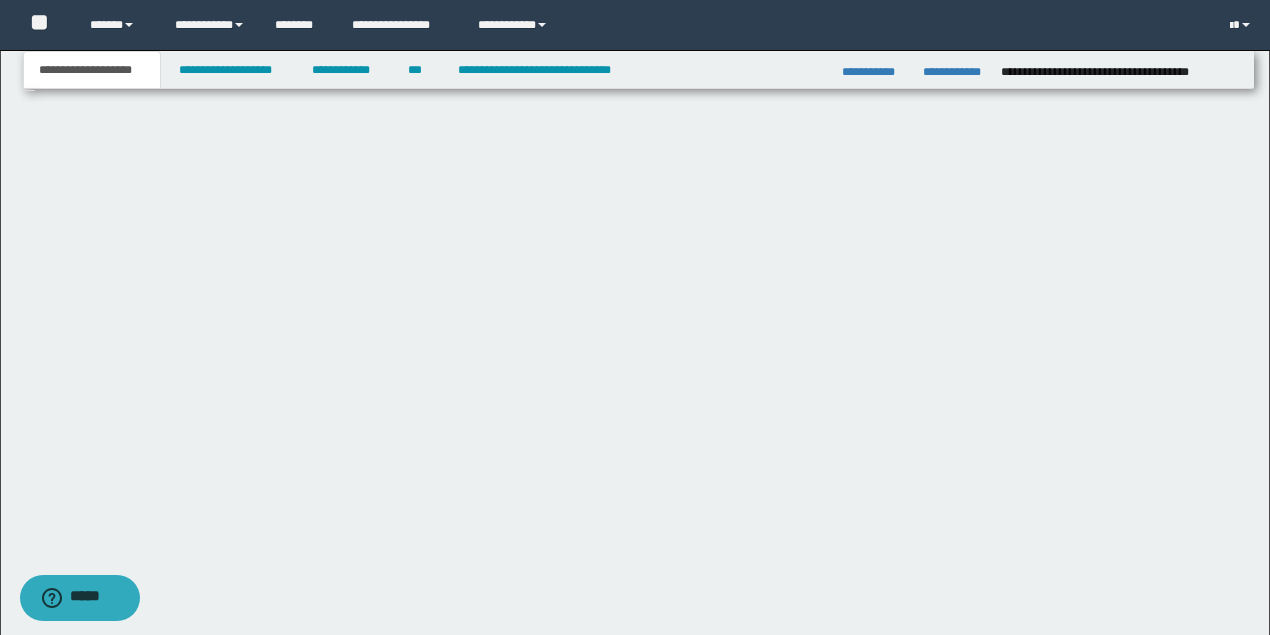 scroll, scrollTop: 247, scrollLeft: 0, axis: vertical 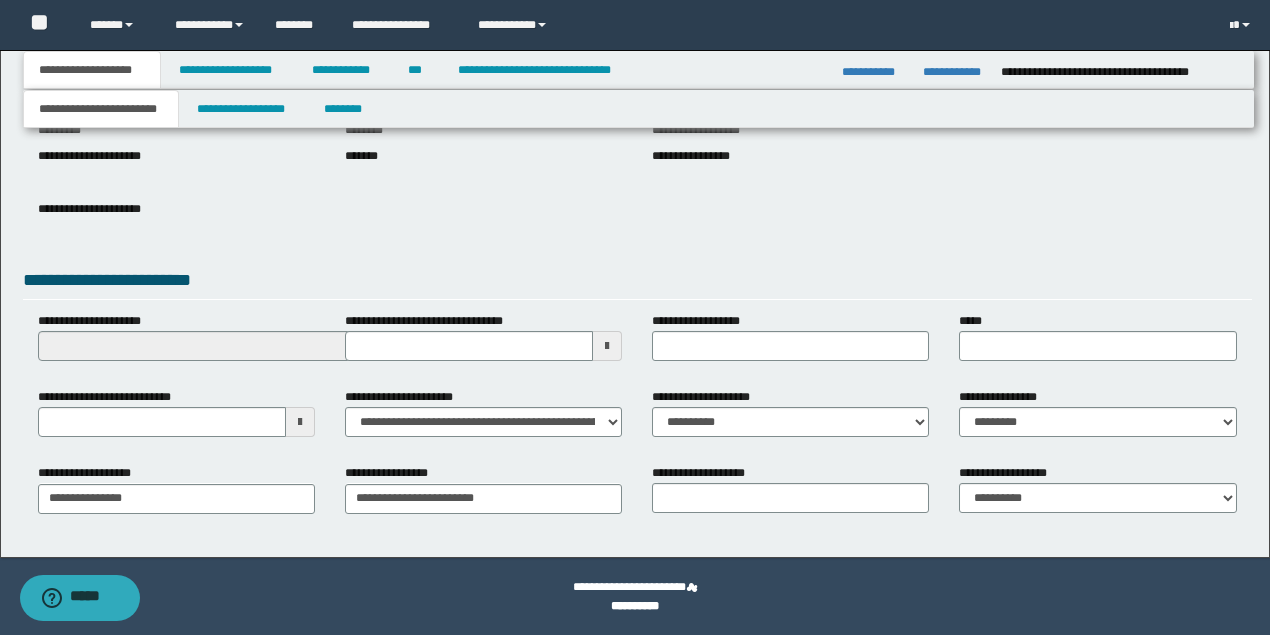 click at bounding box center [300, 422] 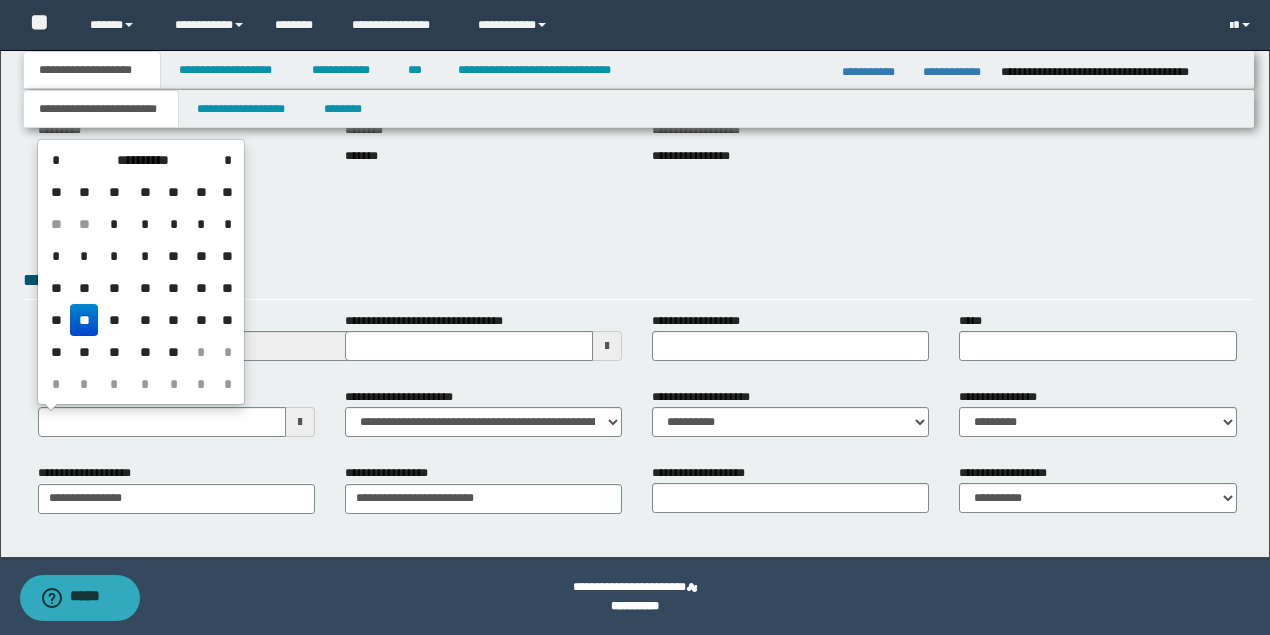 click on "**" at bounding box center (84, 320) 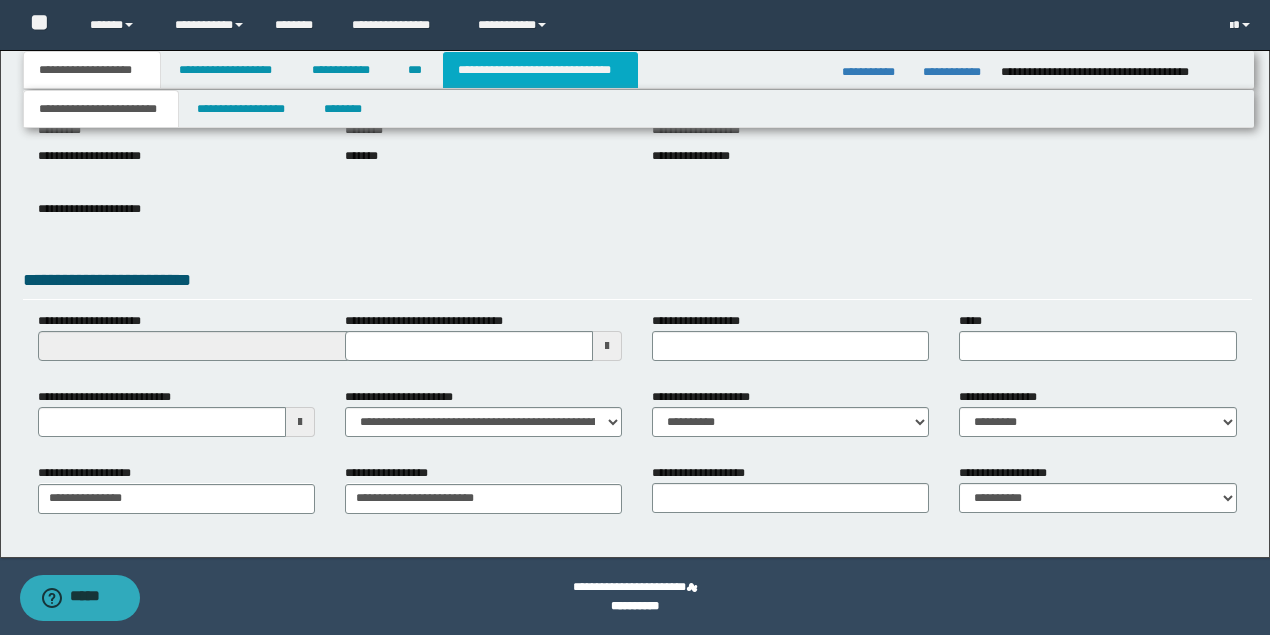 click on "**********" at bounding box center [540, 70] 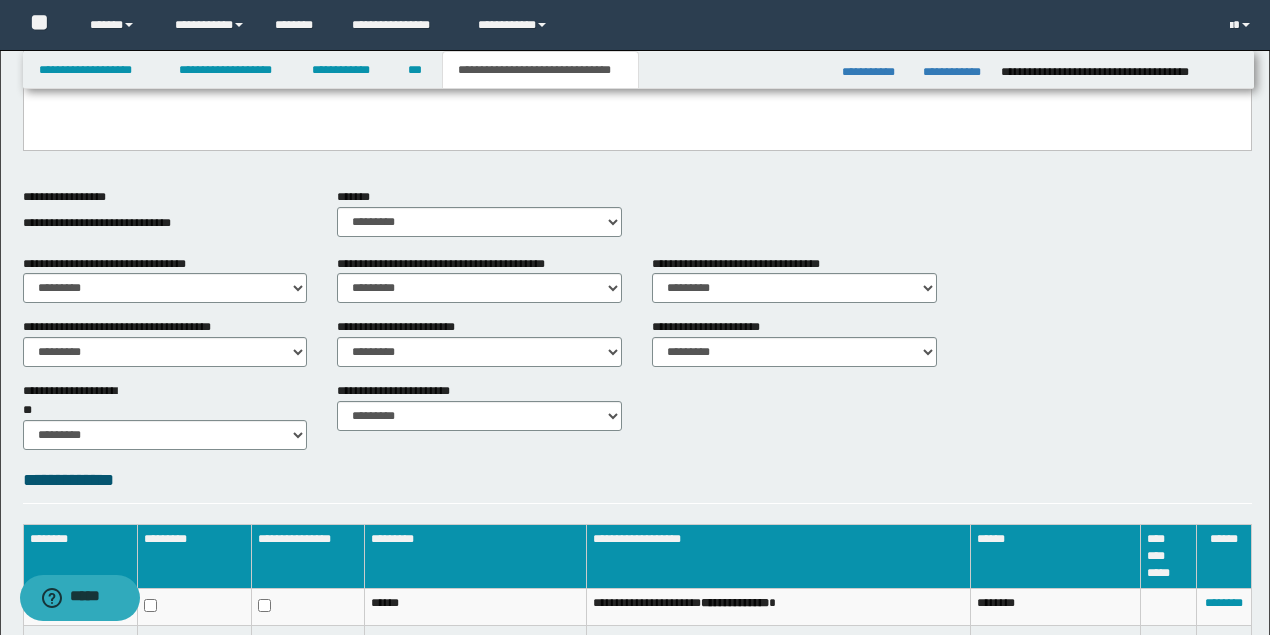 scroll, scrollTop: 819, scrollLeft: 0, axis: vertical 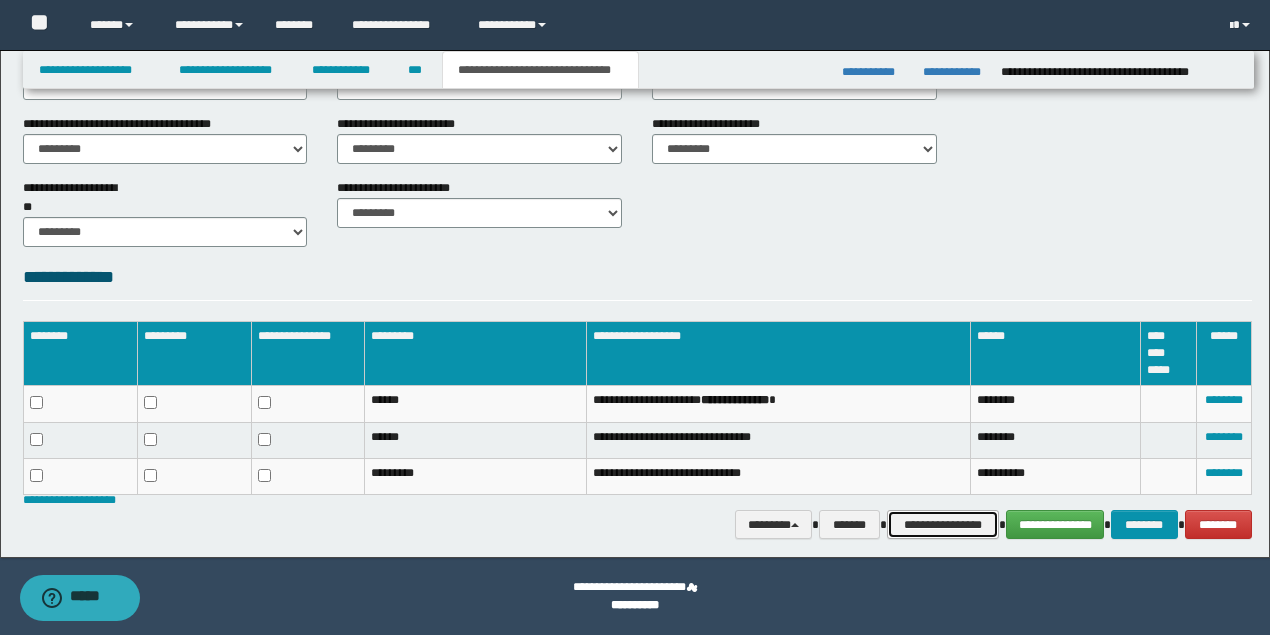 click on "**********" at bounding box center (943, 524) 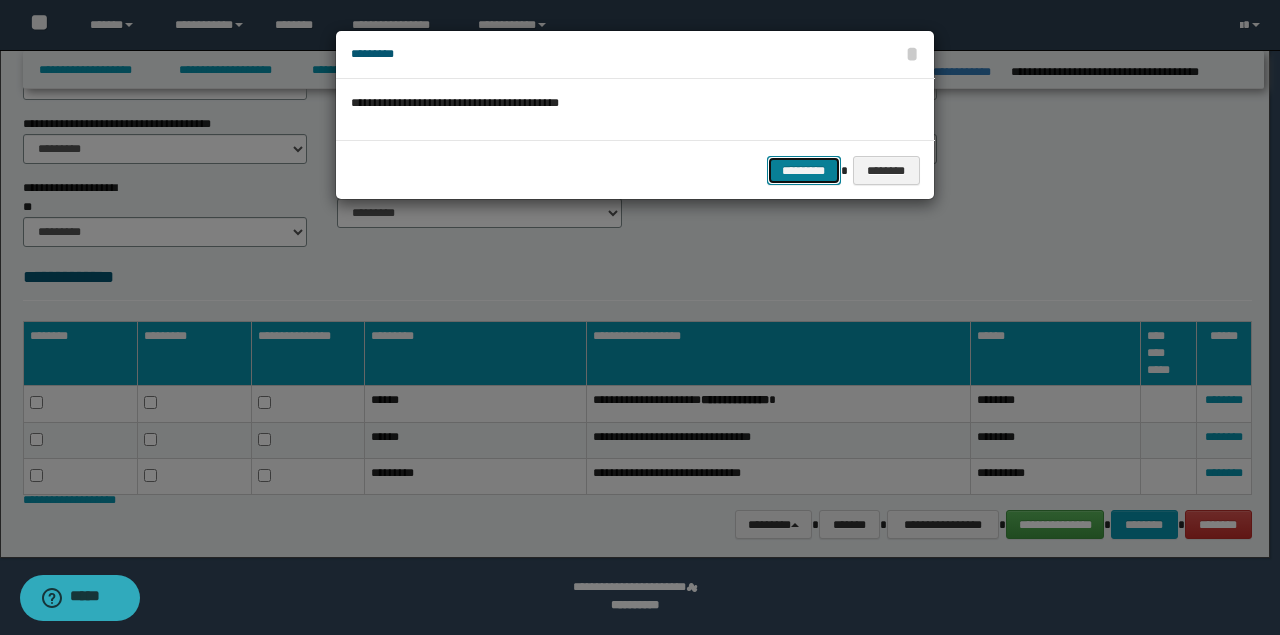 click on "*********" at bounding box center (804, 170) 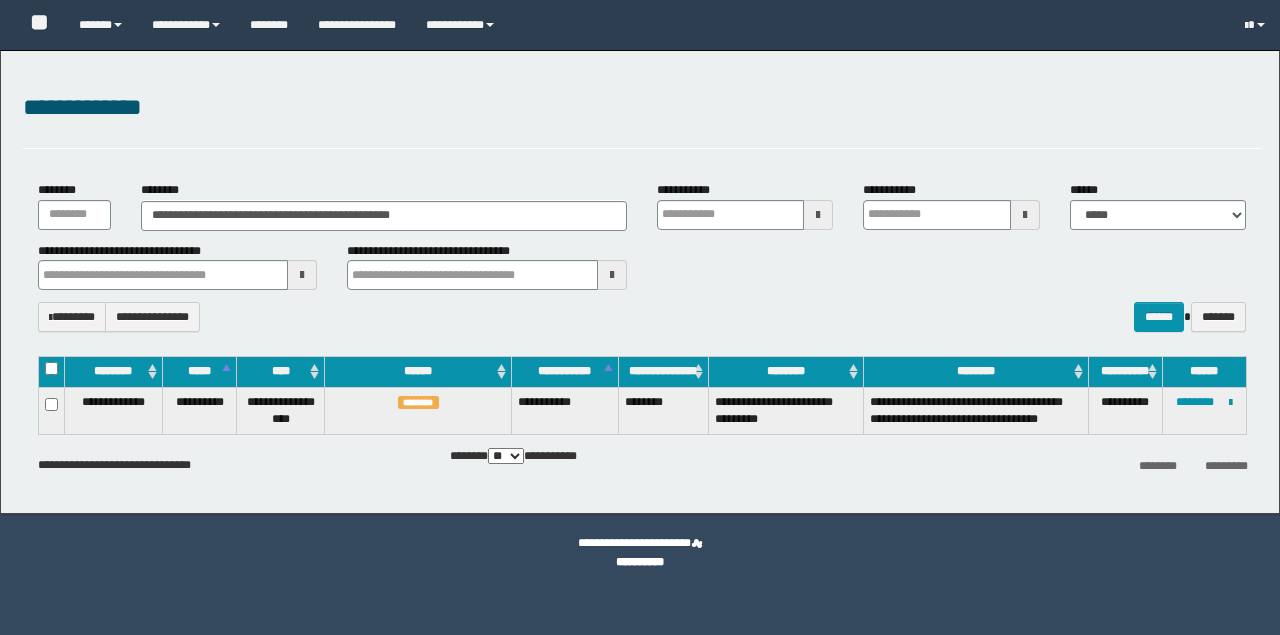 click on "**********" at bounding box center [642, 205] 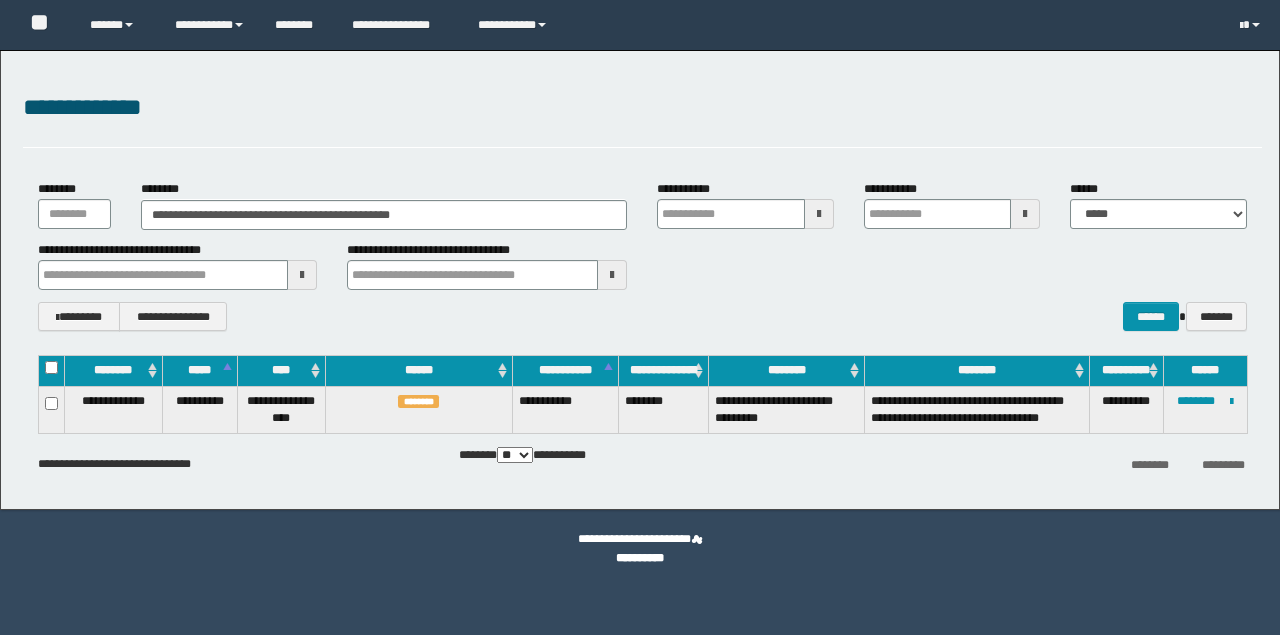 scroll, scrollTop: 0, scrollLeft: 0, axis: both 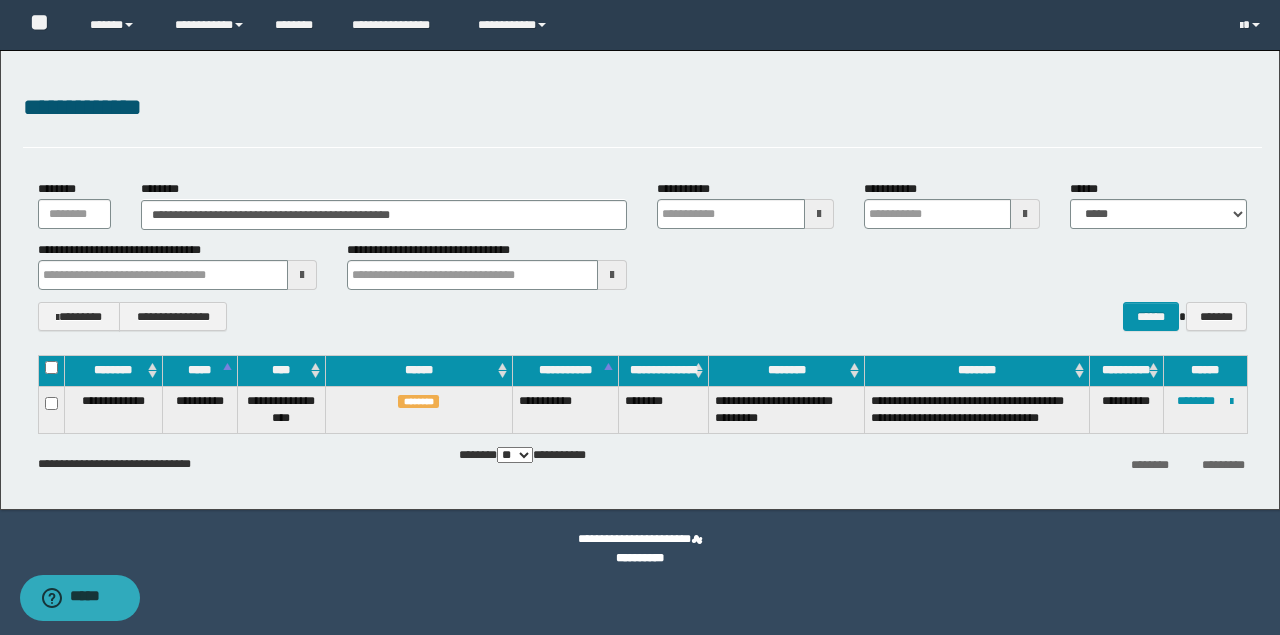 type on "********" 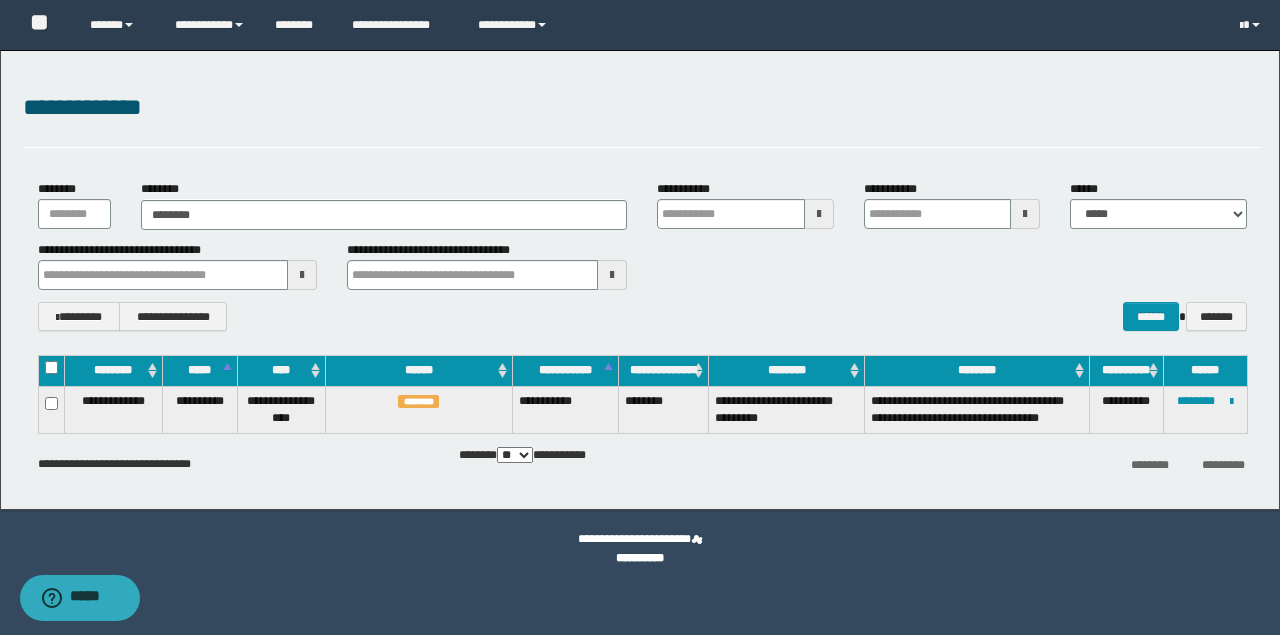 type on "********" 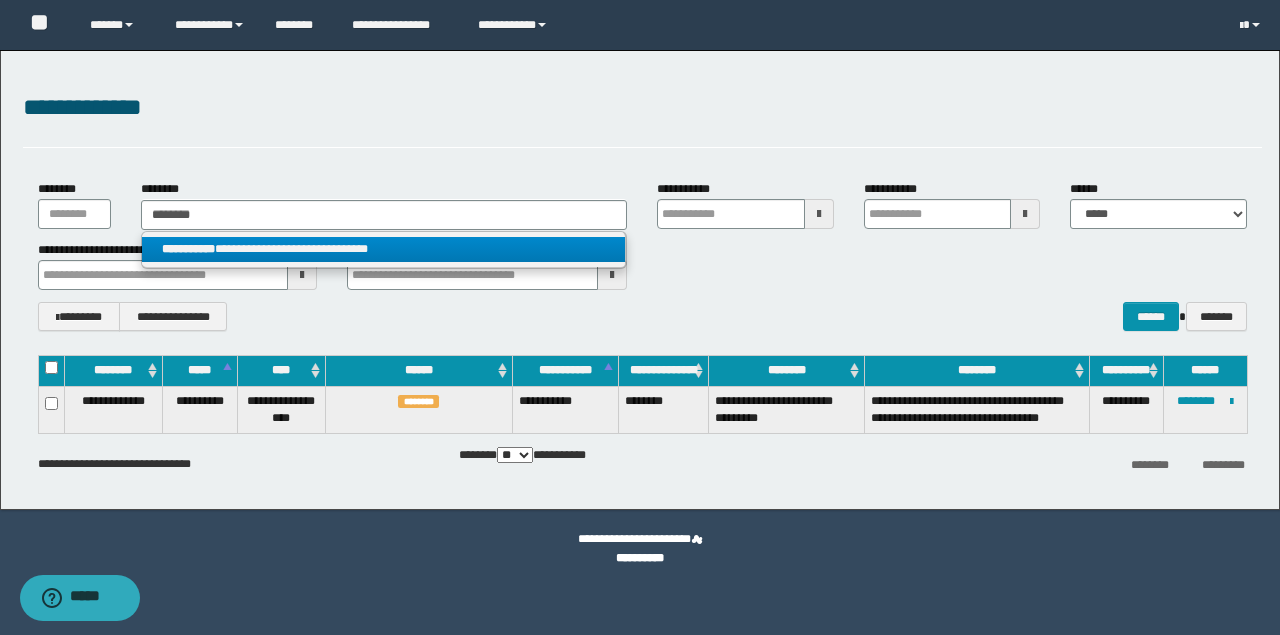 type on "********" 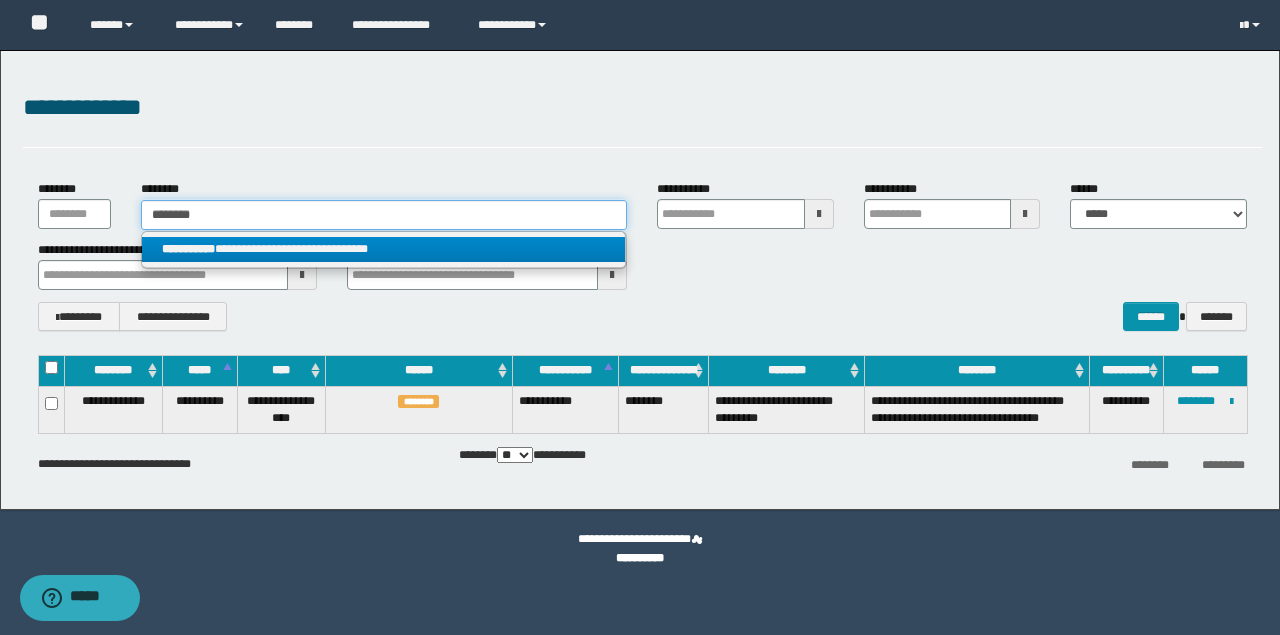 type 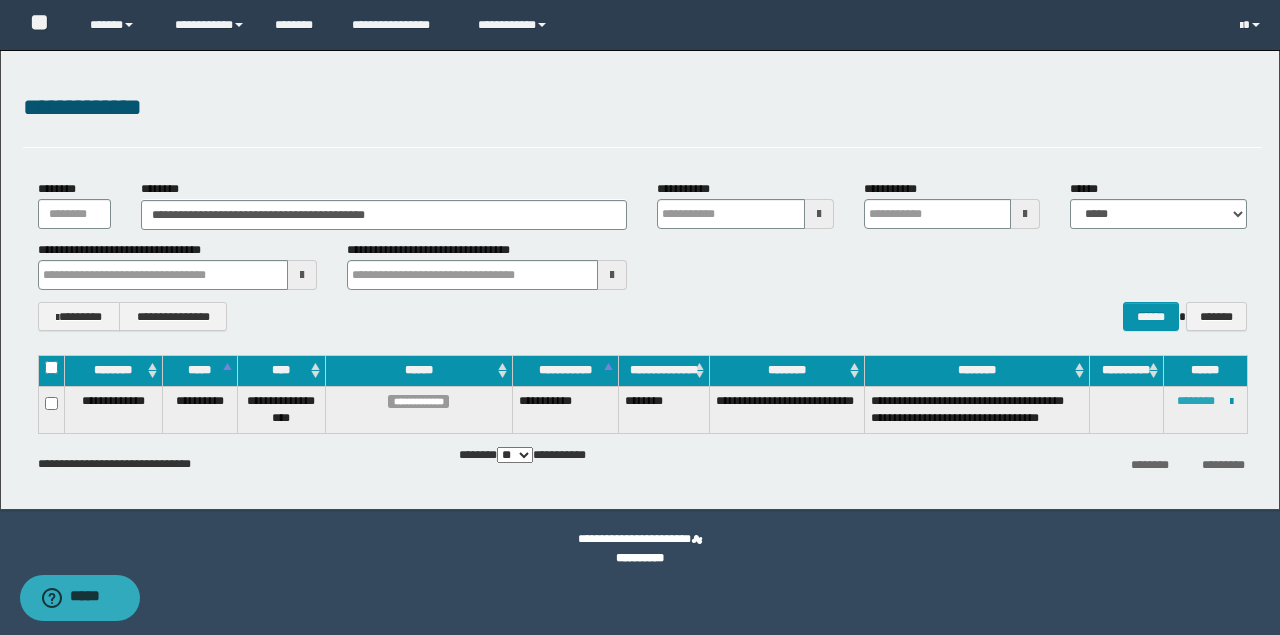 click on "********" at bounding box center [1196, 401] 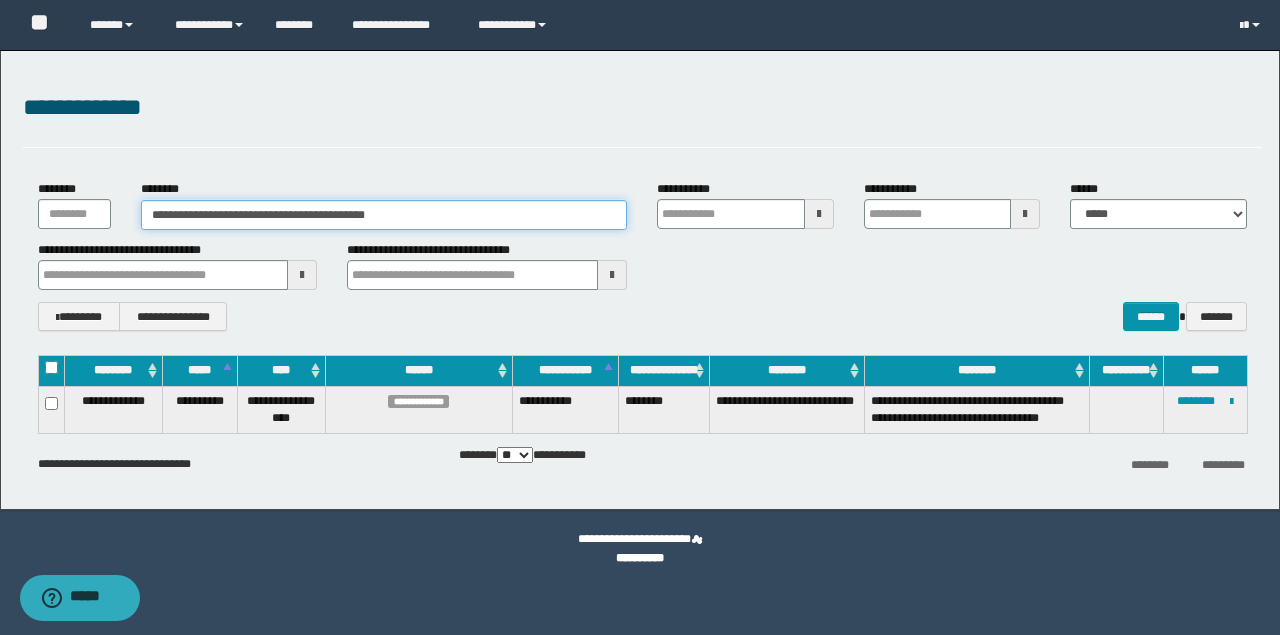 drag, startPoint x: 221, startPoint y: 213, endPoint x: 166, endPoint y: 212, distance: 55.00909 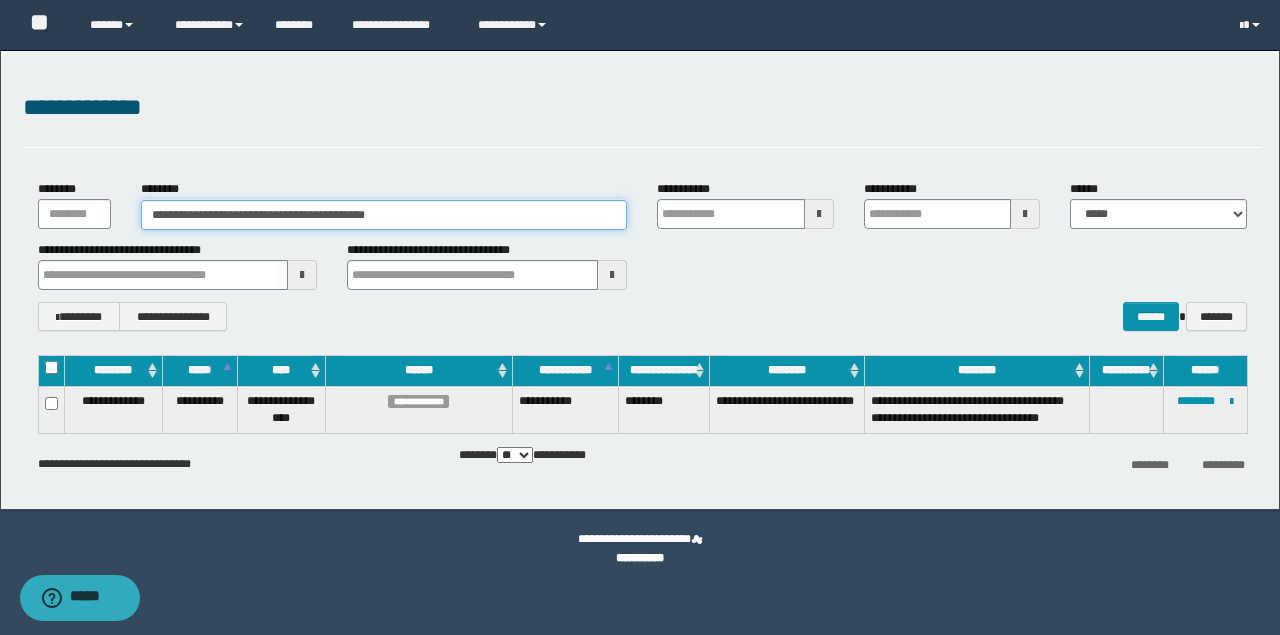 click on "**********" at bounding box center (384, 215) 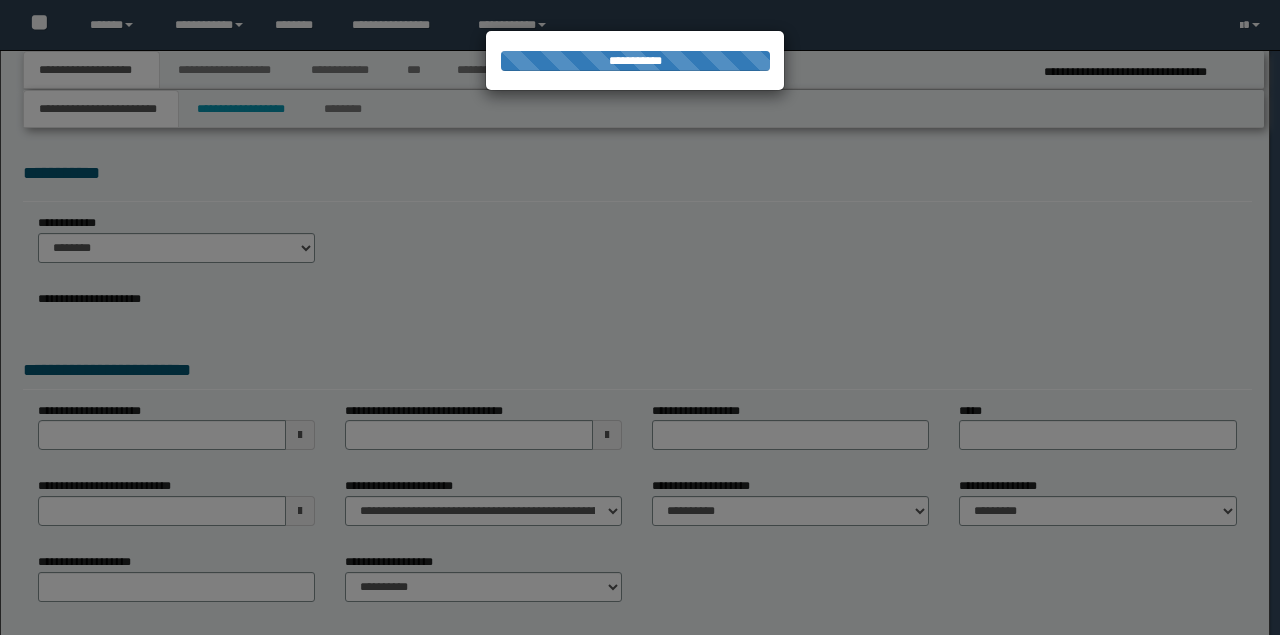 scroll, scrollTop: 0, scrollLeft: 0, axis: both 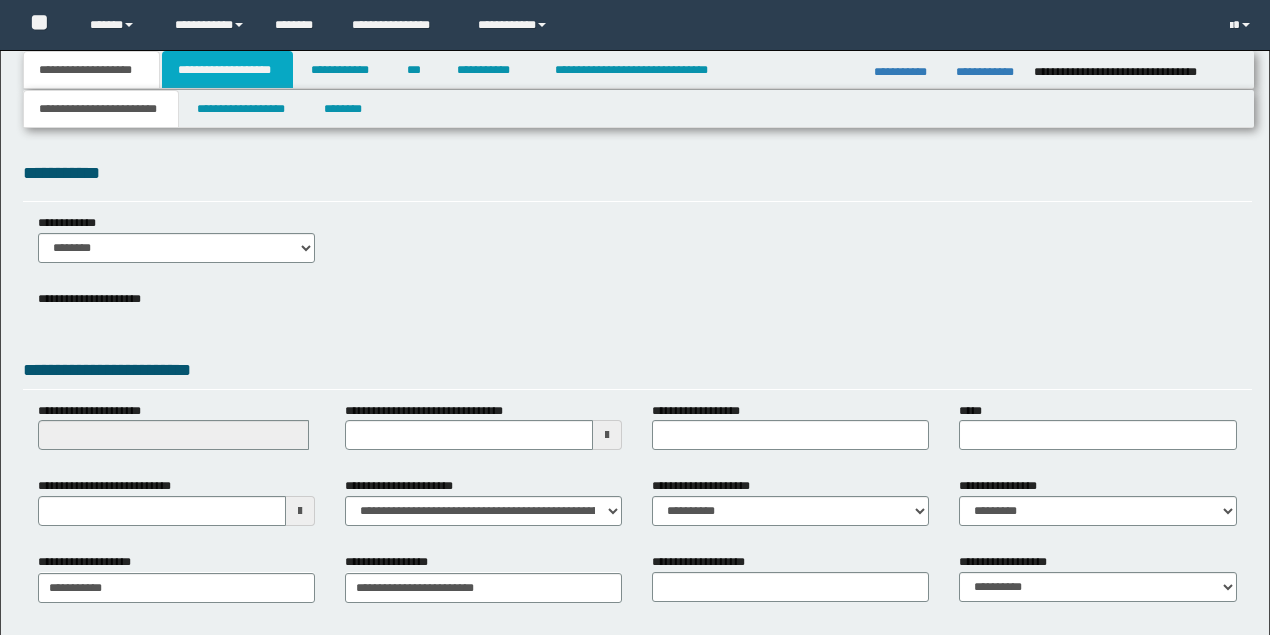 click on "**********" at bounding box center [227, 70] 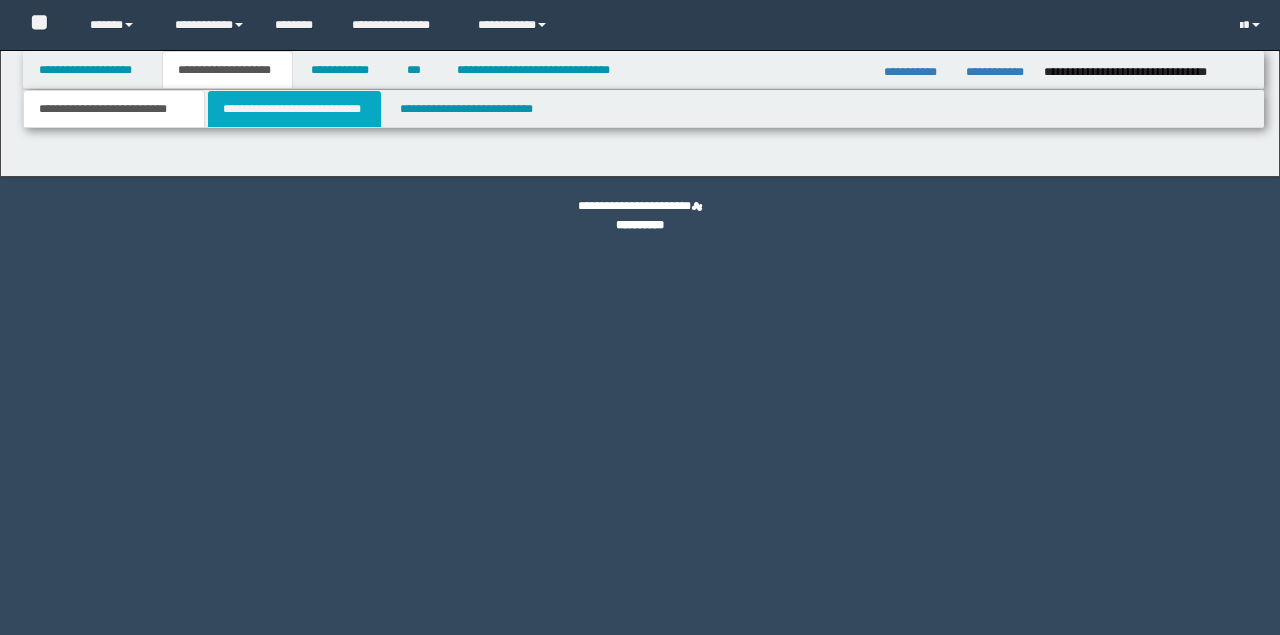 click on "**********" at bounding box center [294, 109] 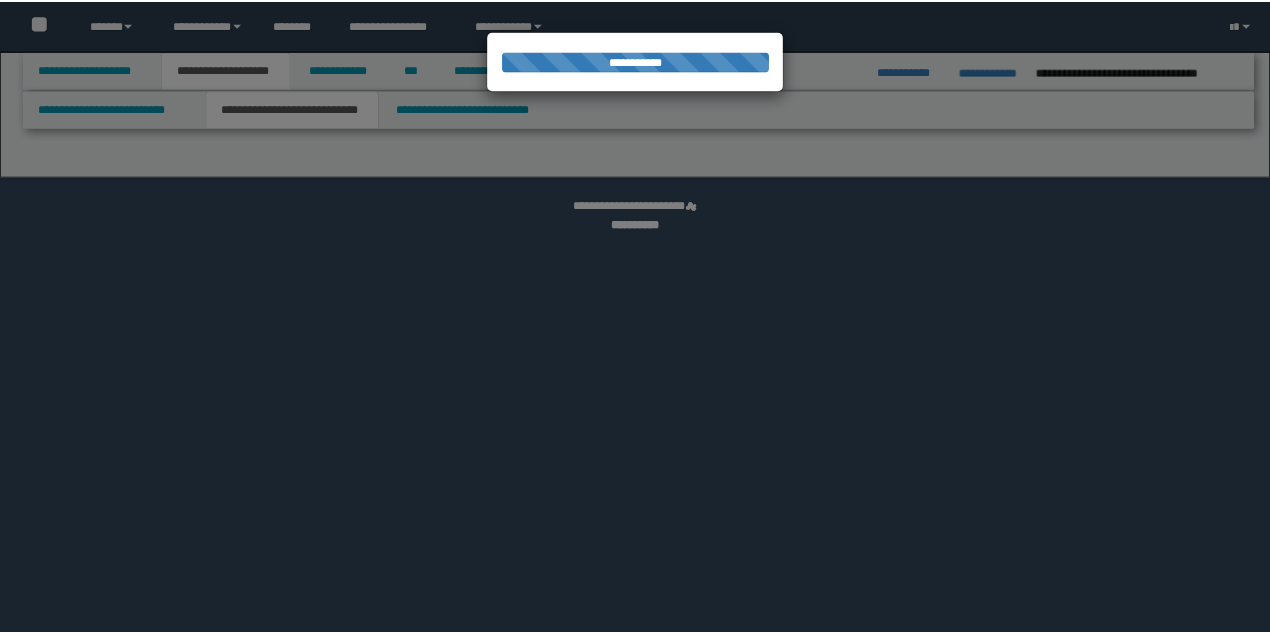 scroll, scrollTop: 0, scrollLeft: 0, axis: both 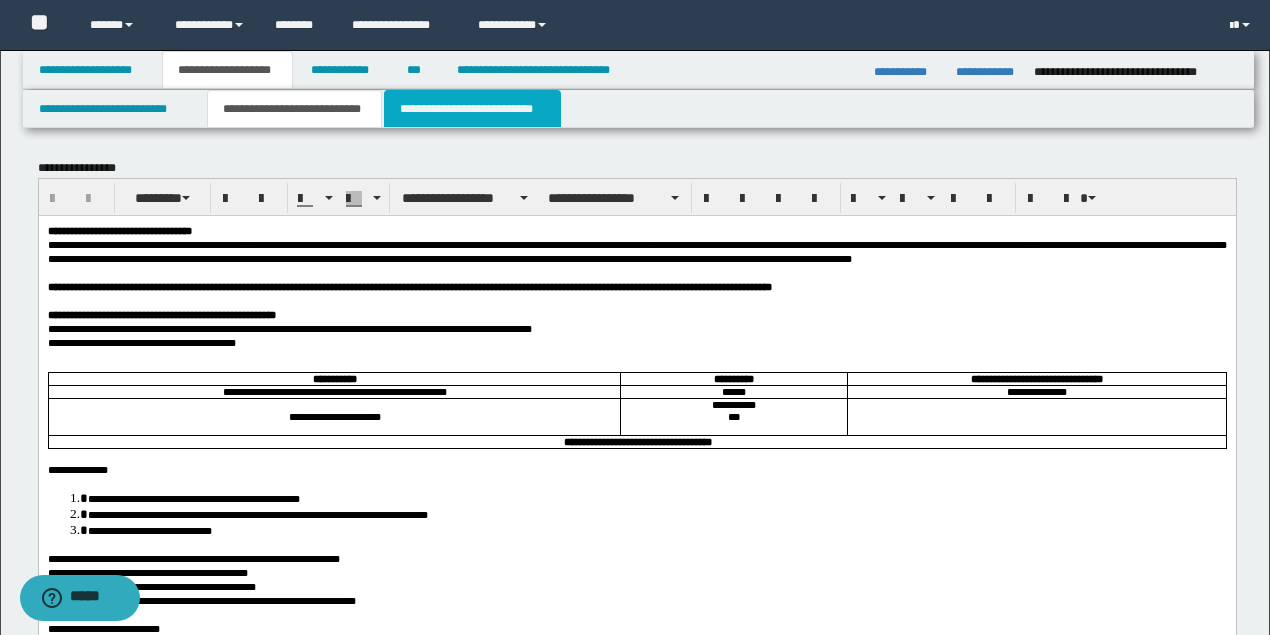 drag, startPoint x: 438, startPoint y: 112, endPoint x: 462, endPoint y: 136, distance: 33.941124 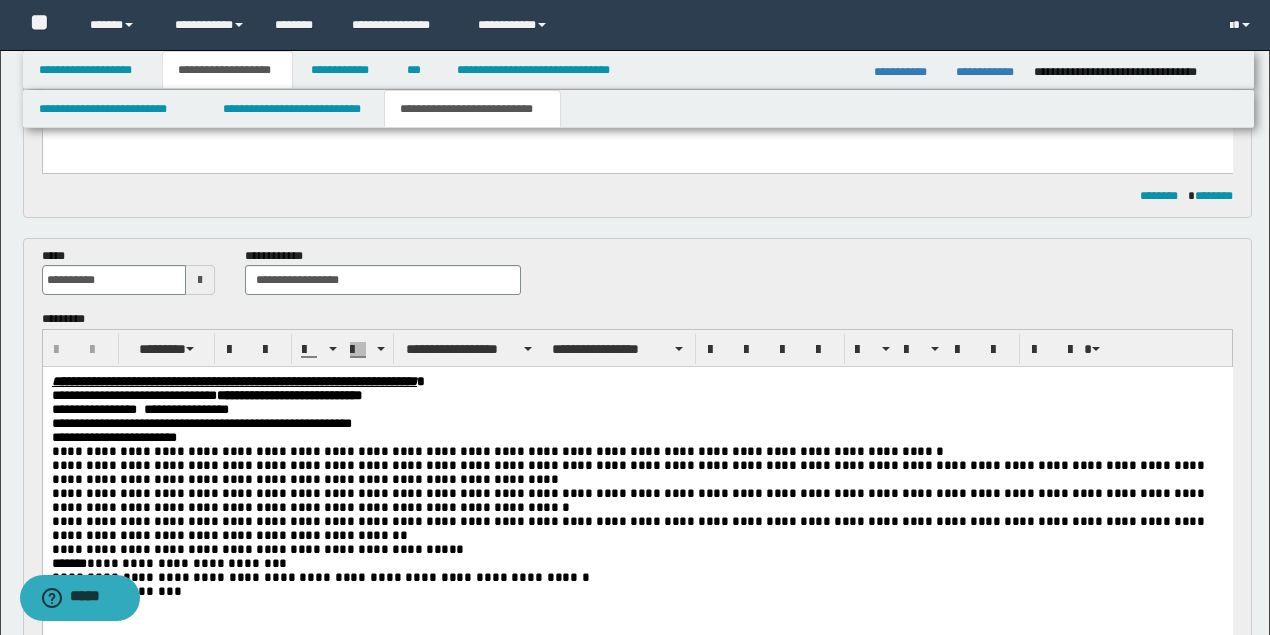 scroll, scrollTop: 1000, scrollLeft: 0, axis: vertical 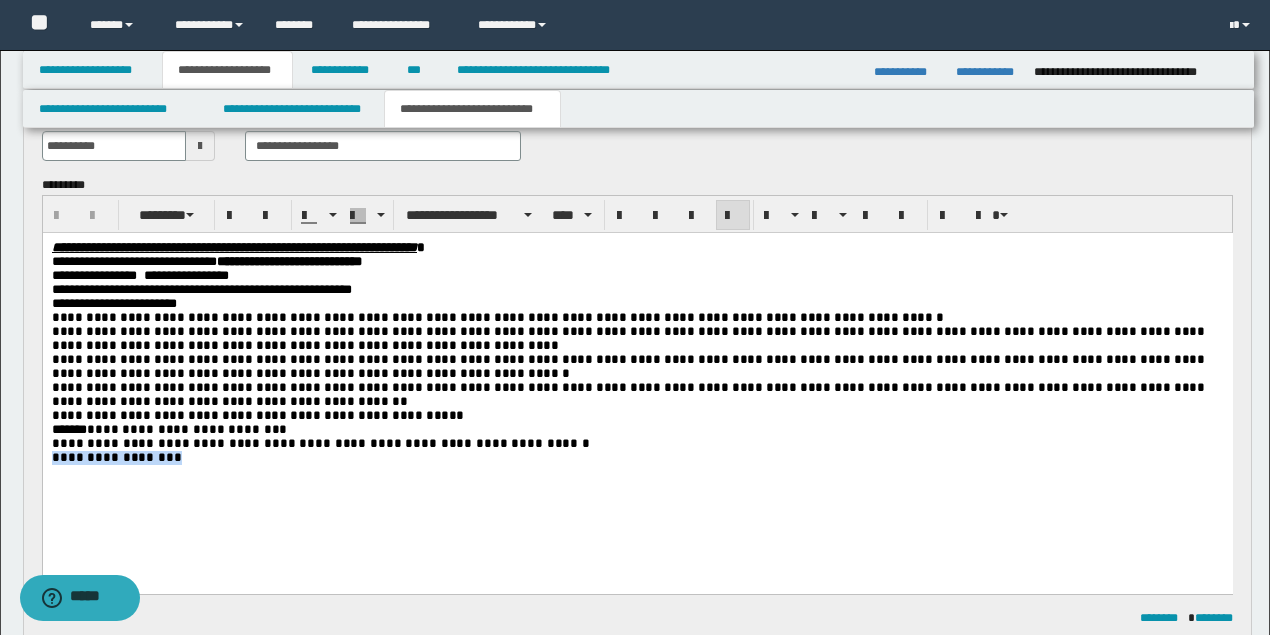 drag, startPoint x: 177, startPoint y: 476, endPoint x: 35, endPoint y: 476, distance: 142 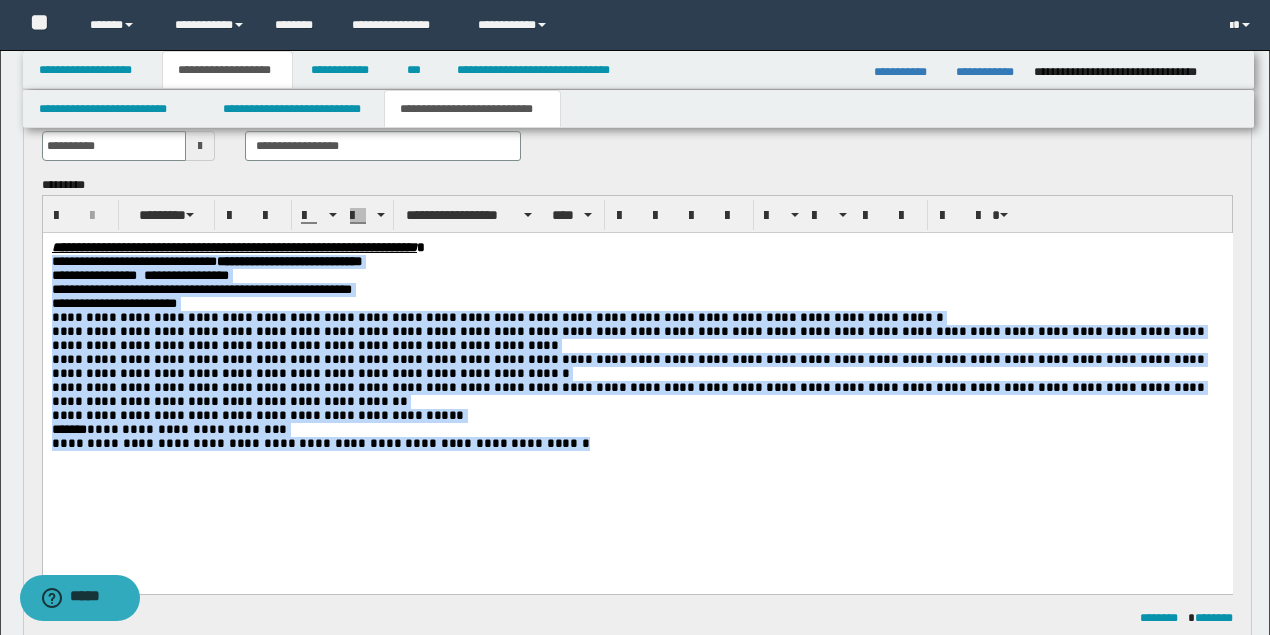 drag, startPoint x: 539, startPoint y: 465, endPoint x: -72, endPoint y: 265, distance: 642.90045 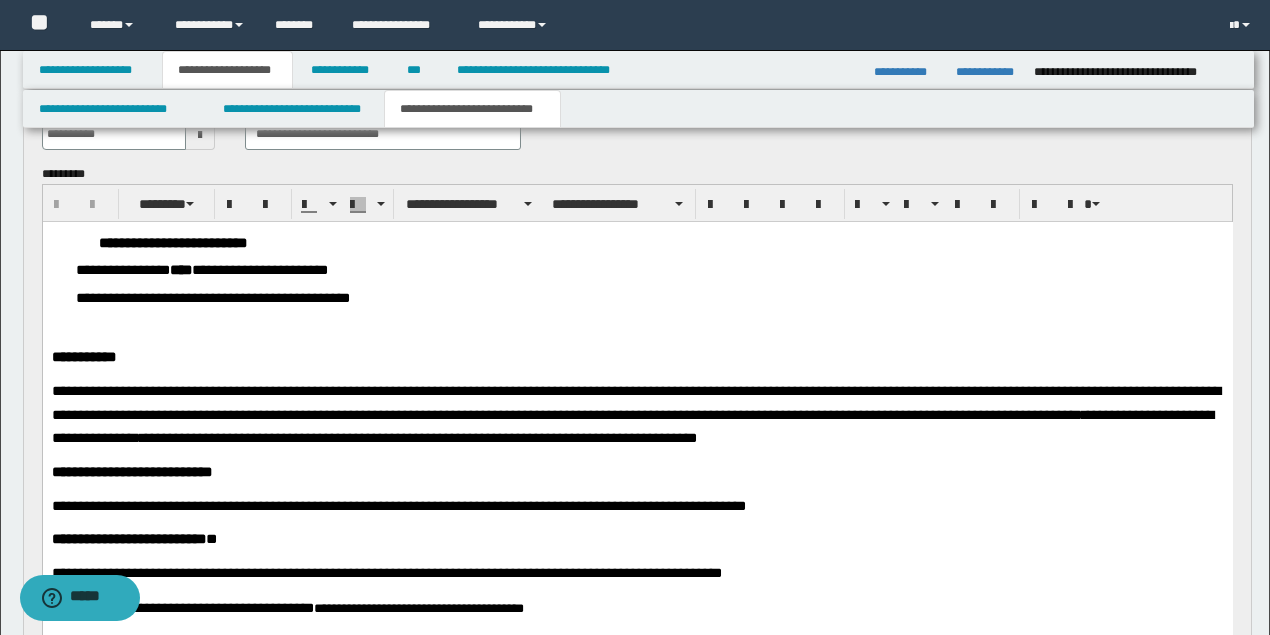 scroll, scrollTop: 0, scrollLeft: 0, axis: both 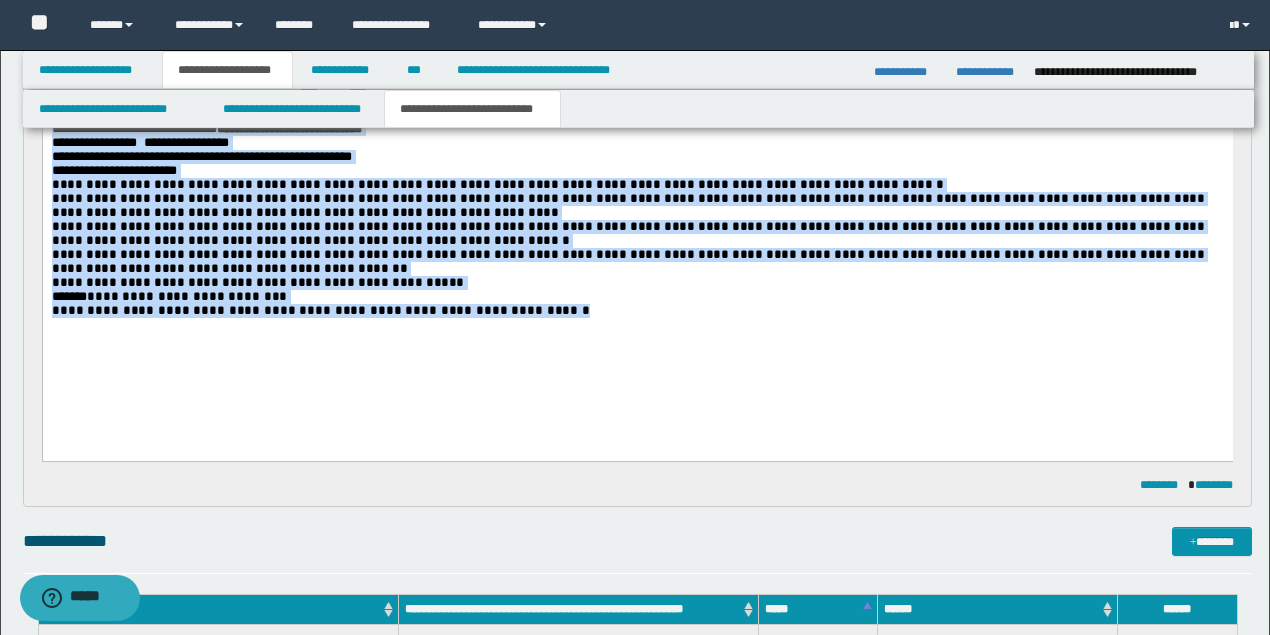 click on "**********" at bounding box center (637, 311) 